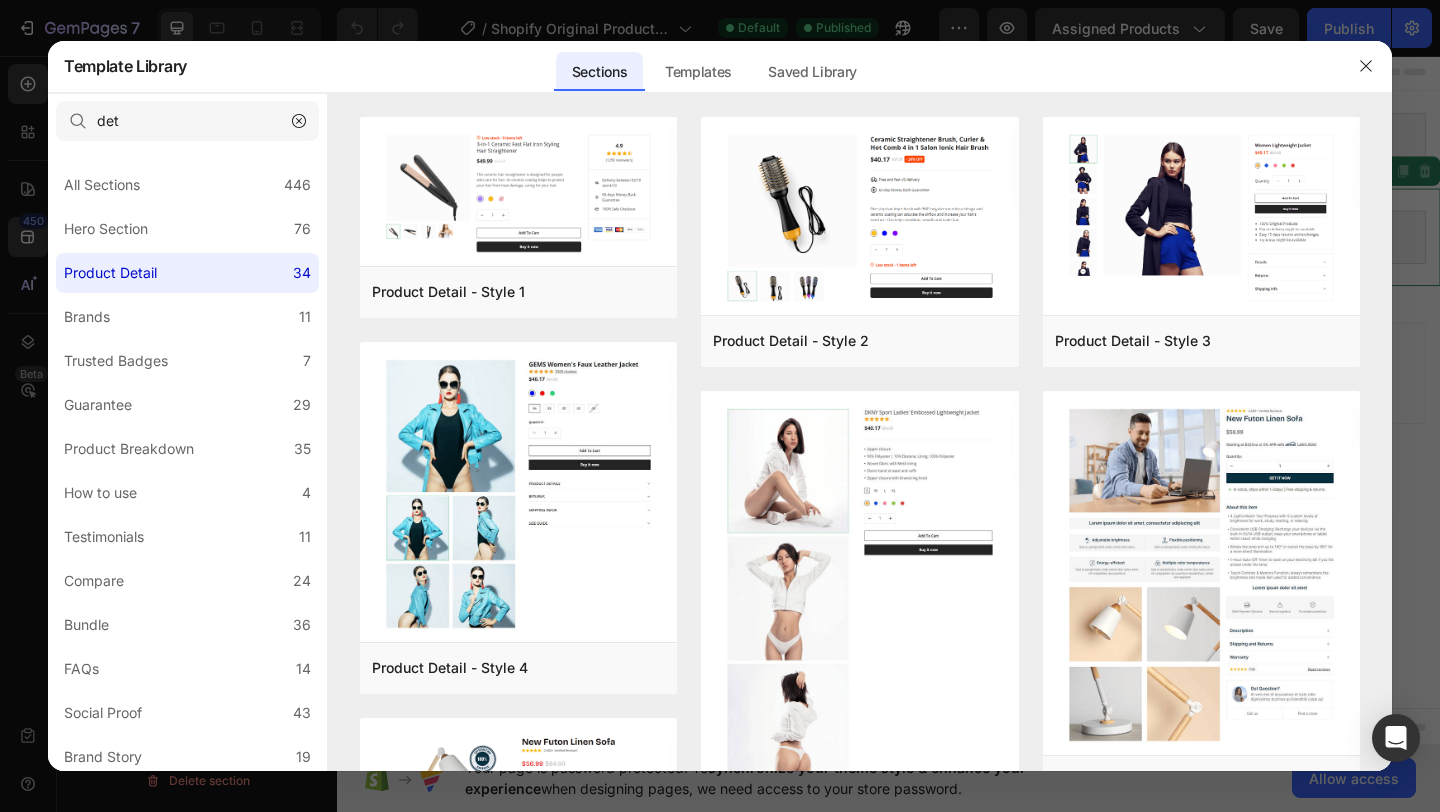 scroll, scrollTop: 0, scrollLeft: 0, axis: both 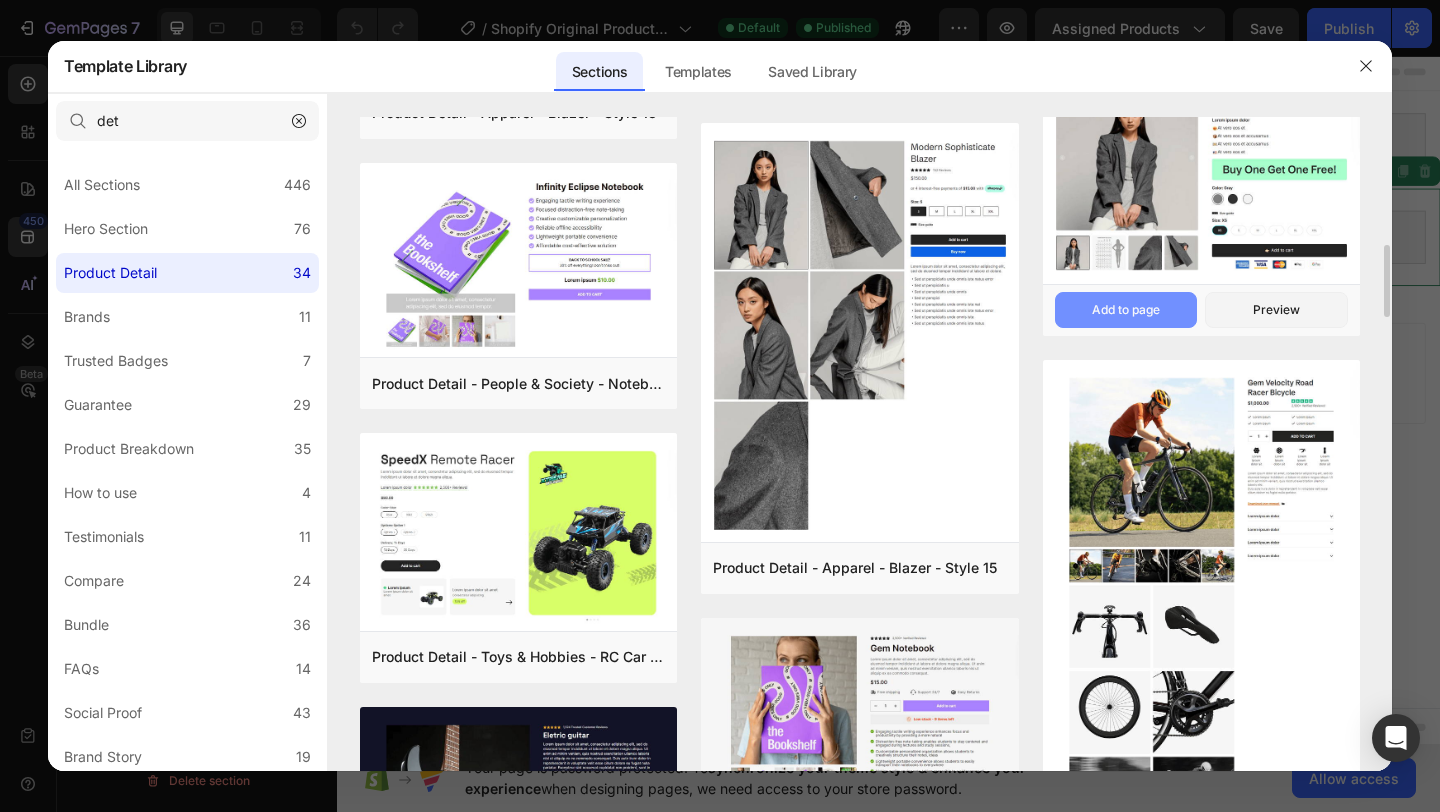 click on "Add to page" at bounding box center [0, 0] 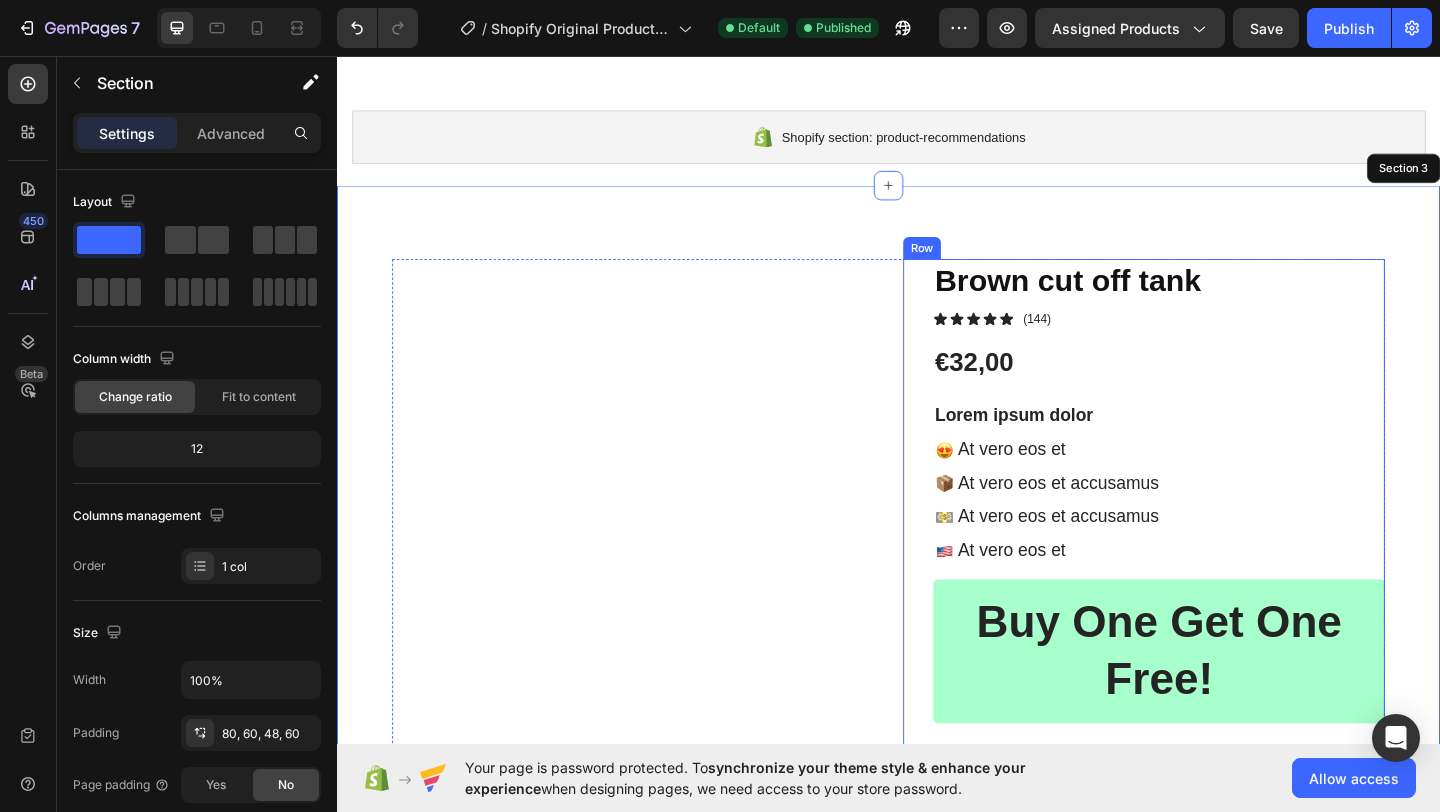 scroll, scrollTop: 262, scrollLeft: 0, axis: vertical 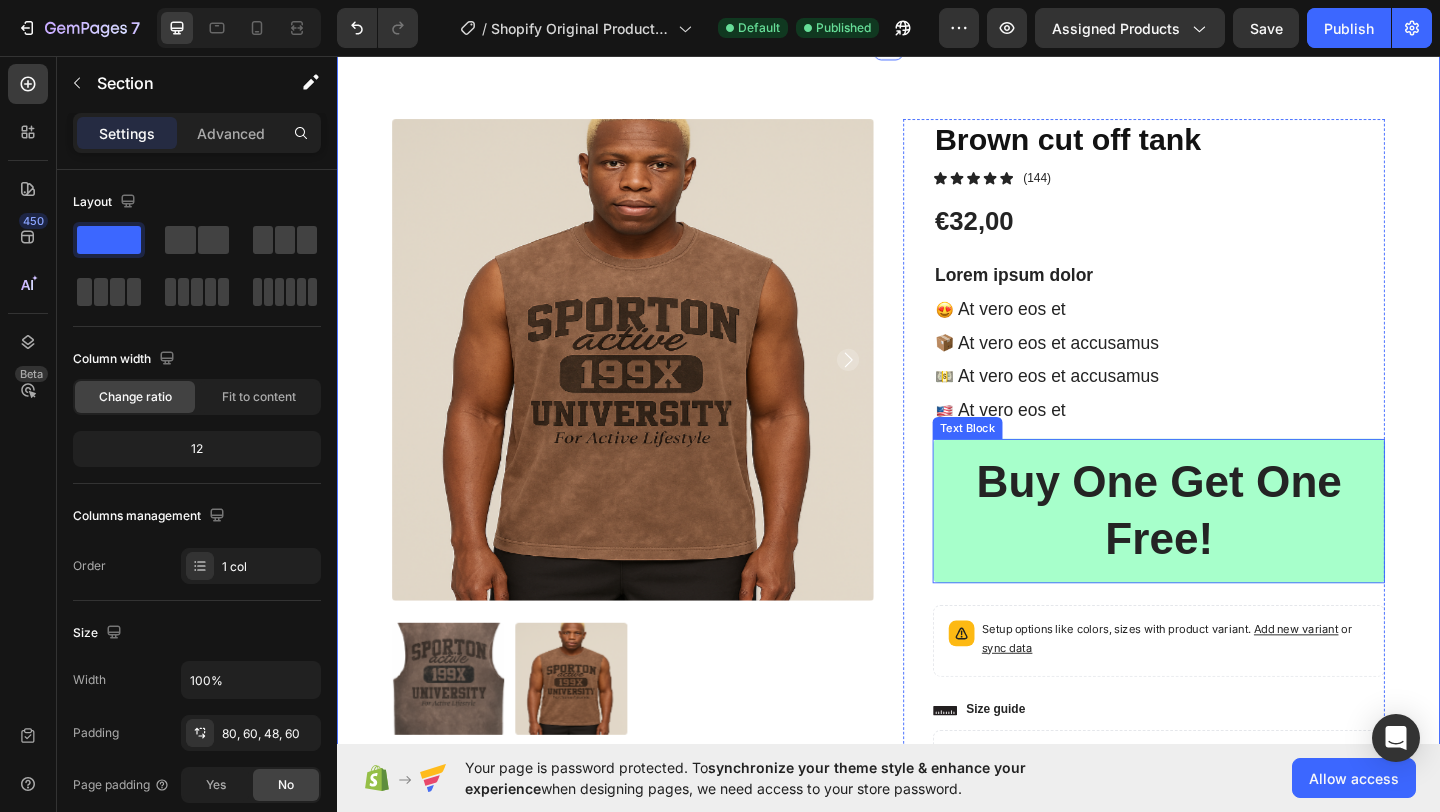 click on "Buy One Get One Free!" at bounding box center [1231, 550] 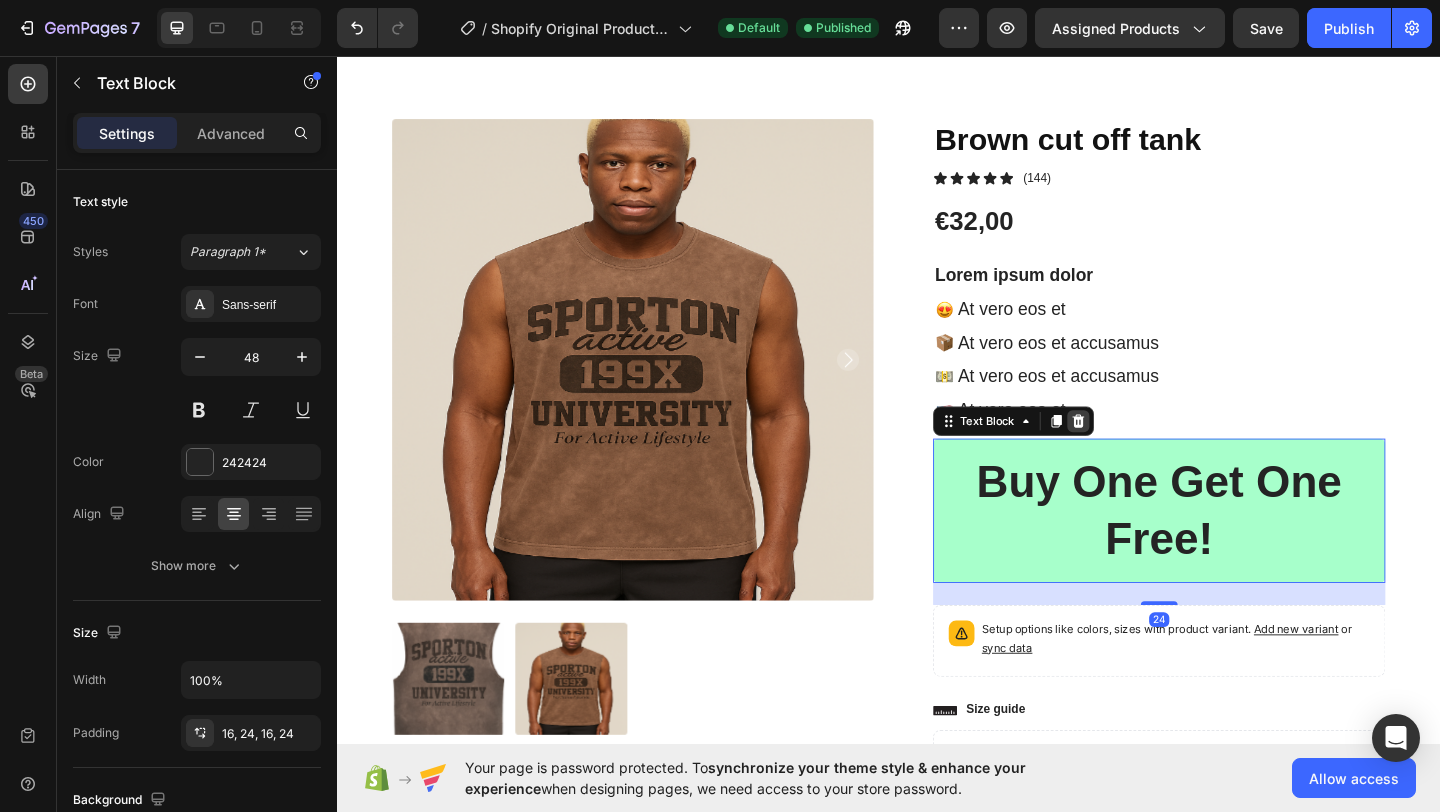 click 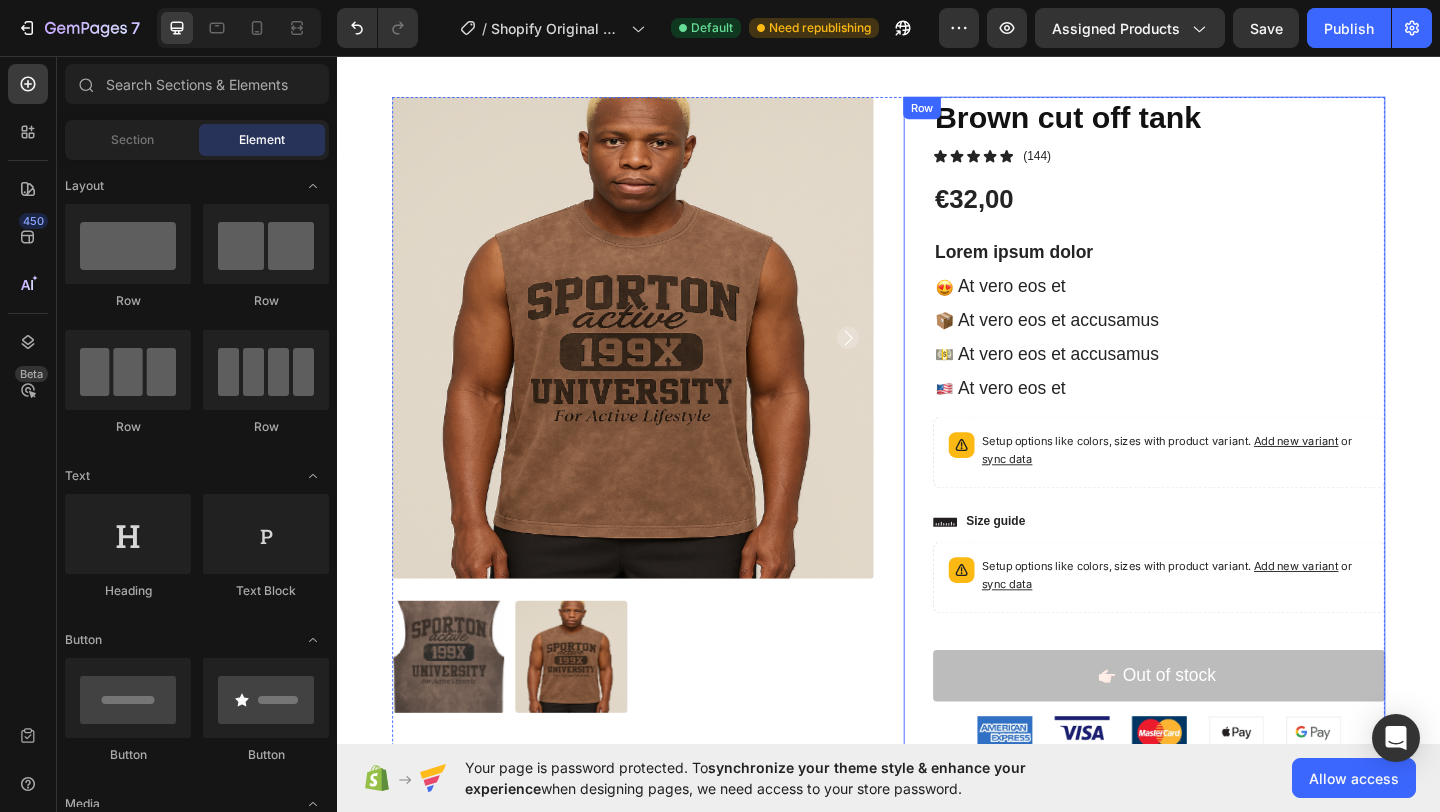 scroll, scrollTop: 281, scrollLeft: 0, axis: vertical 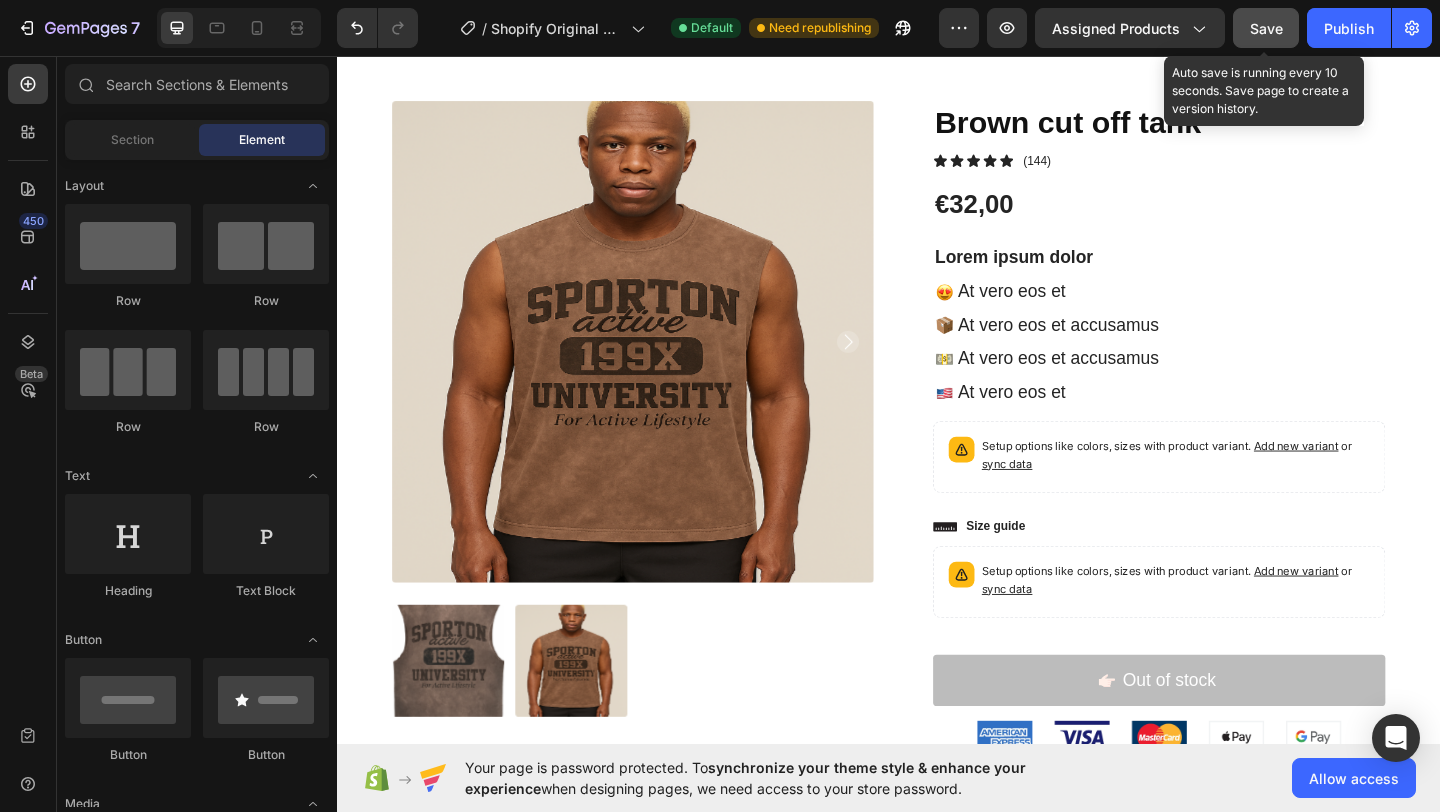 click on "Save" 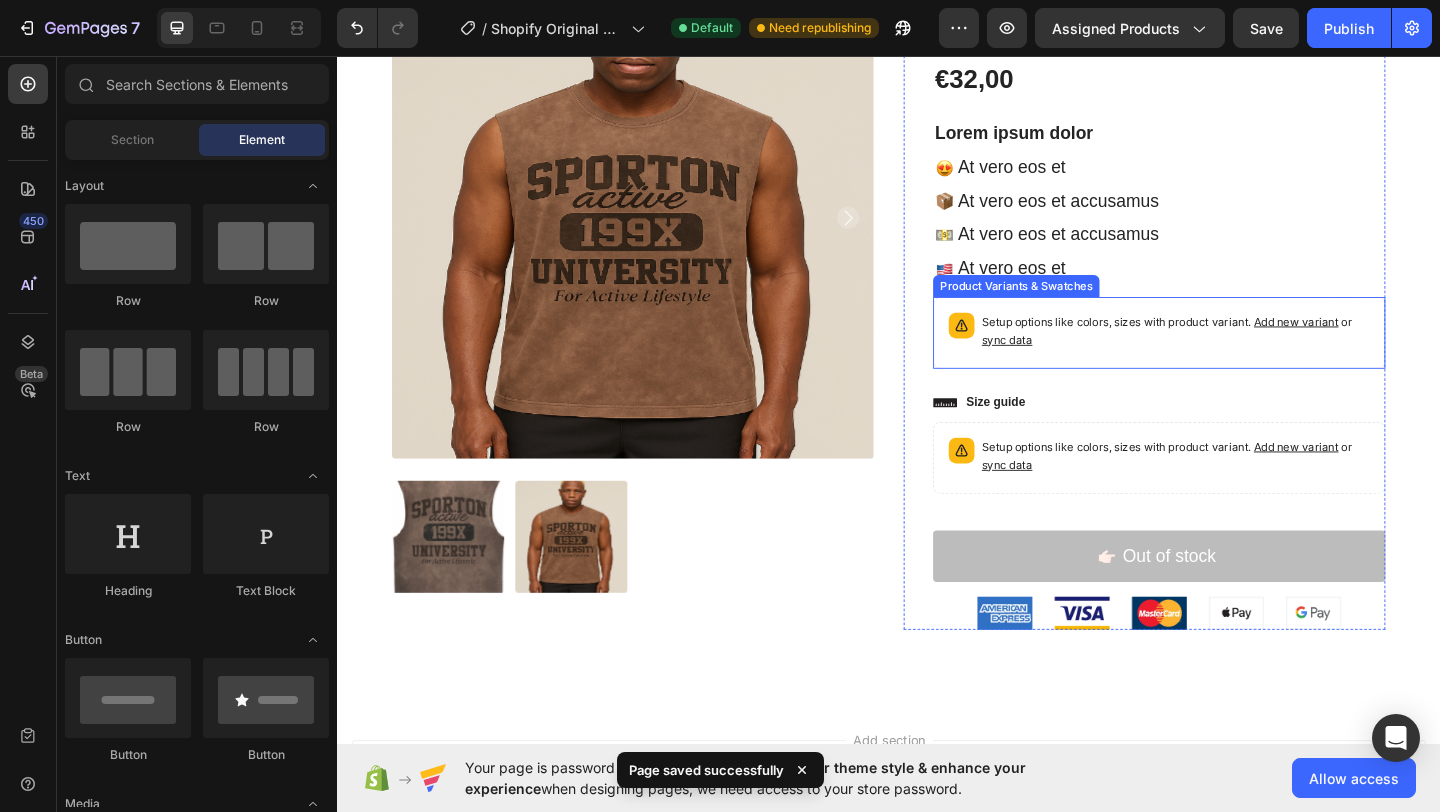 scroll, scrollTop: 608, scrollLeft: 0, axis: vertical 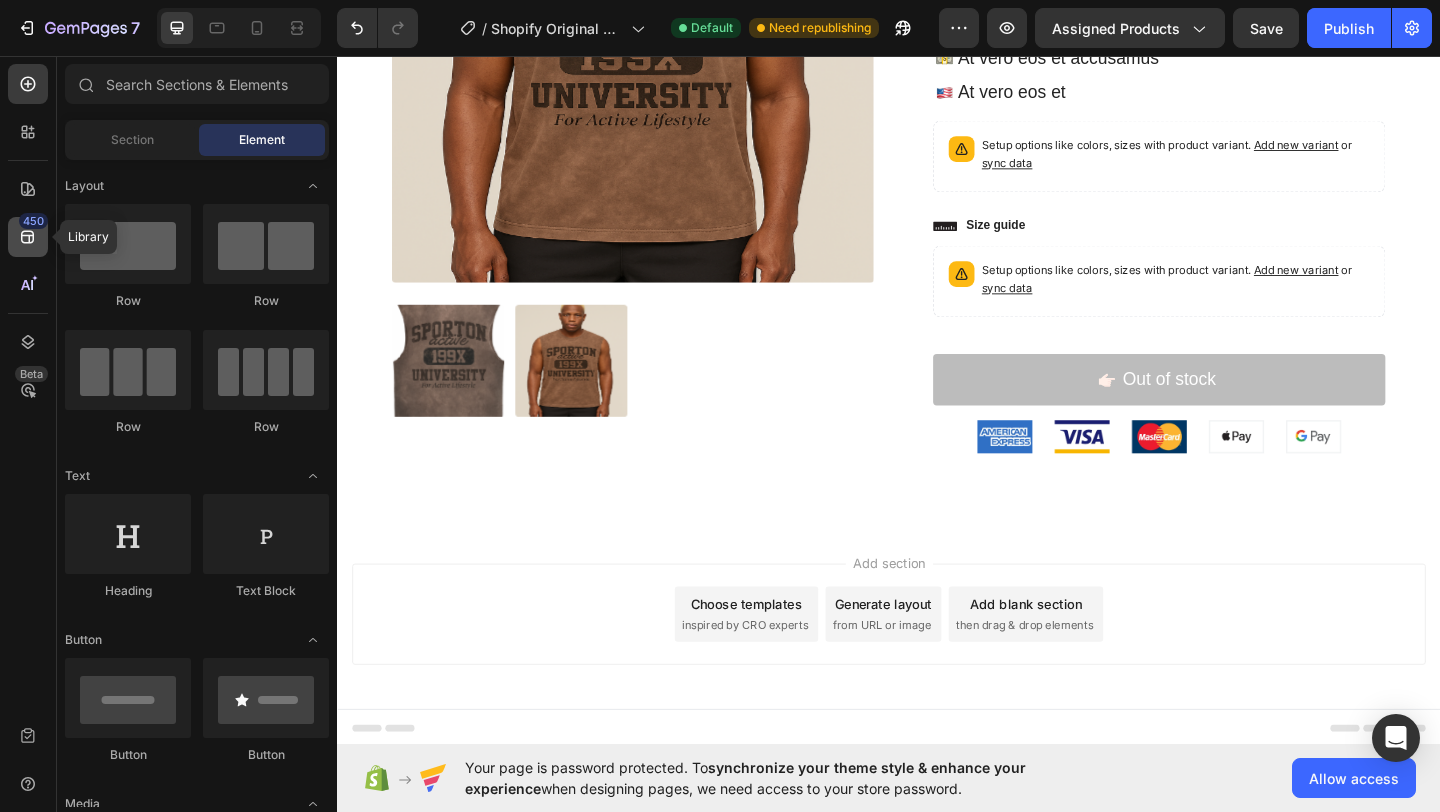 click on "450" 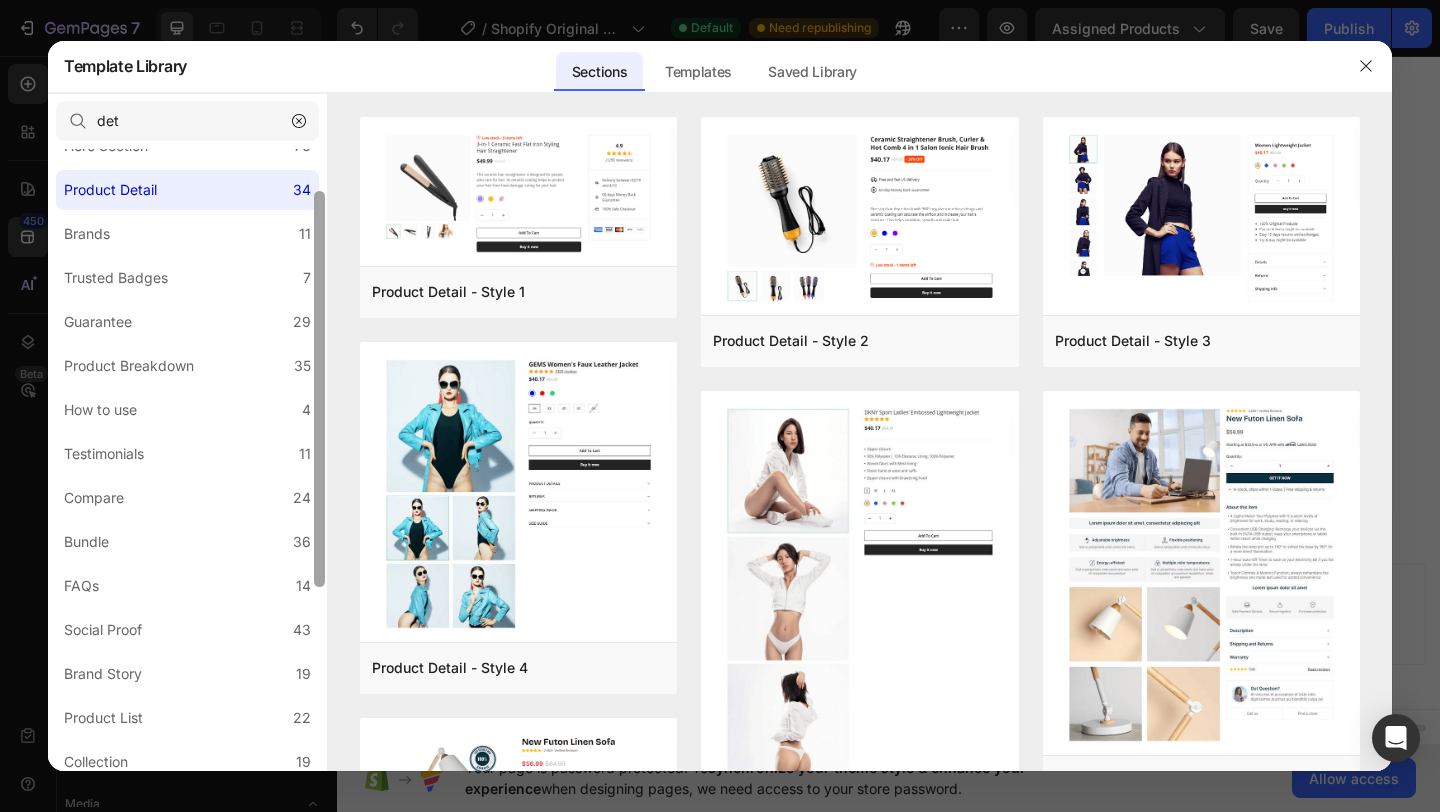 scroll, scrollTop: 122, scrollLeft: 0, axis: vertical 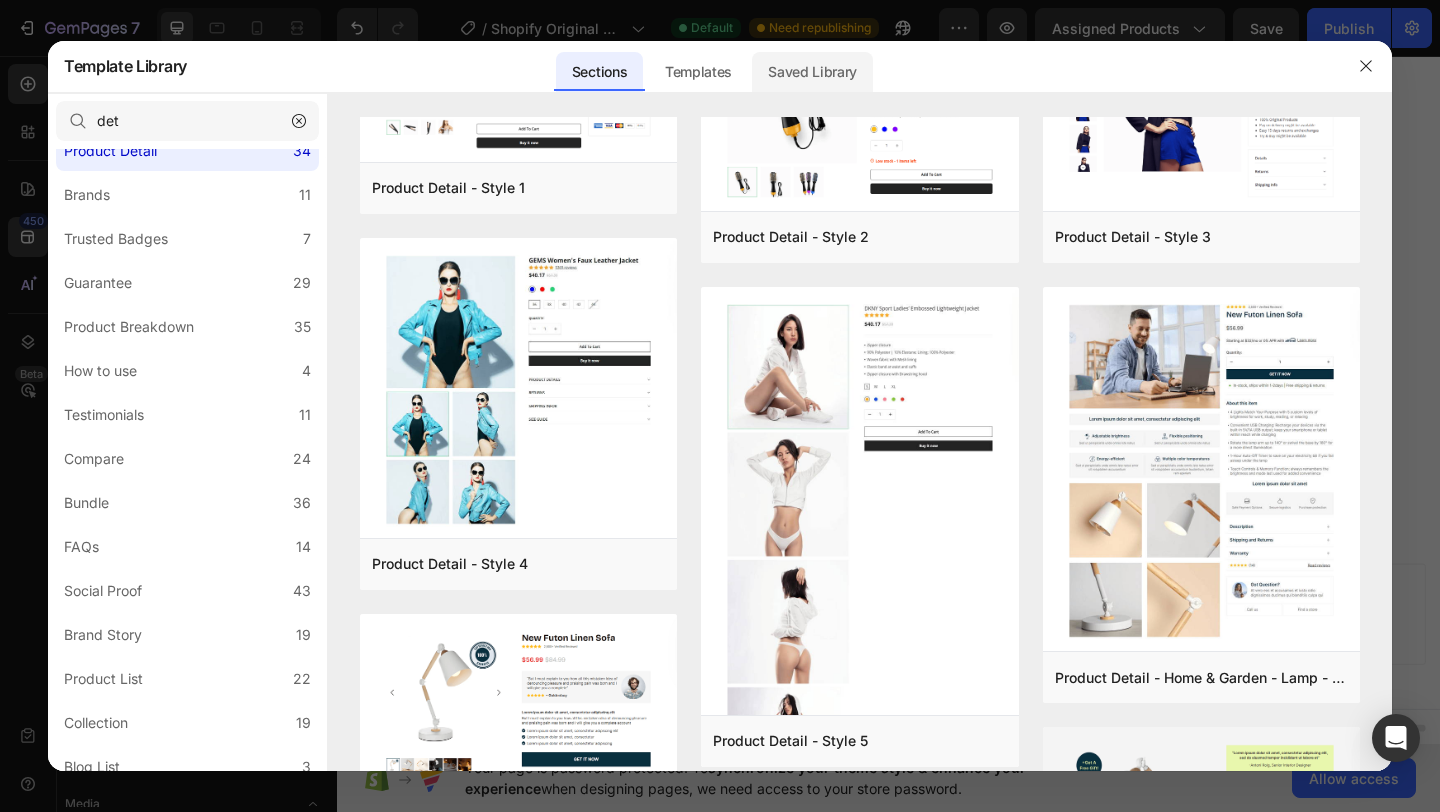 click on "Saved Library" 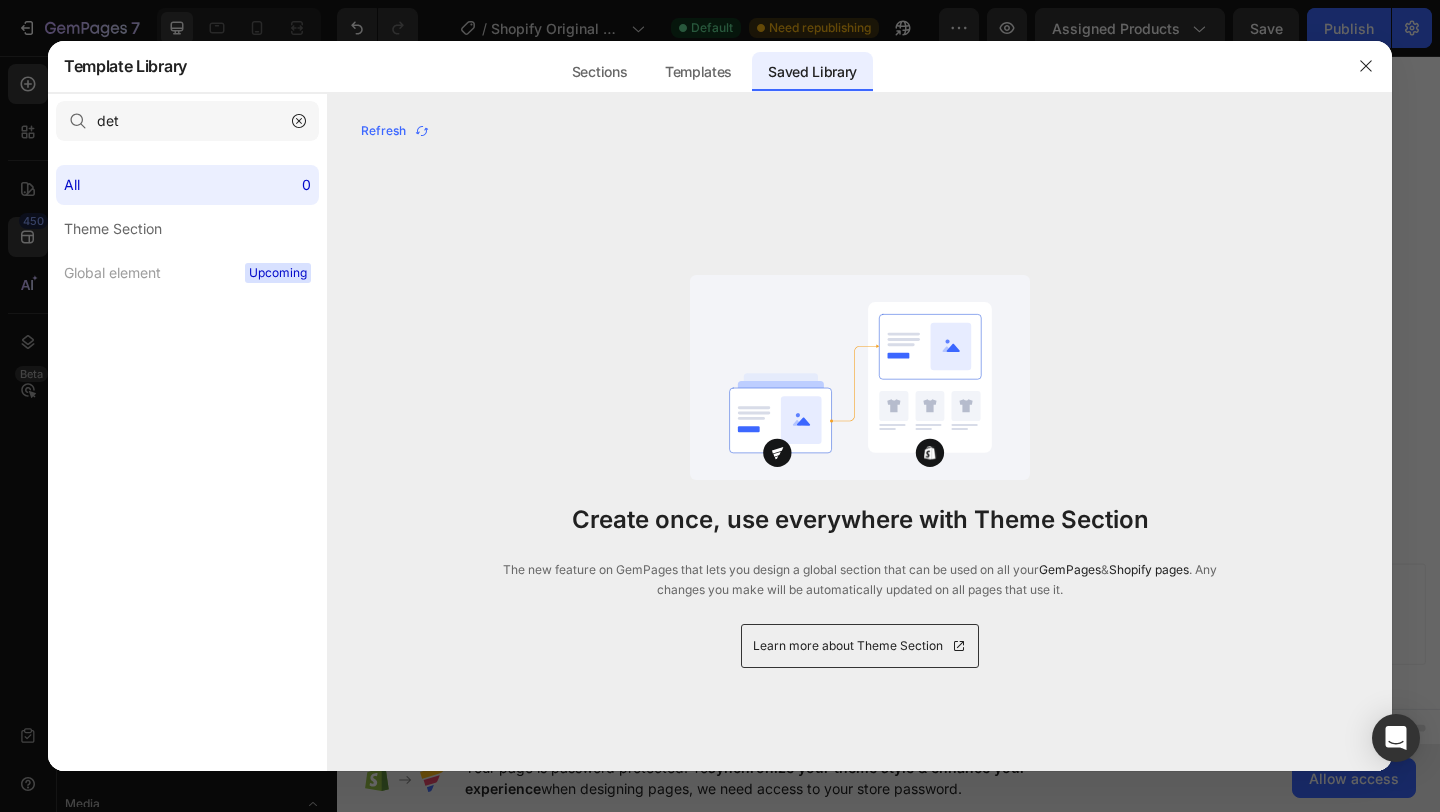 scroll, scrollTop: 0, scrollLeft: 0, axis: both 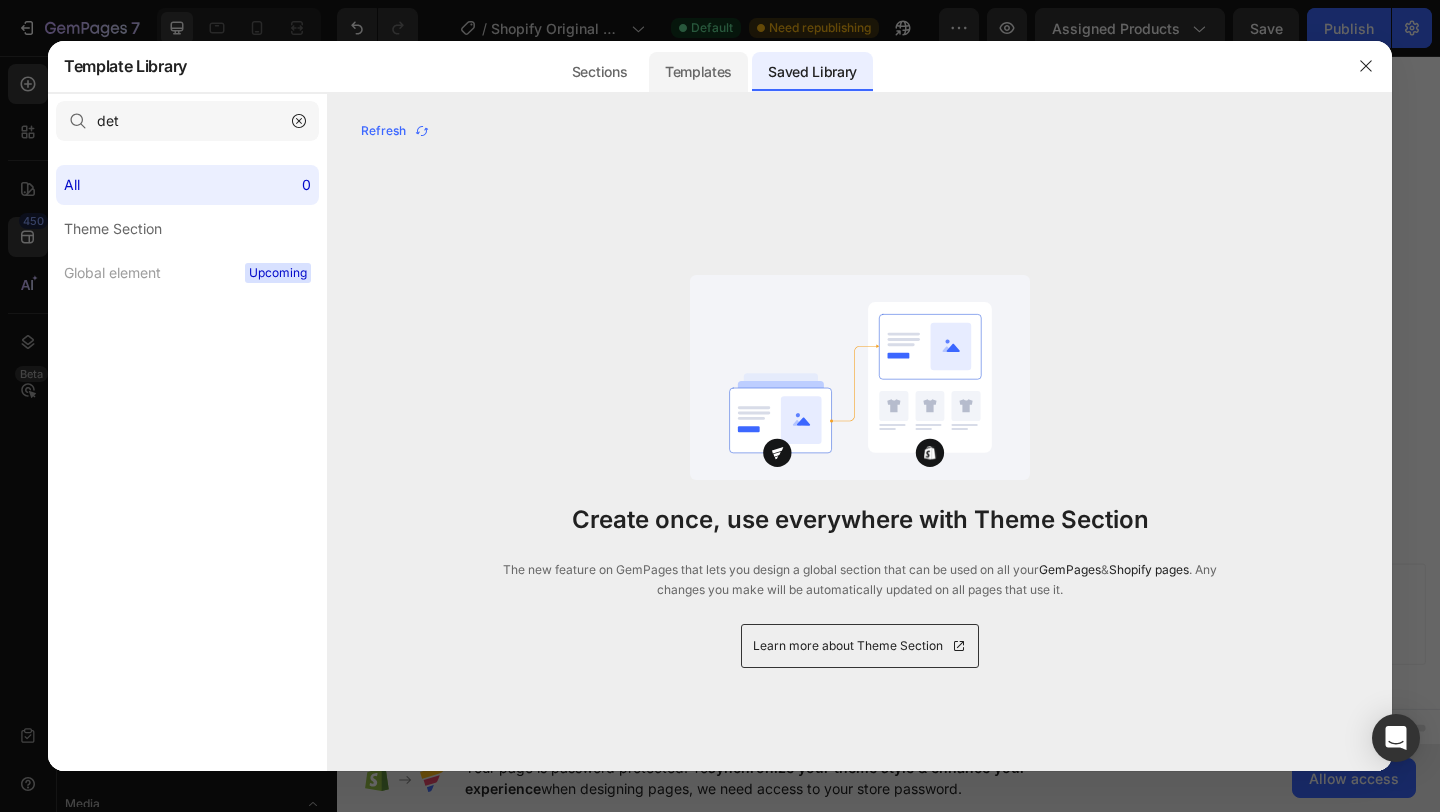 click on "Templates" 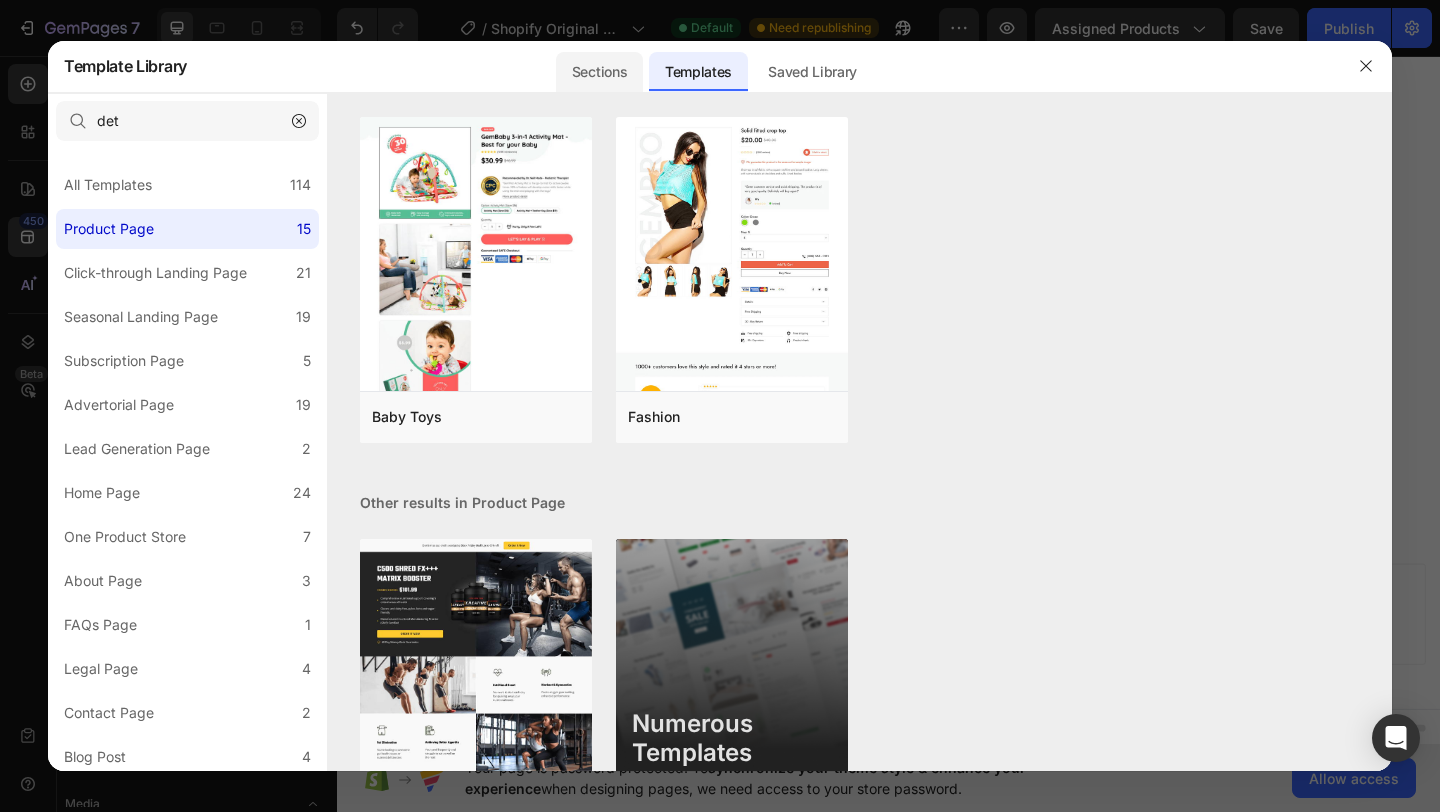 click on "Sections" 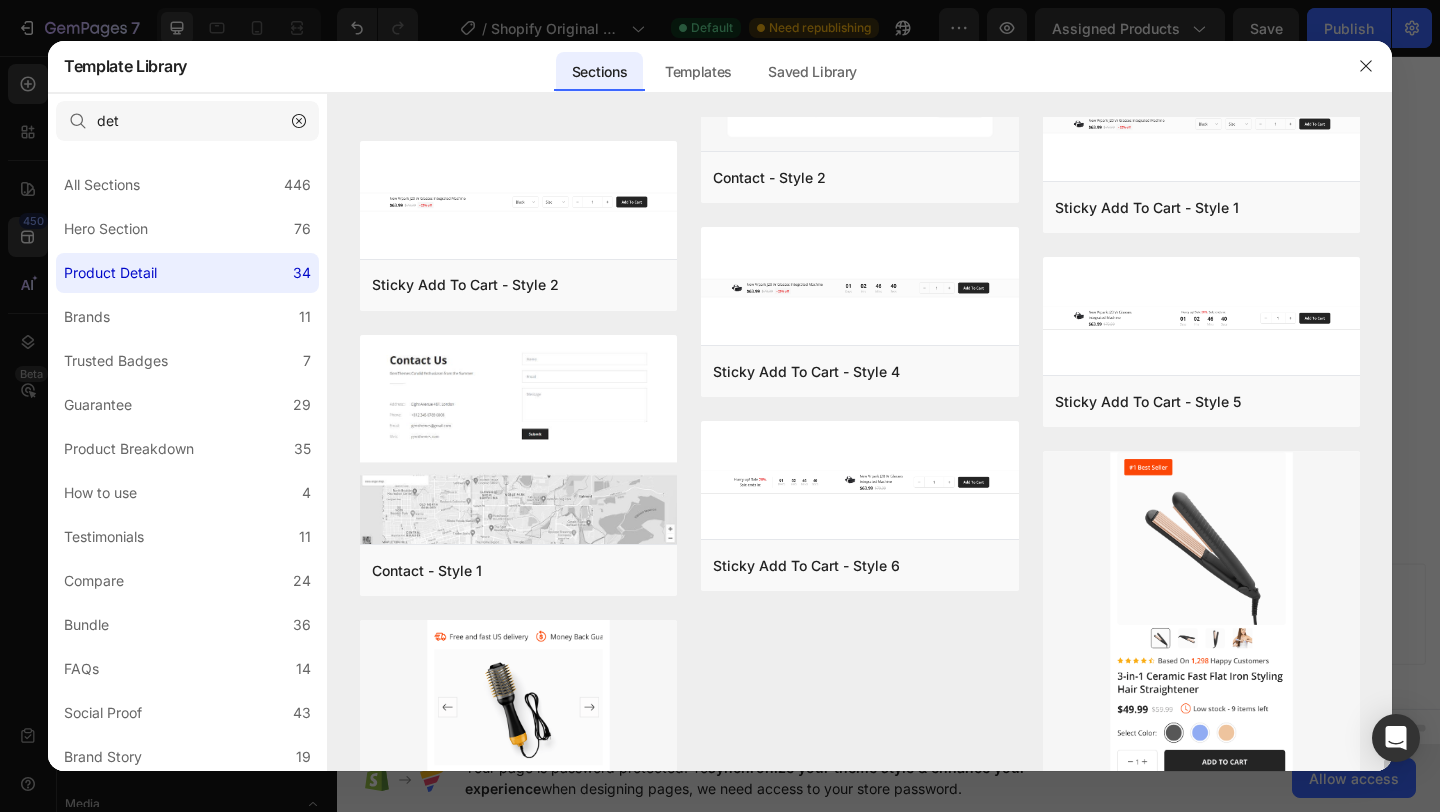 scroll, scrollTop: 5273, scrollLeft: 0, axis: vertical 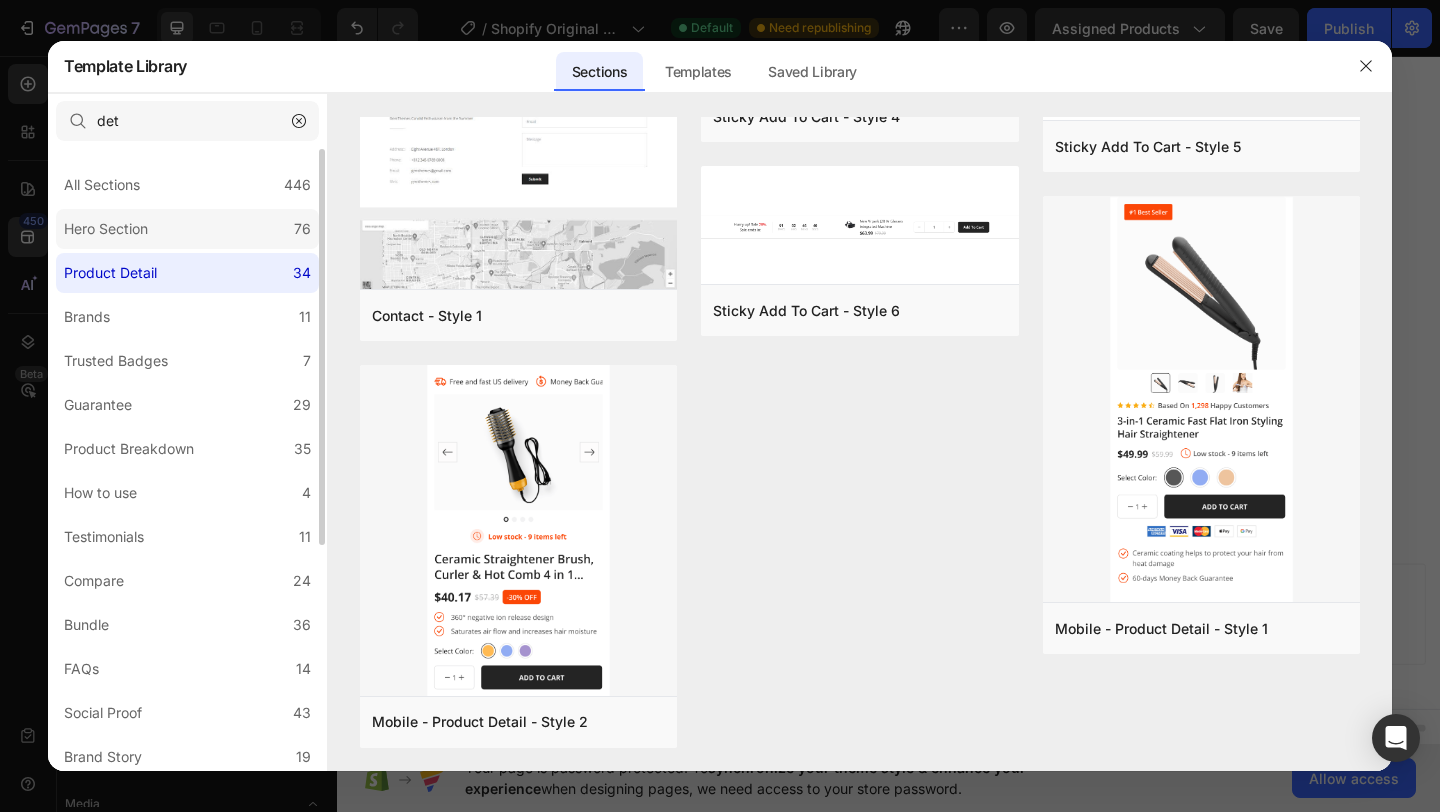 click on "Hero Section 76" 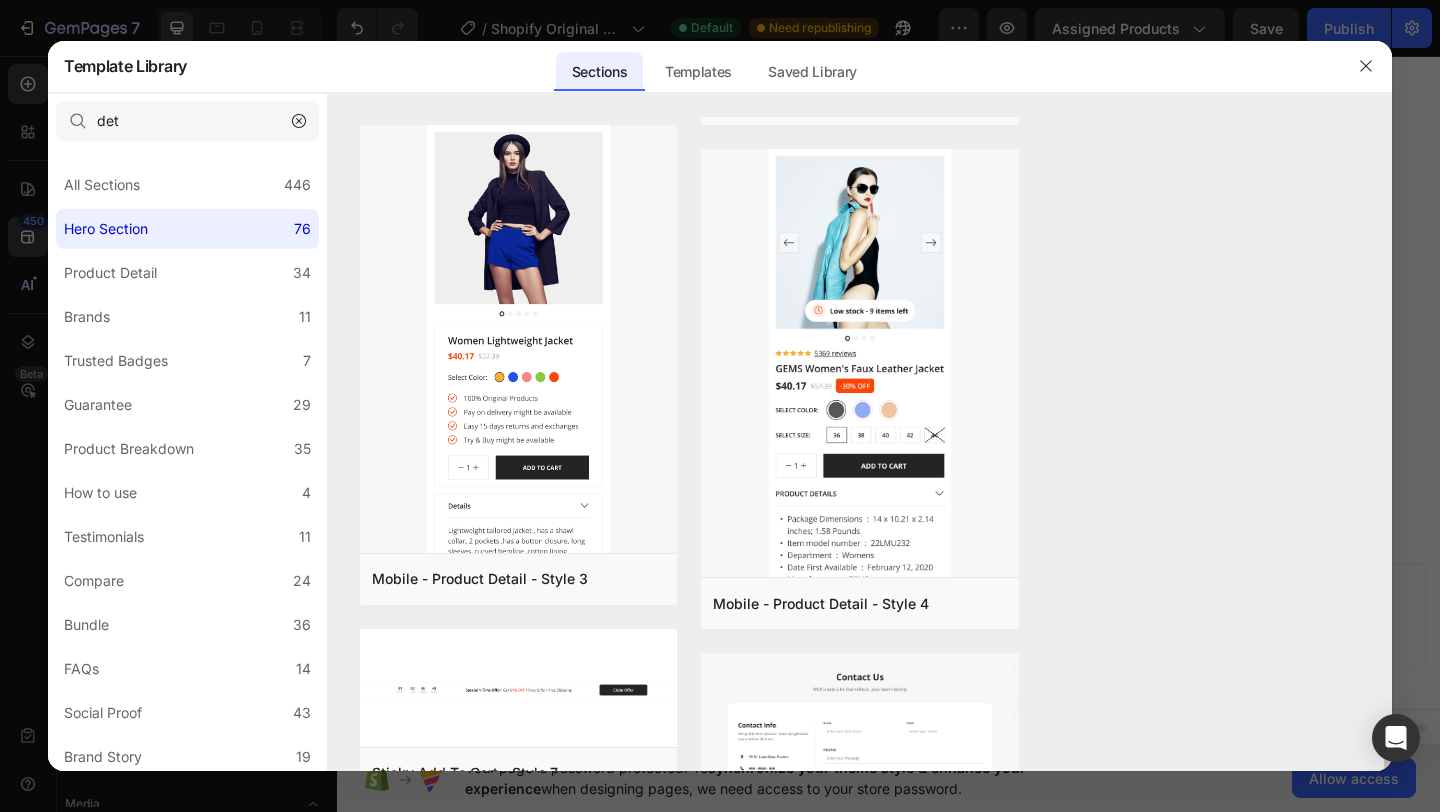 scroll, scrollTop: 6006, scrollLeft: 0, axis: vertical 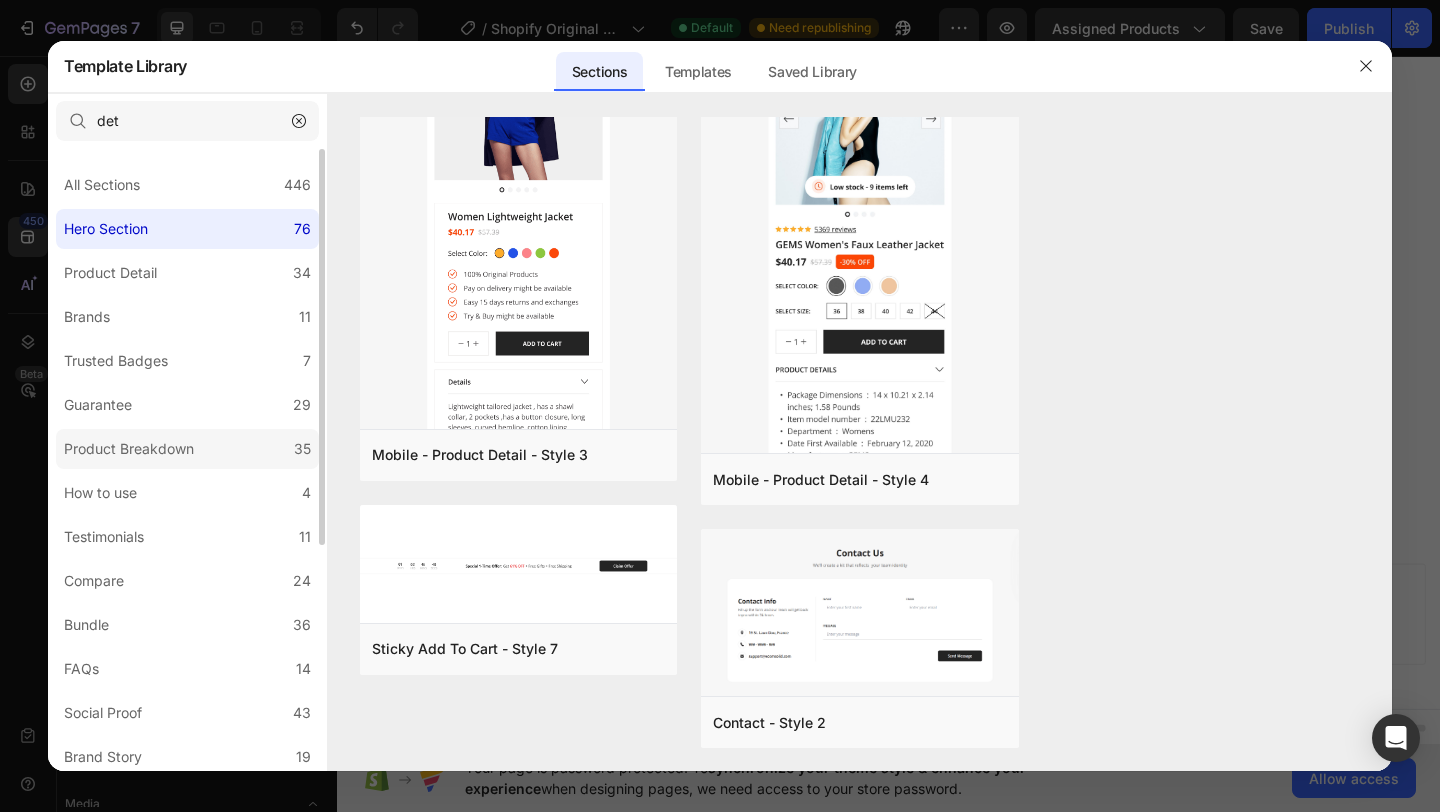 click on "Product Breakdown" at bounding box center [129, 449] 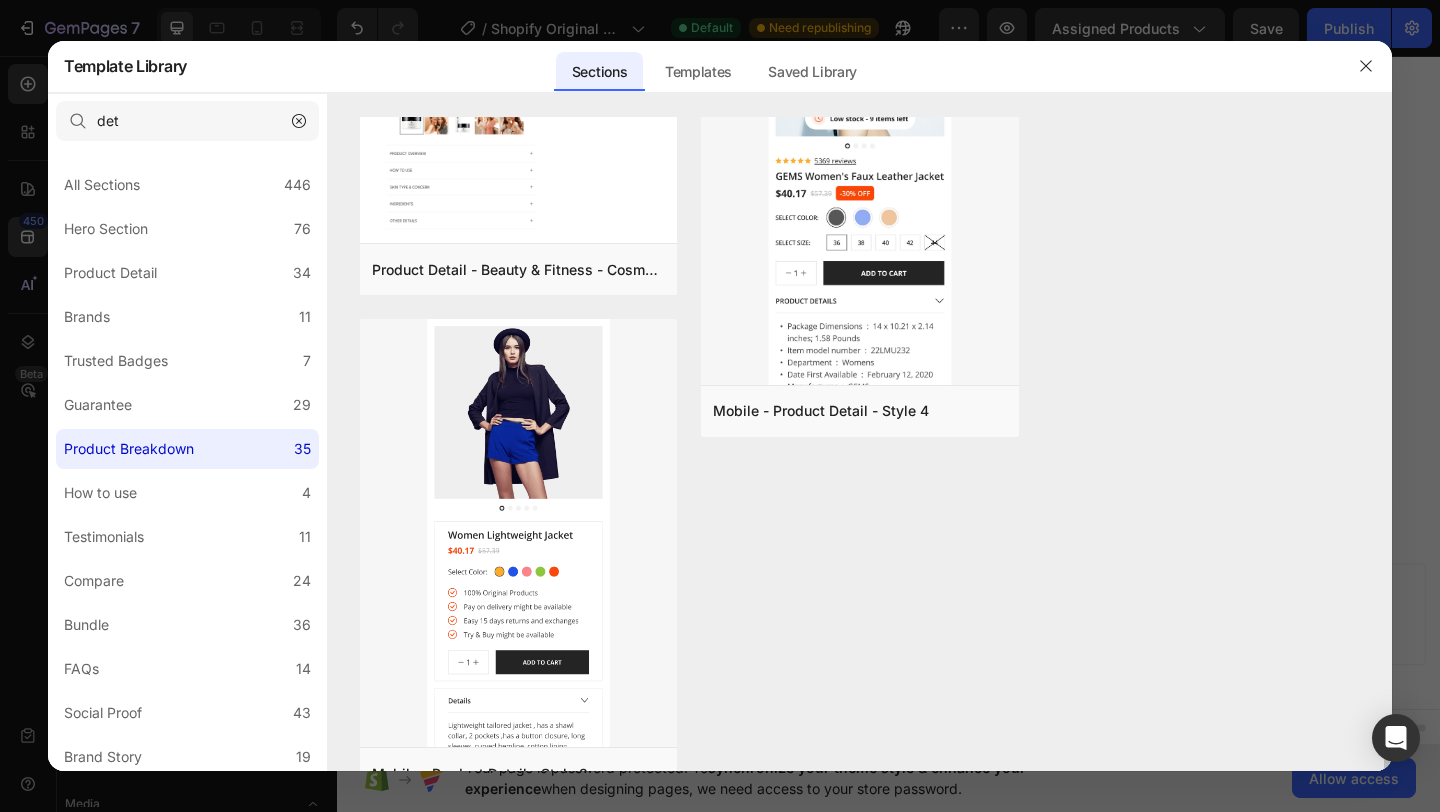 scroll, scrollTop: 5777, scrollLeft: 0, axis: vertical 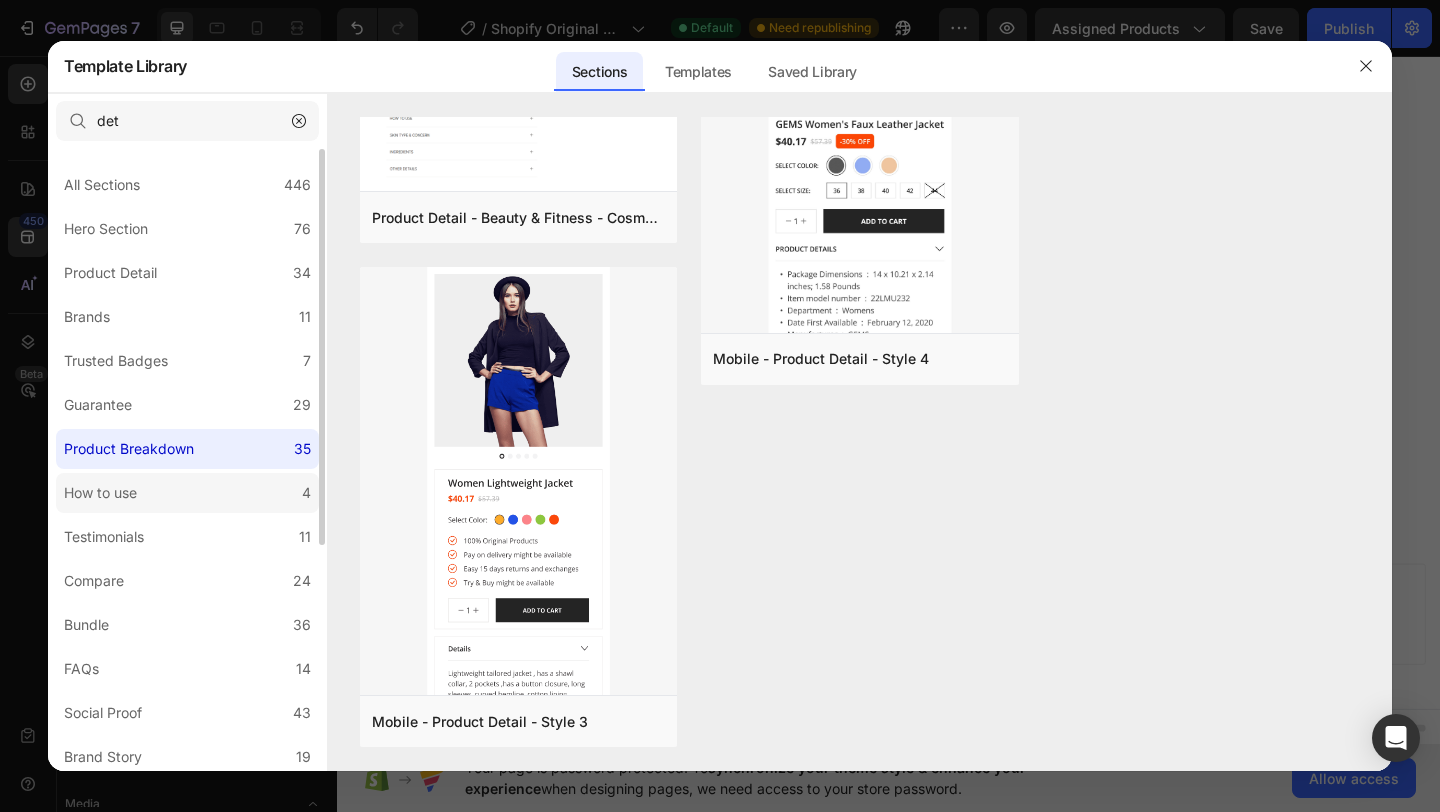 click on "How to use 4" 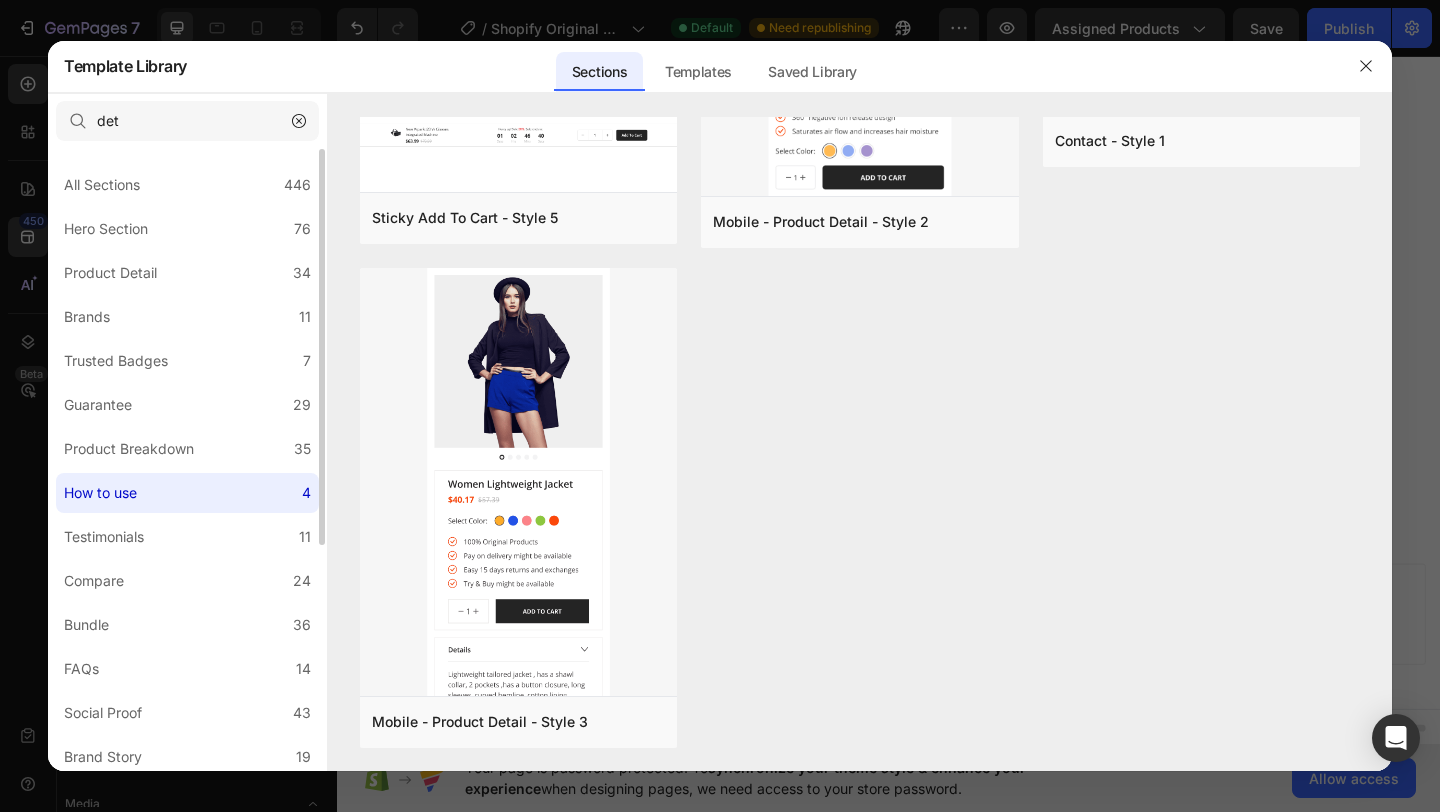 scroll, scrollTop: 0, scrollLeft: 0, axis: both 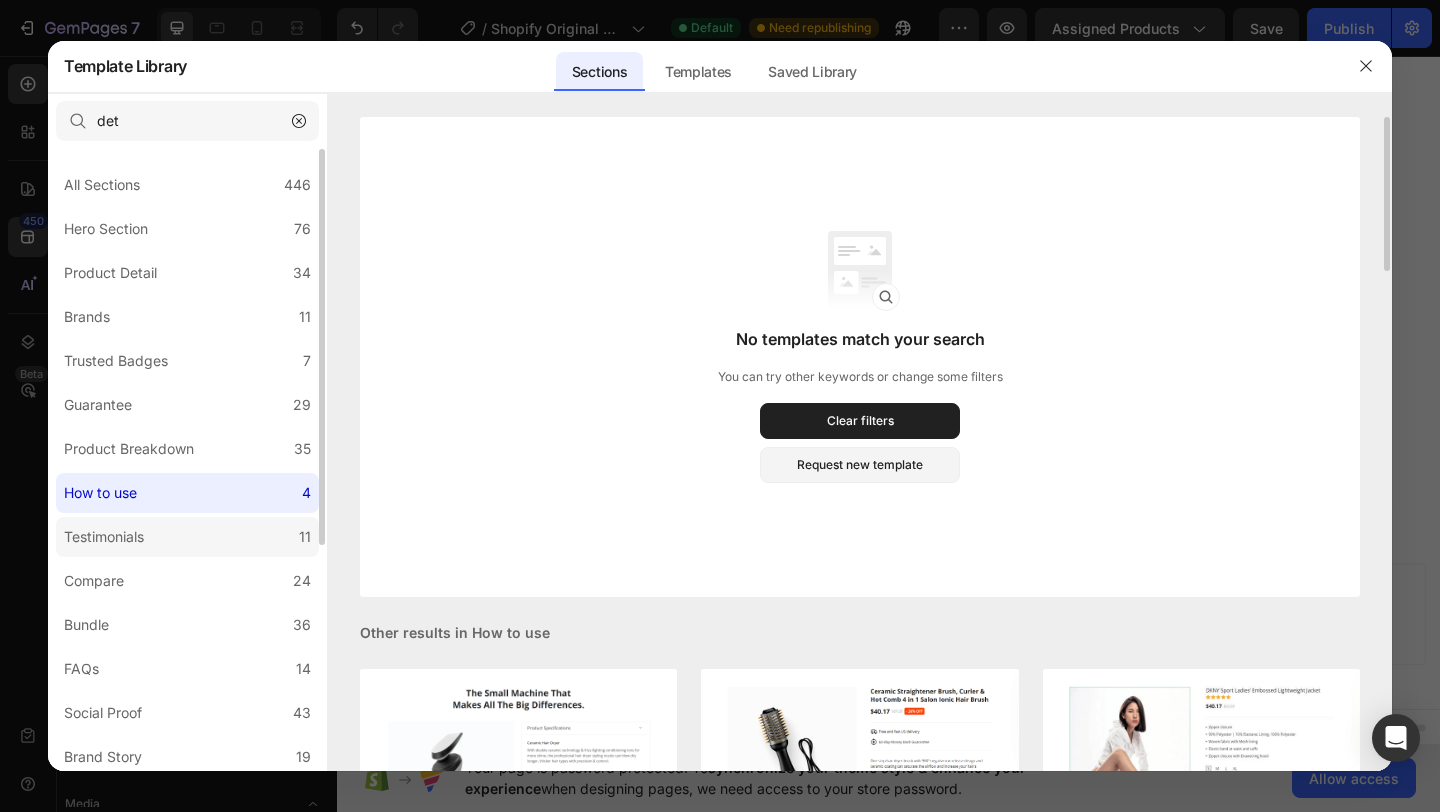 click on "Testimonials 11" 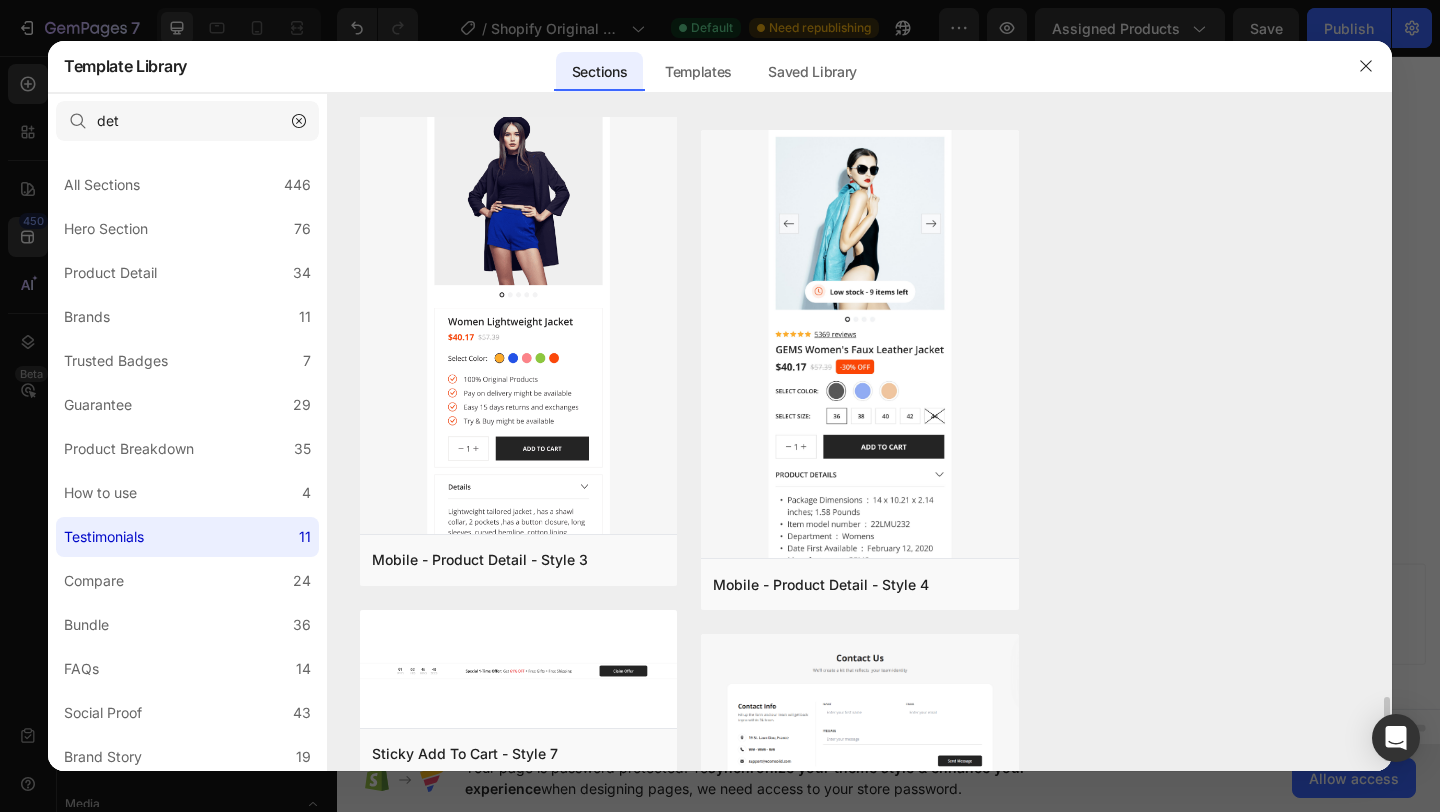 scroll, scrollTop: 5919, scrollLeft: 0, axis: vertical 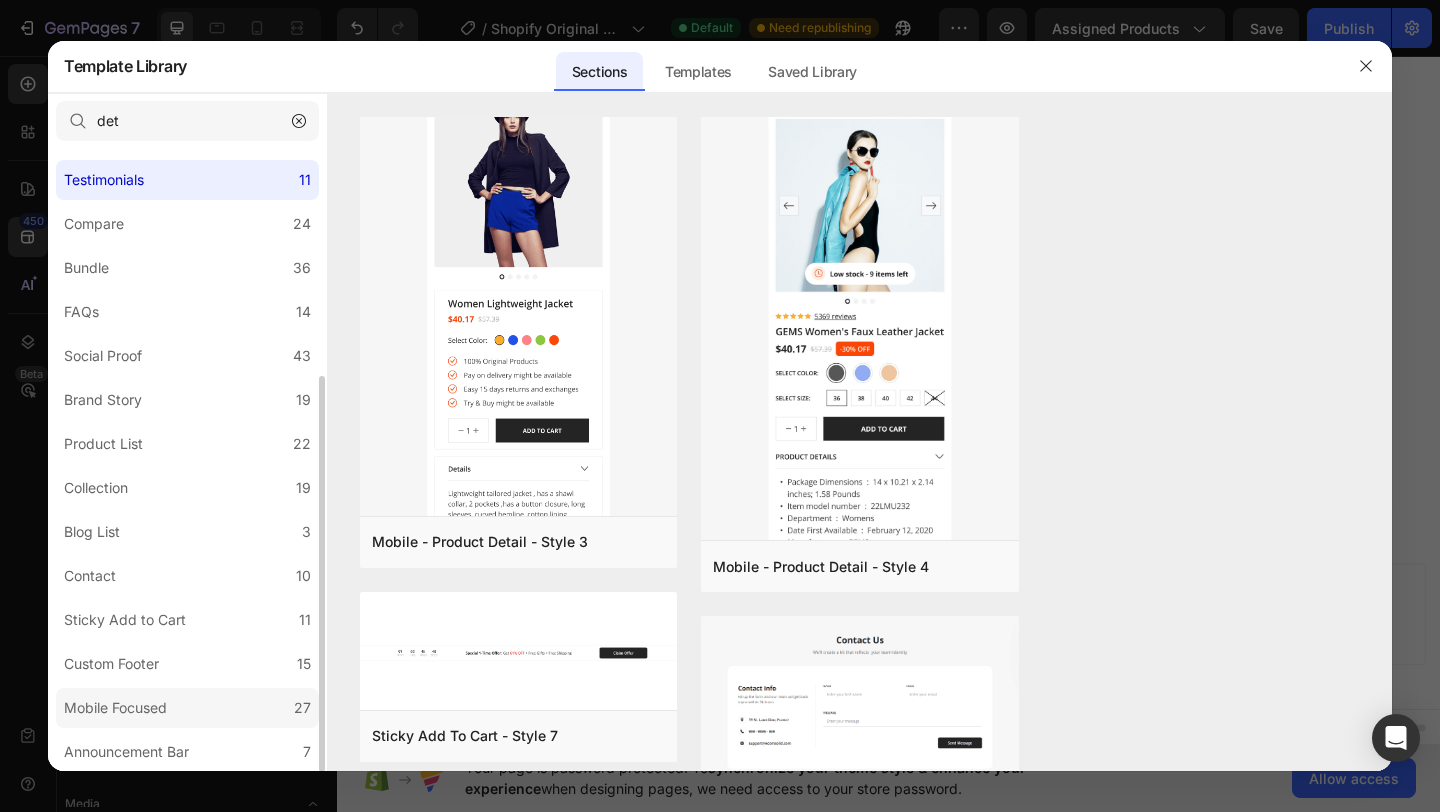 click on "Mobile Focused 27" 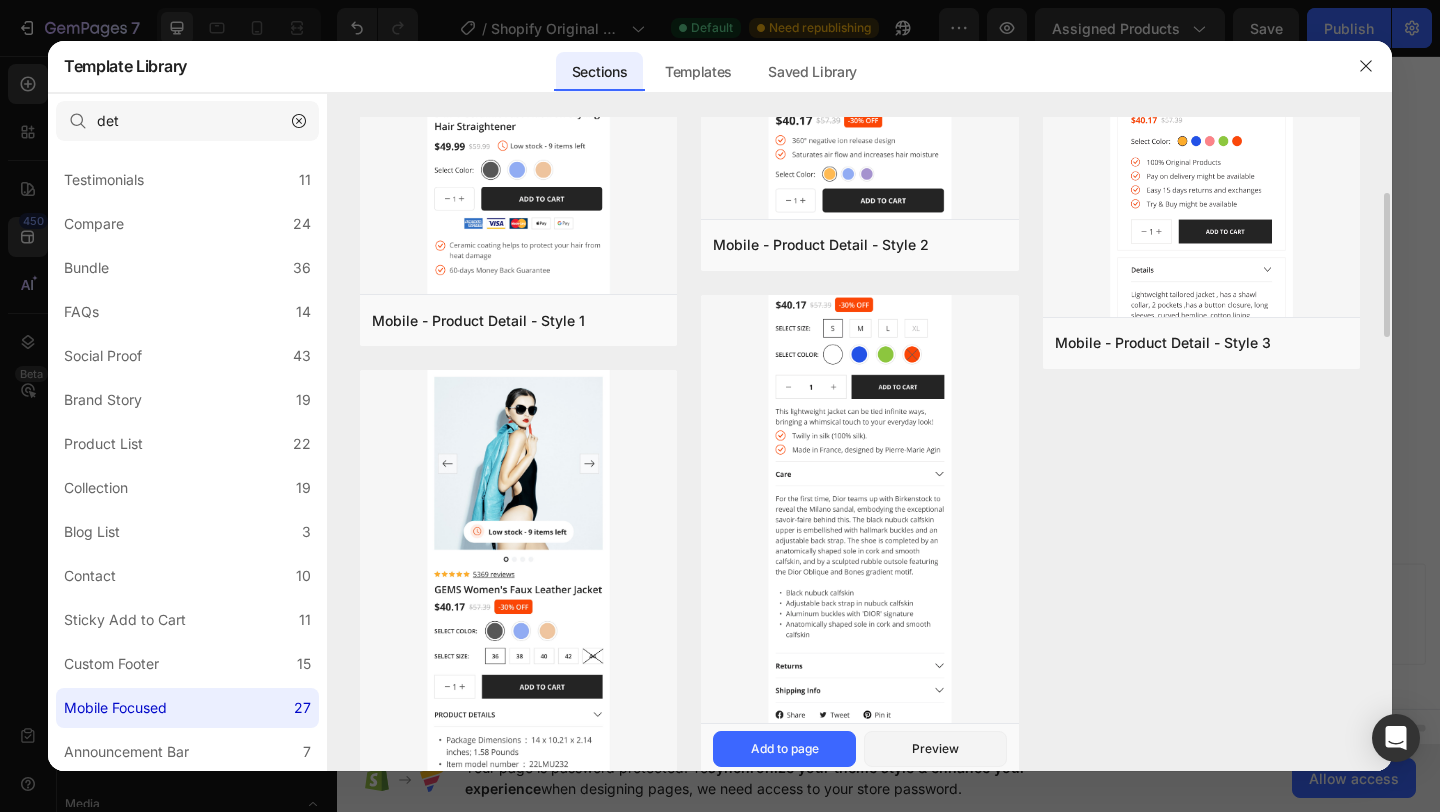 scroll, scrollTop: 249, scrollLeft: 0, axis: vertical 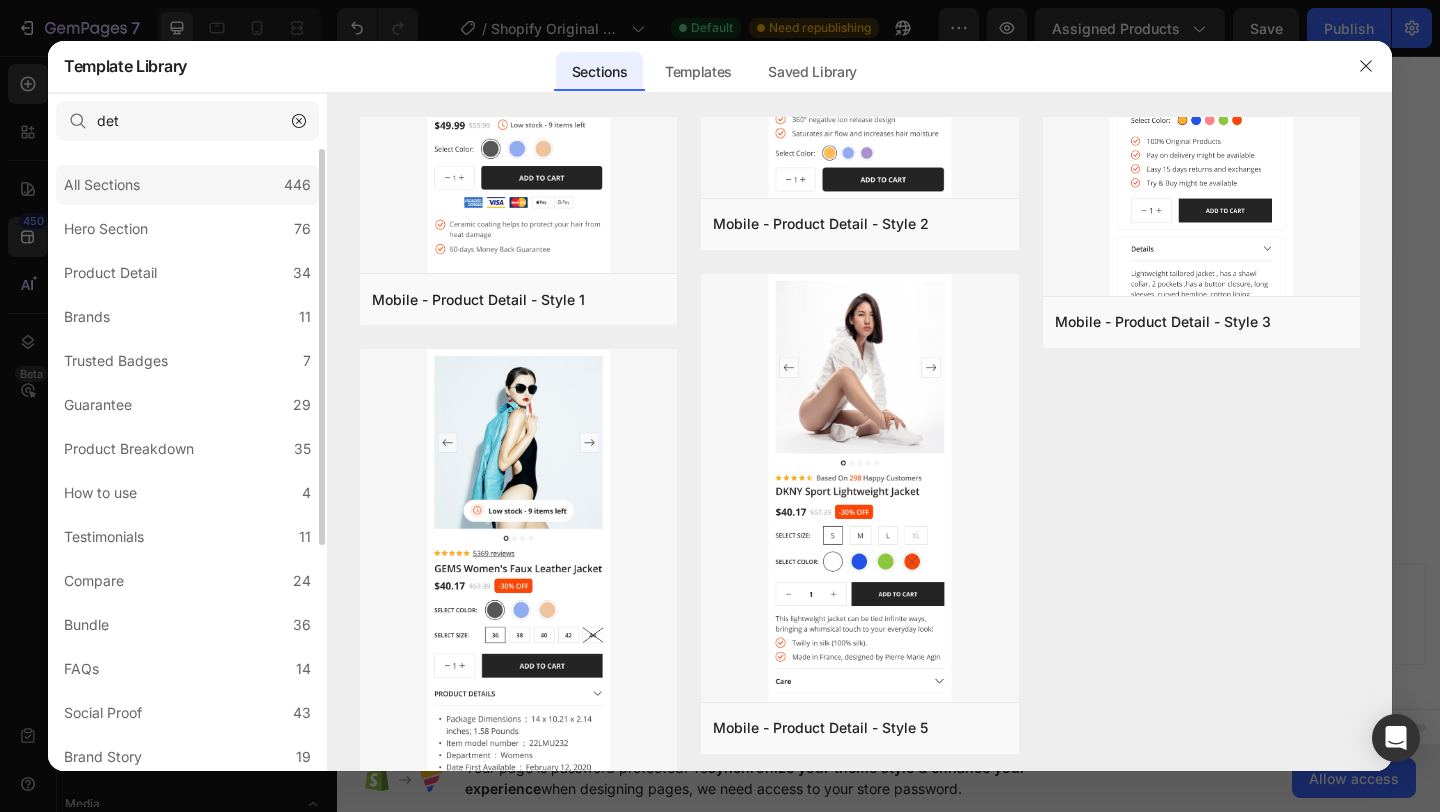 click on "All Sections 446" 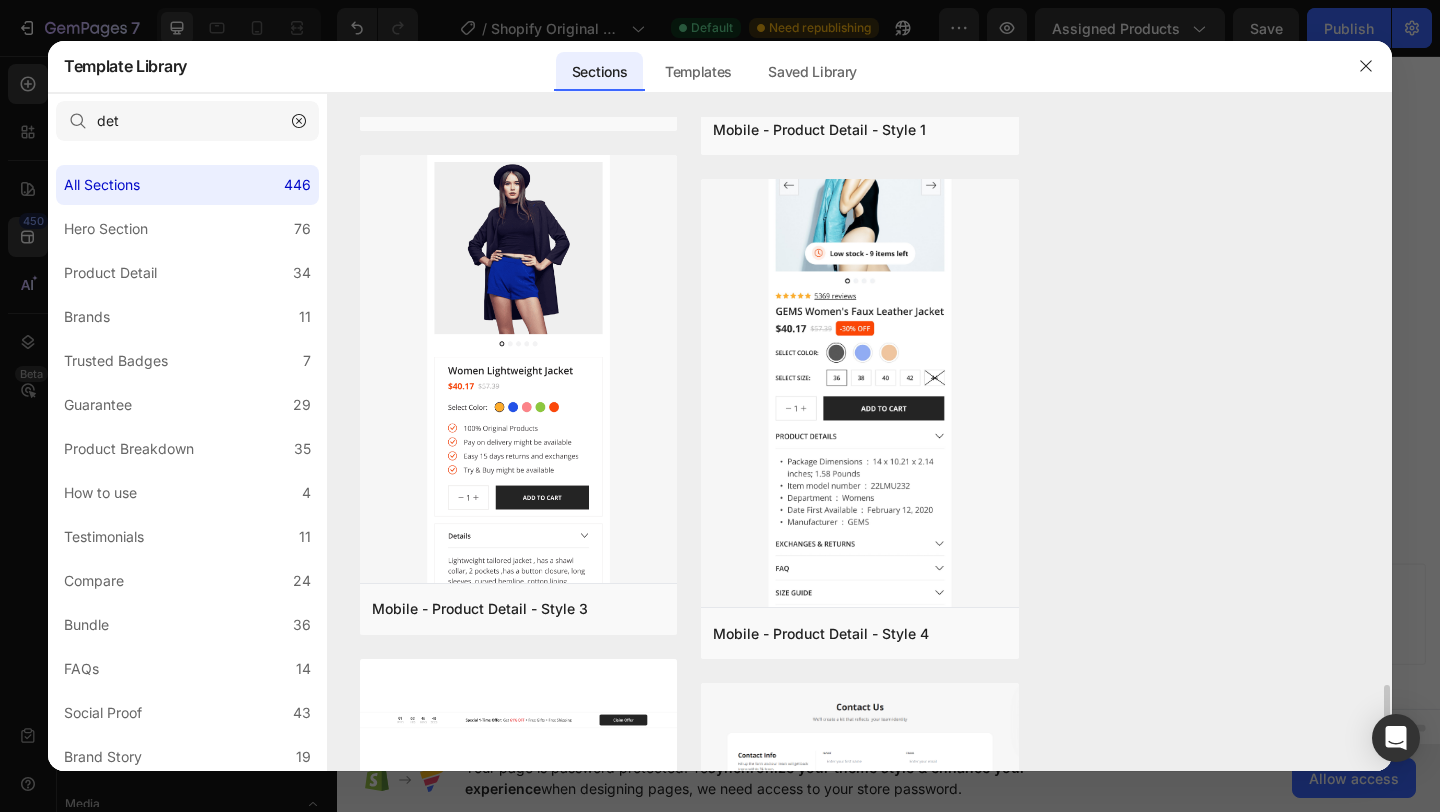 scroll, scrollTop: 5454, scrollLeft: 0, axis: vertical 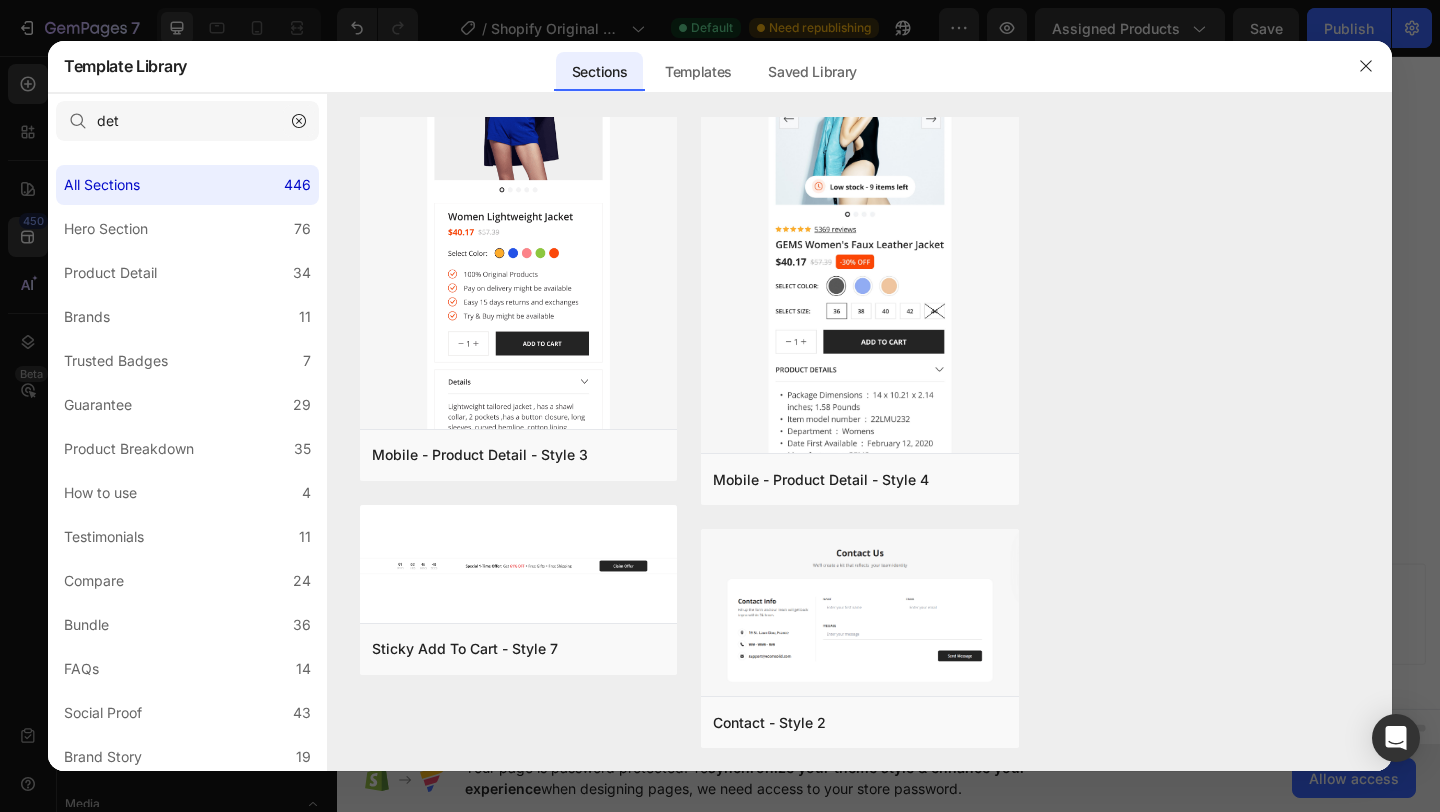 click 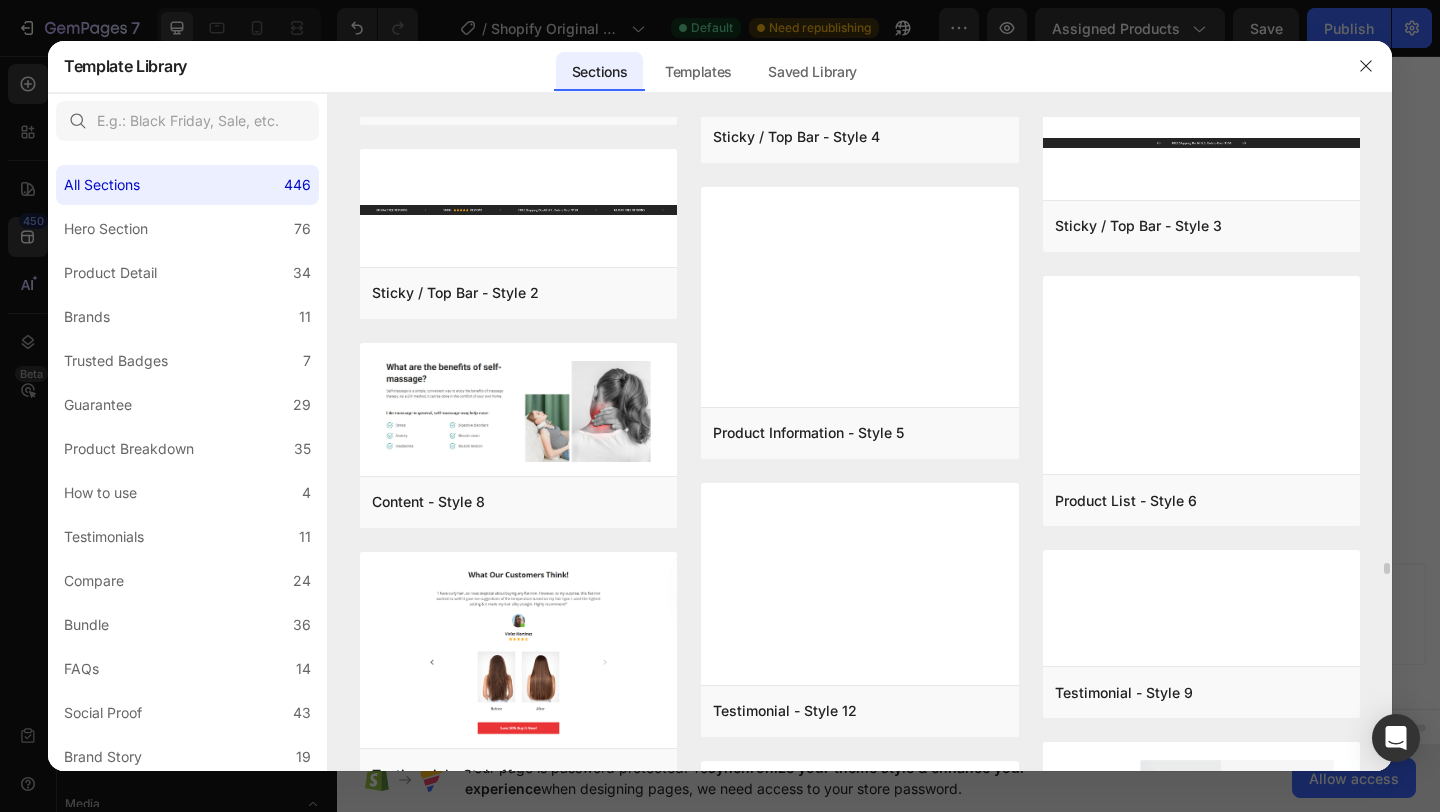 scroll, scrollTop: 24268, scrollLeft: 0, axis: vertical 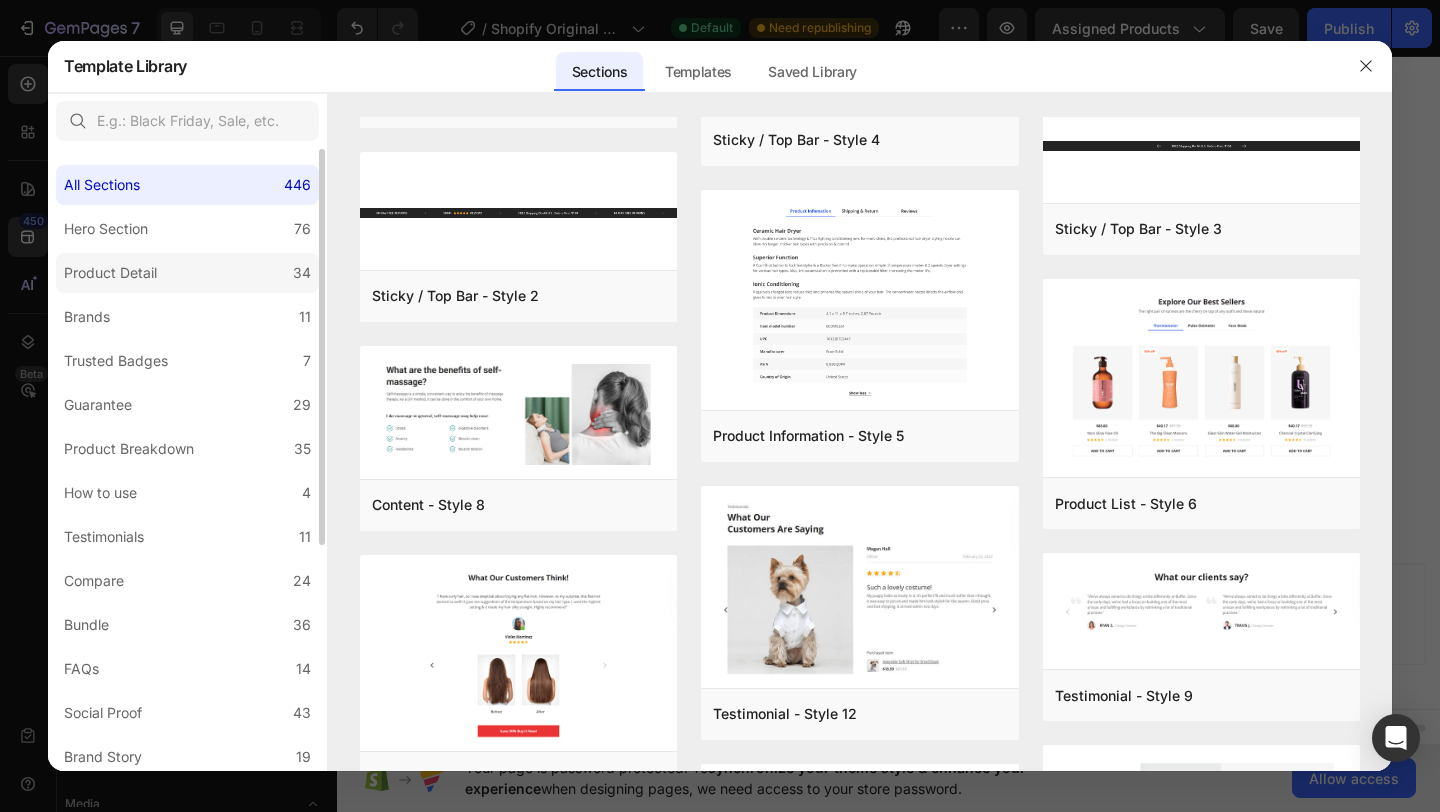 click on "Product Detail 34" 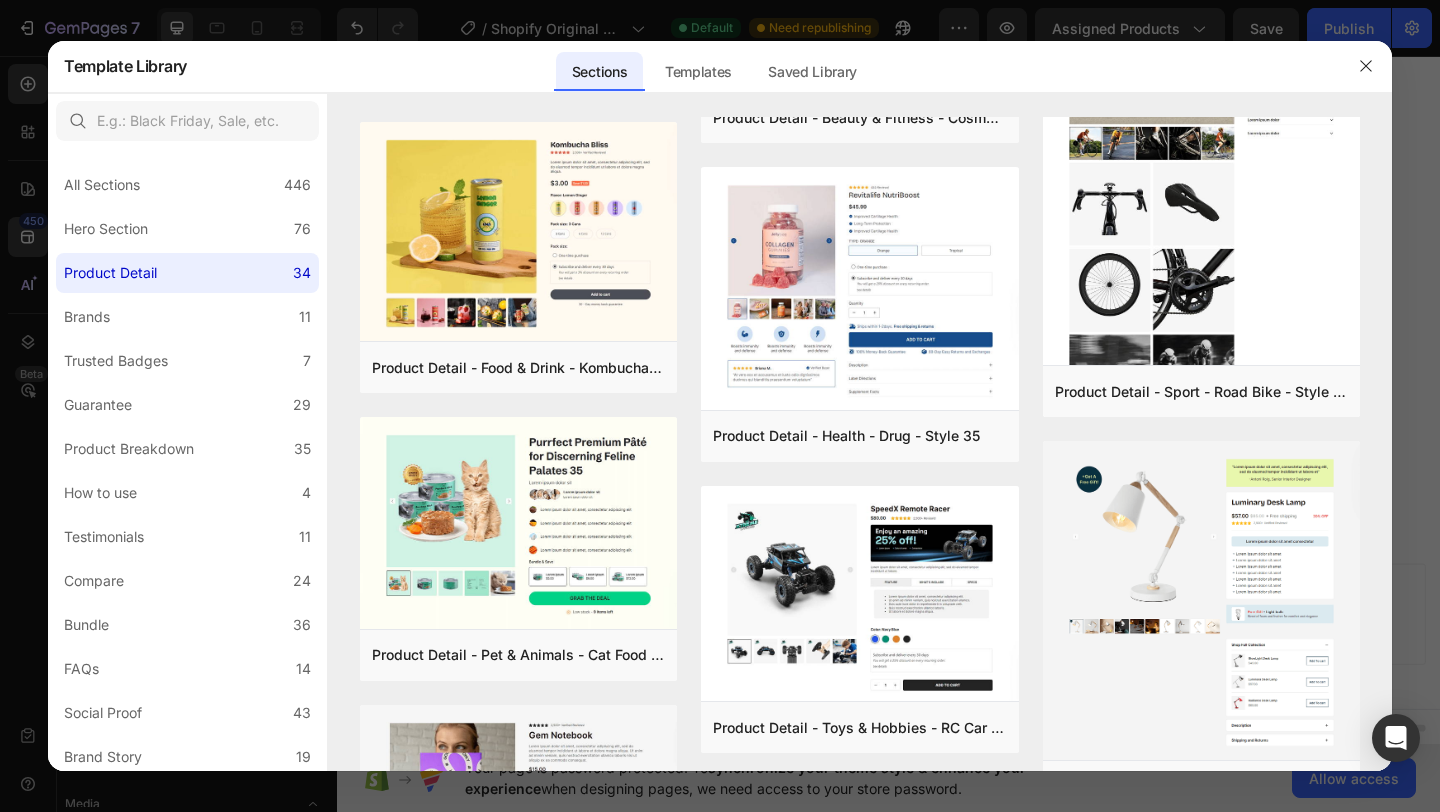 scroll, scrollTop: 0, scrollLeft: 0, axis: both 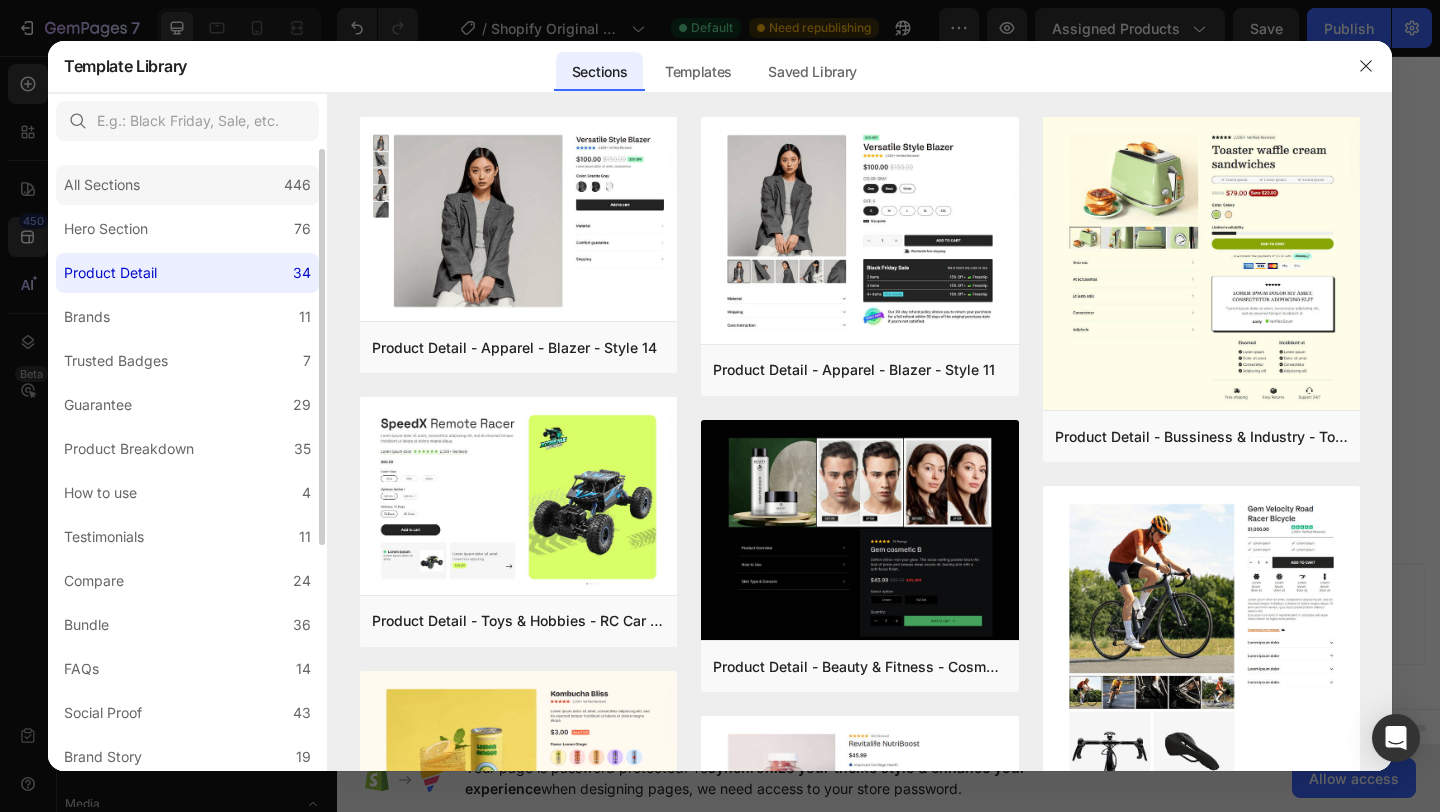 click on "All Sections 446" 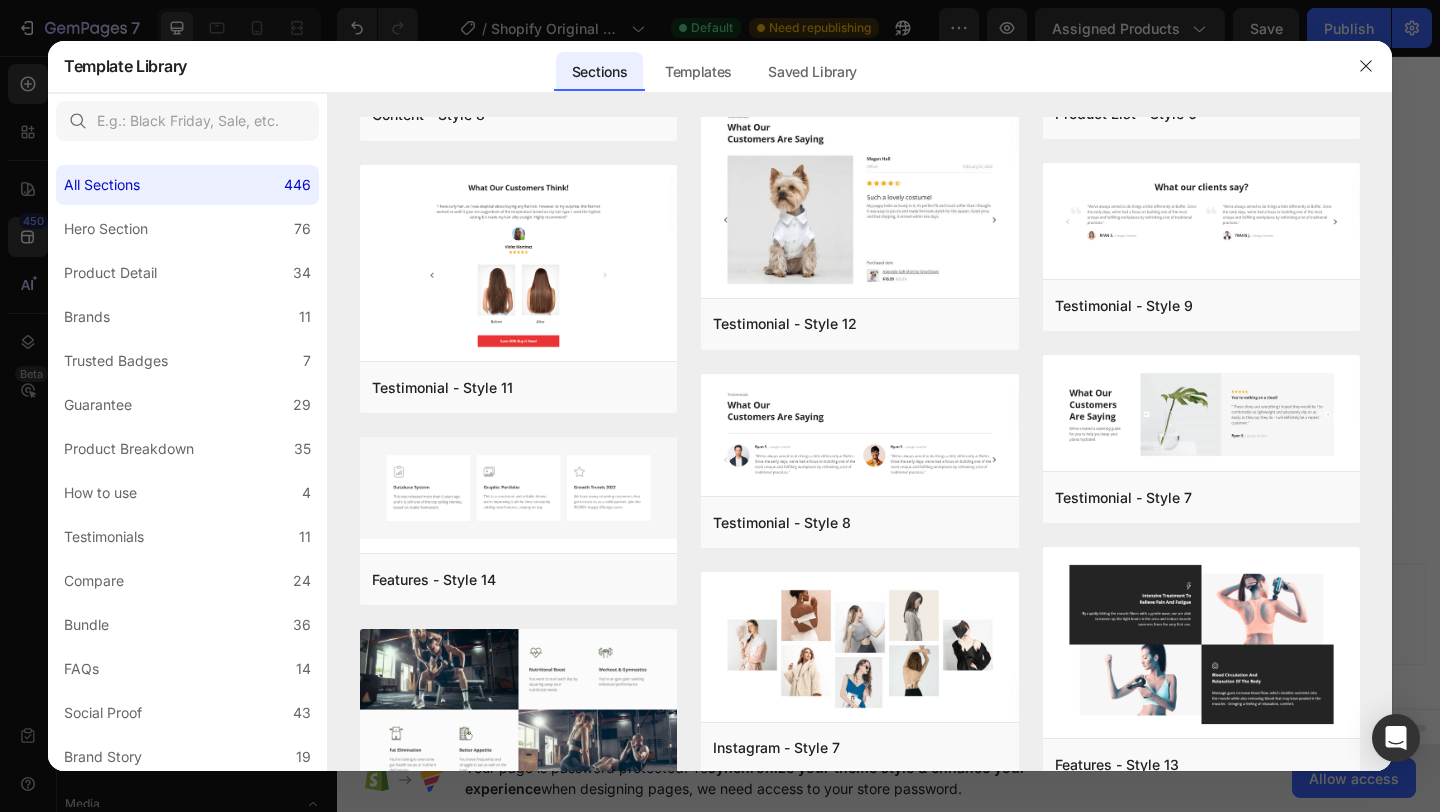 scroll, scrollTop: 24943, scrollLeft: 0, axis: vertical 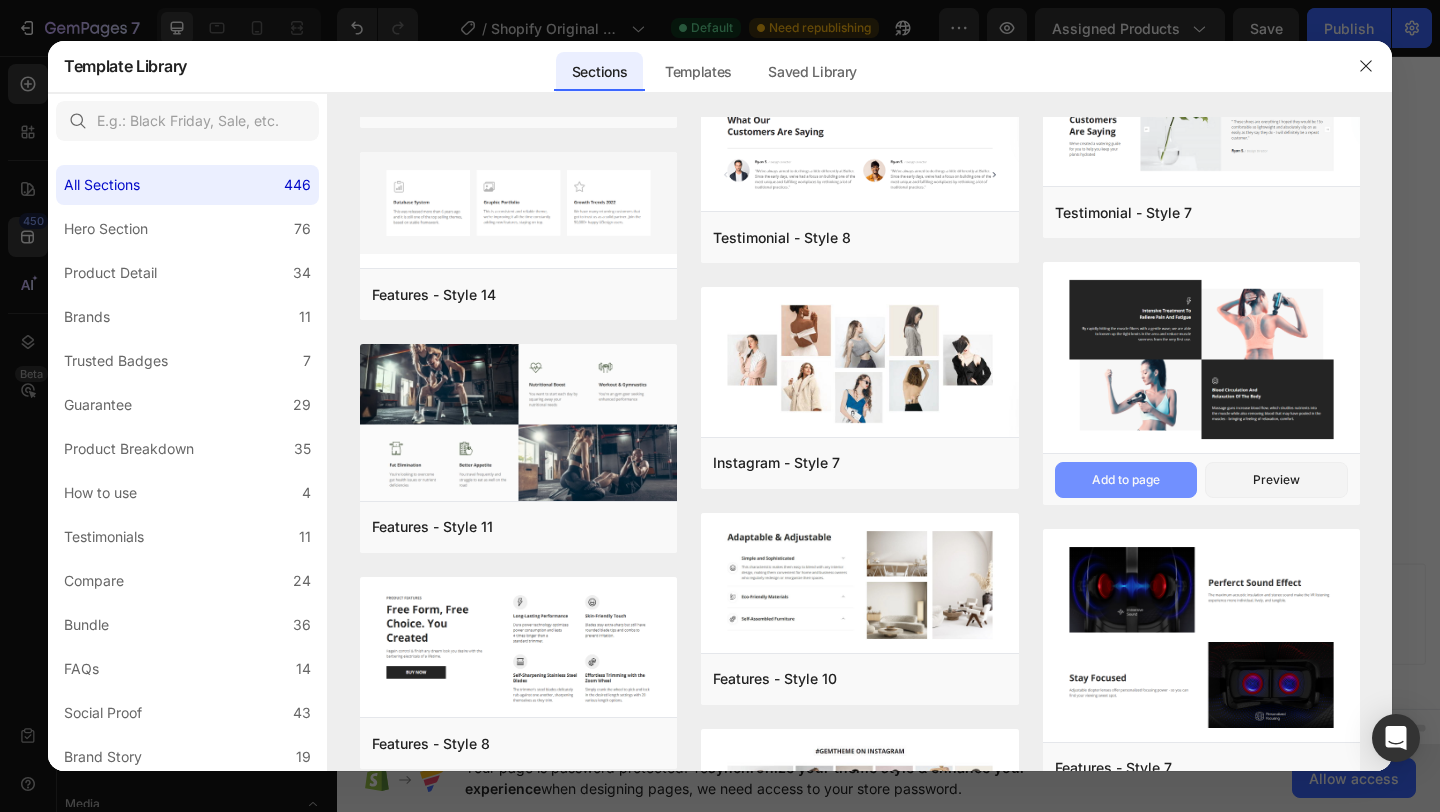 click on "Add to page" at bounding box center [1126, 480] 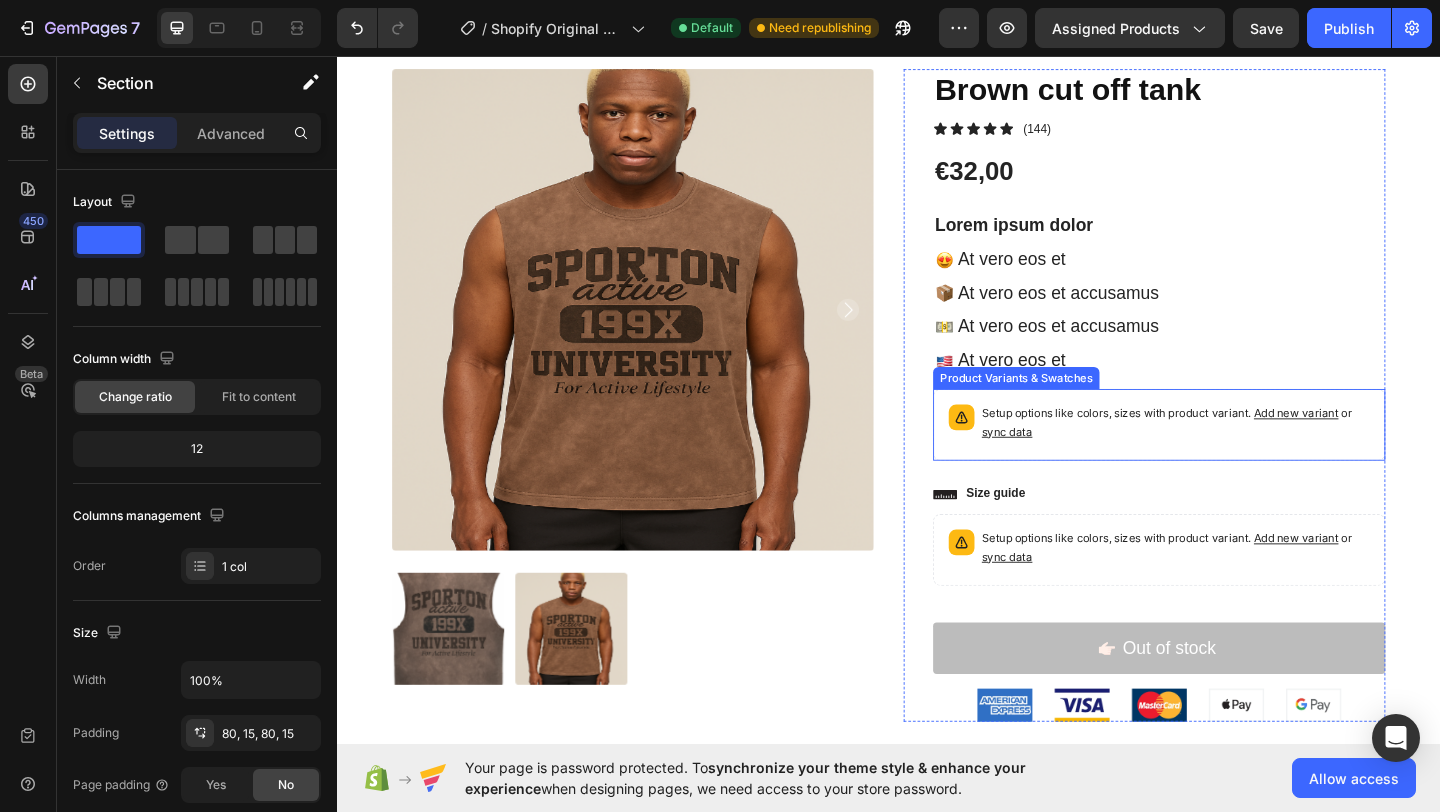 scroll, scrollTop: 251, scrollLeft: 0, axis: vertical 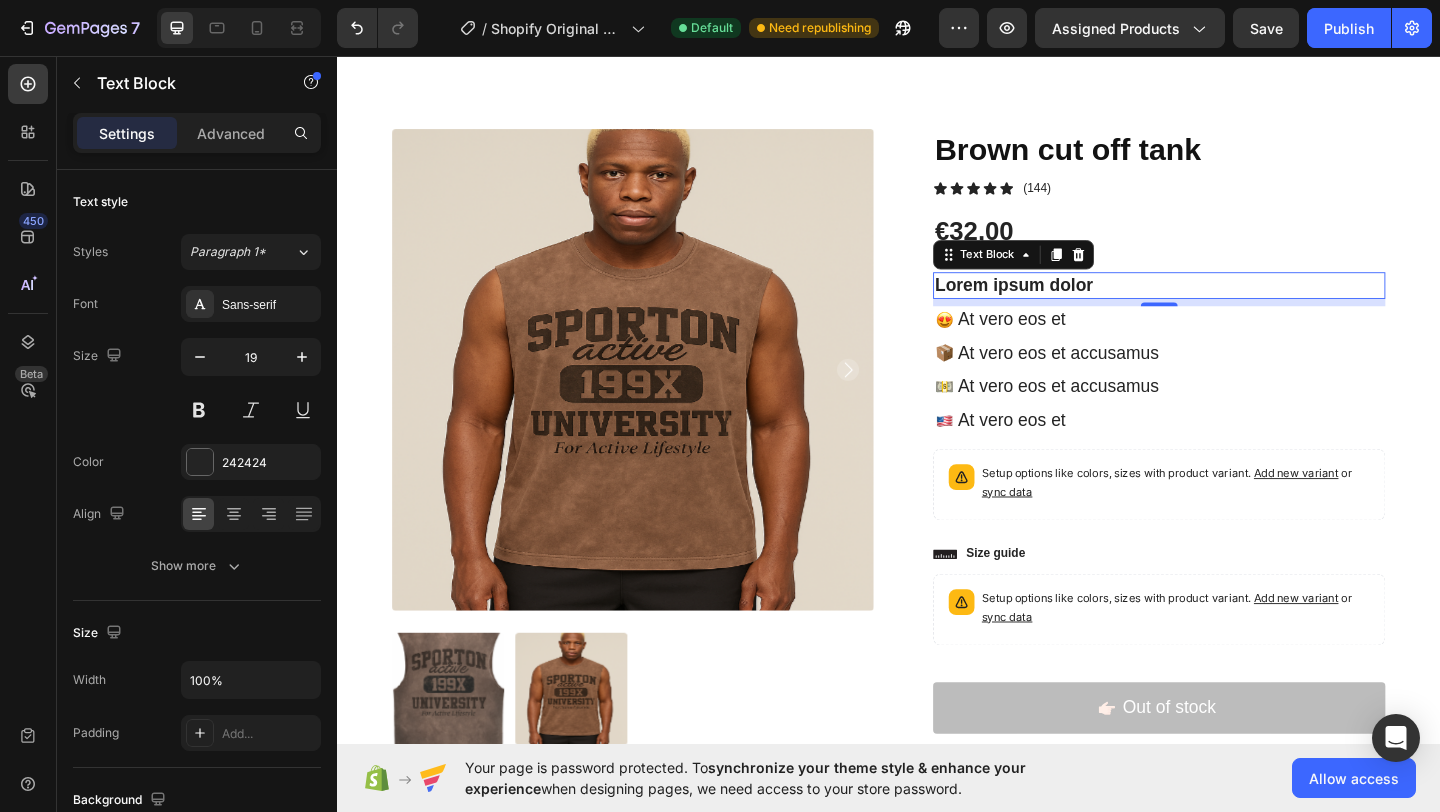 click on "Lorem ipsum dolor" at bounding box center [1231, 305] 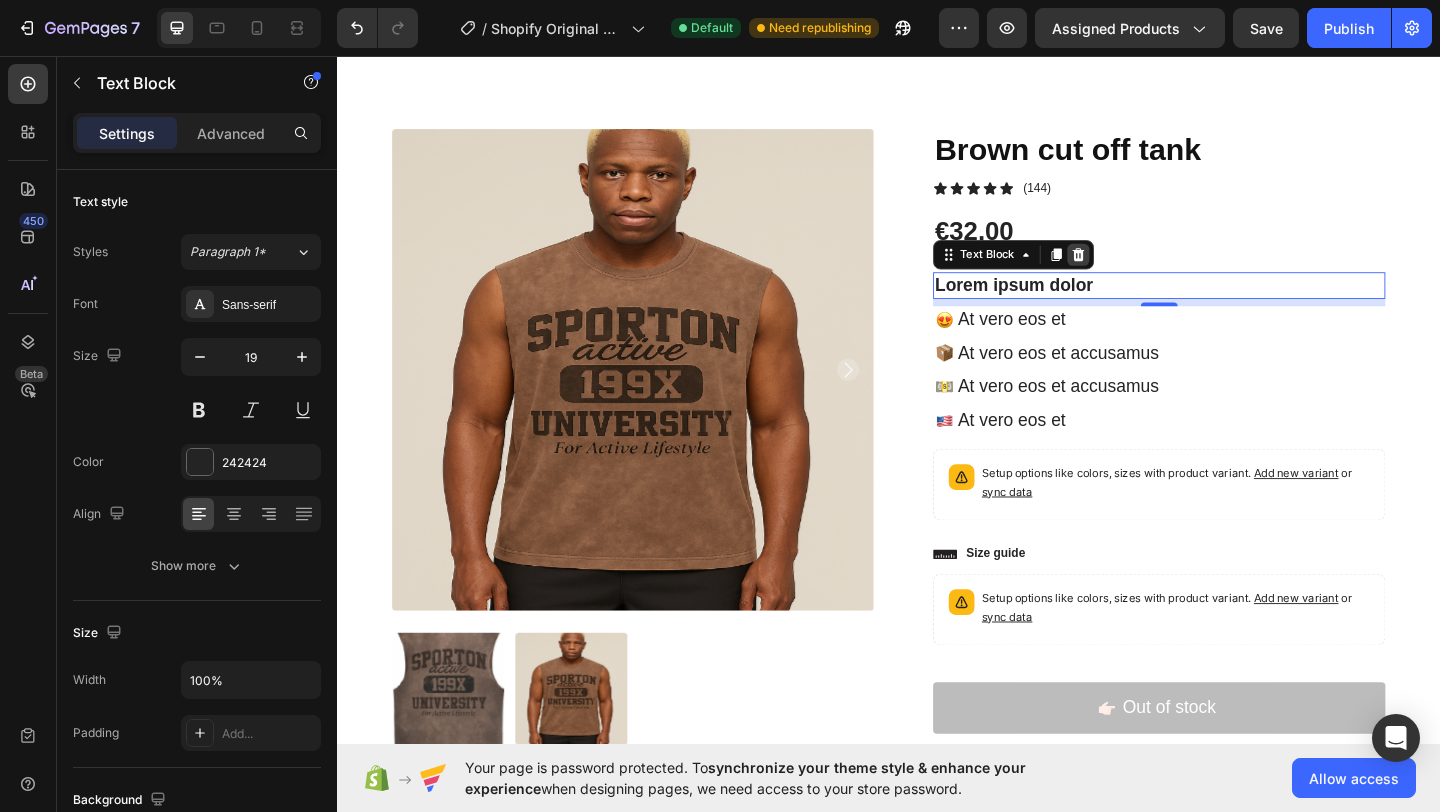 click 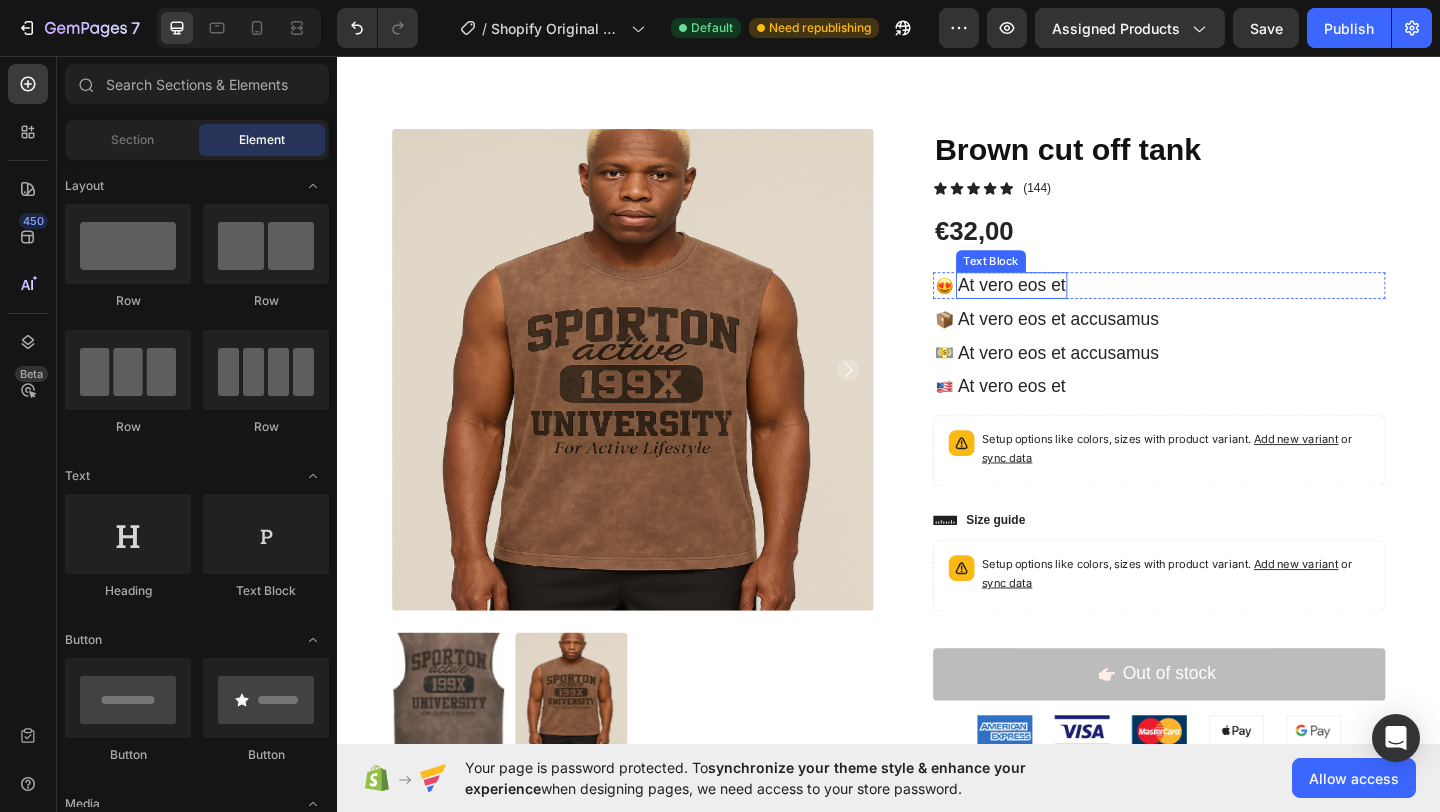 click on "At vero eos et" at bounding box center [1070, 305] 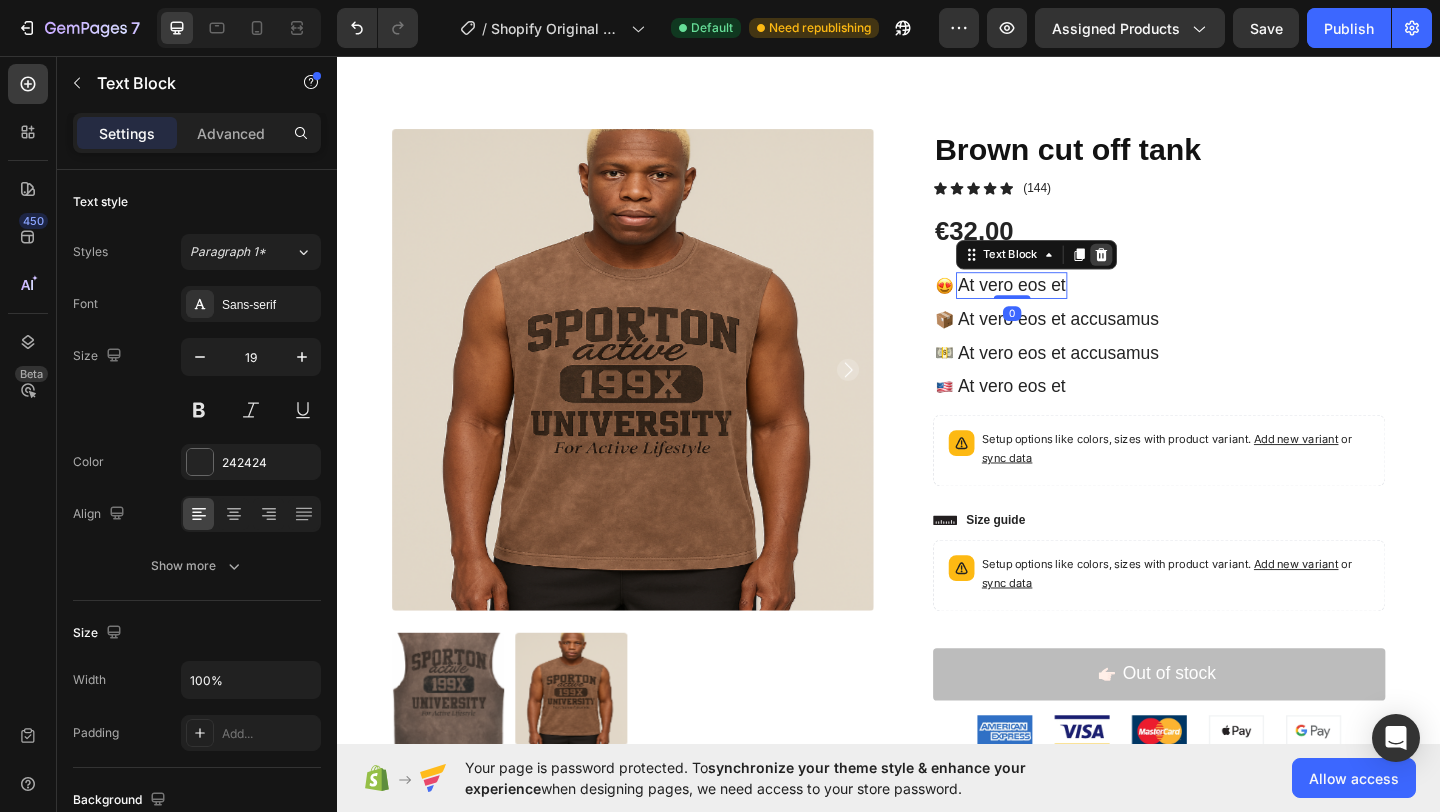 click 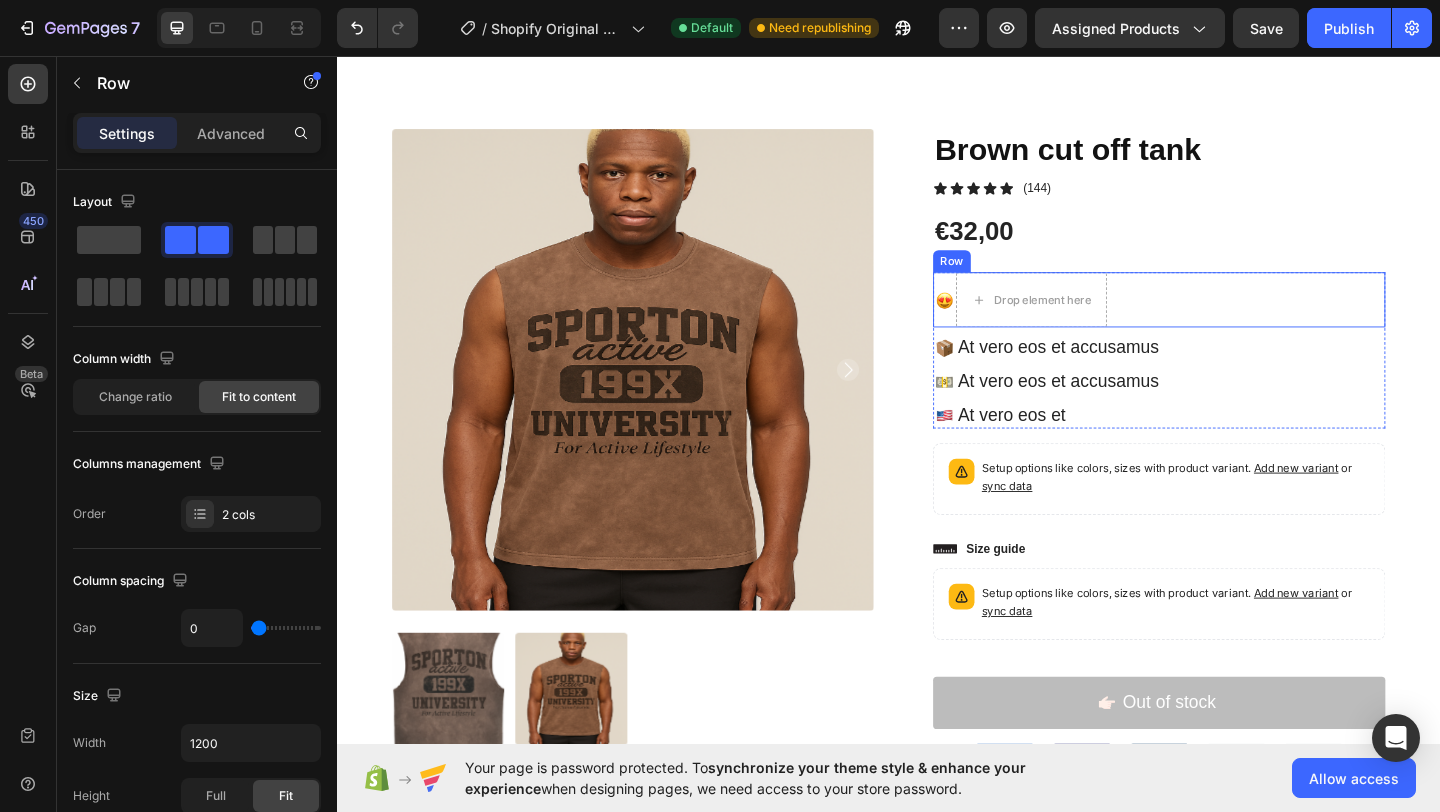 click on "Image
Drop element here Row" at bounding box center [1231, 321] 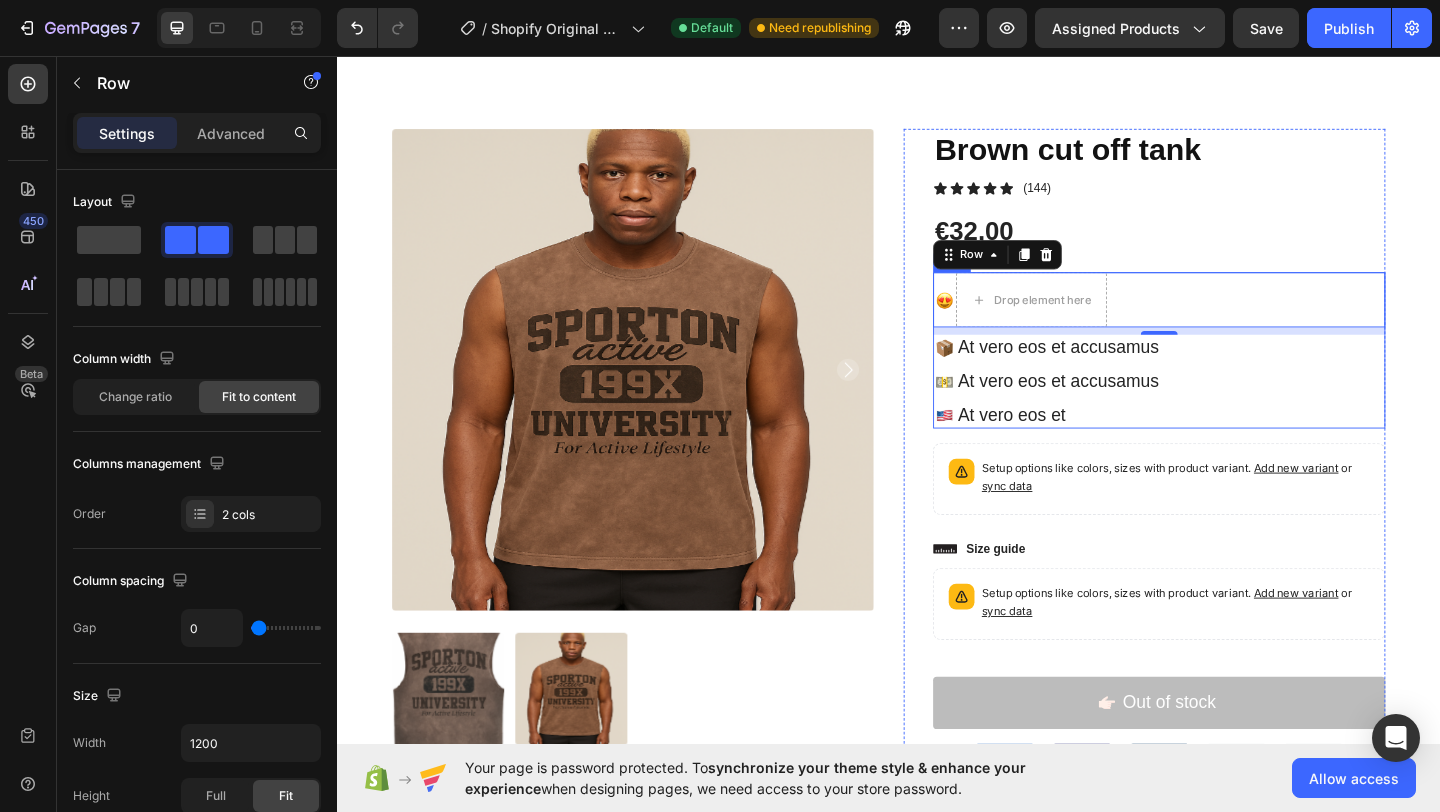 click on "Image
Drop element here Row   8 Image At vero eos et accusamus  Text Block Row Image At vero eos et accusamus  Text Block Row Image At vero eos et  Text Block Row" at bounding box center (1231, 376) 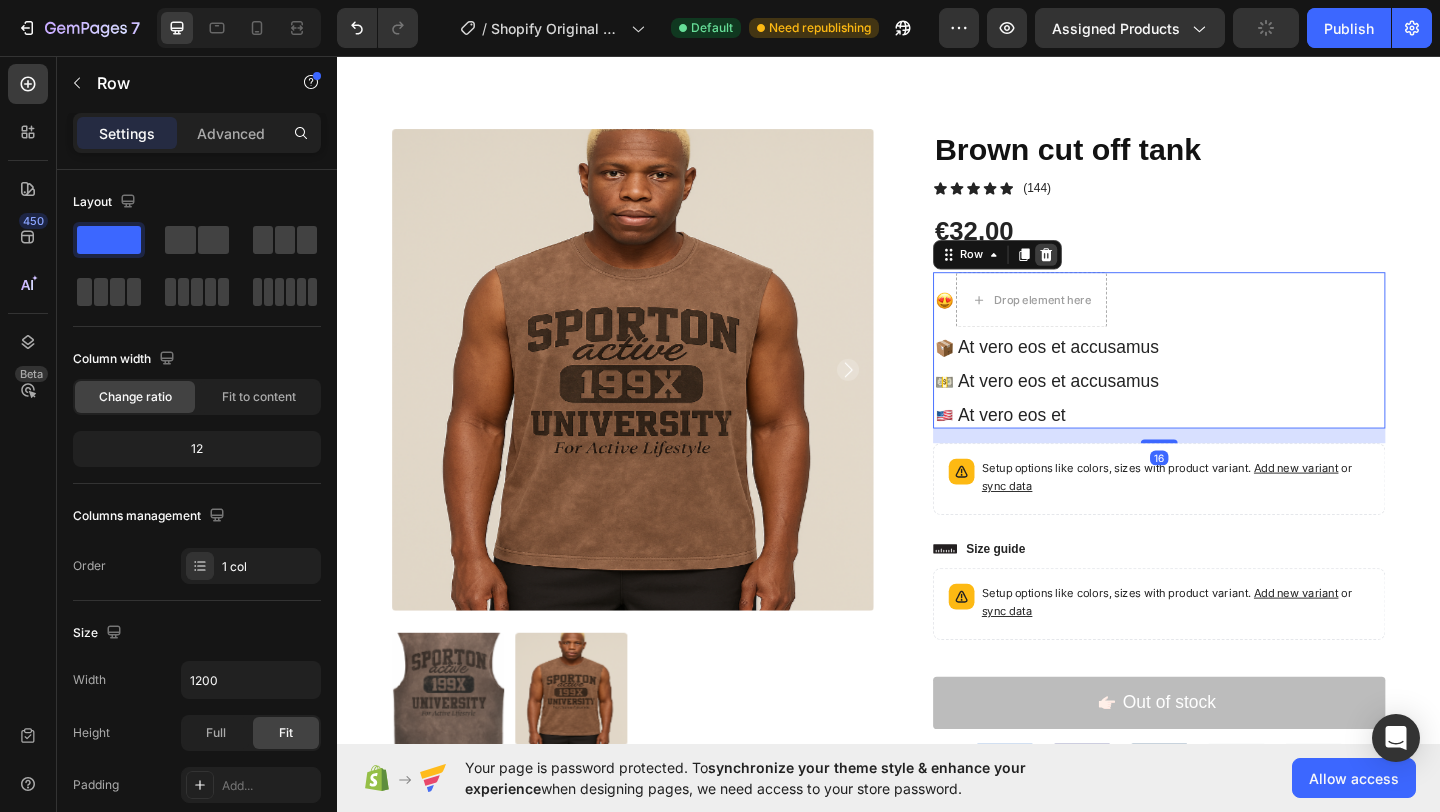 click 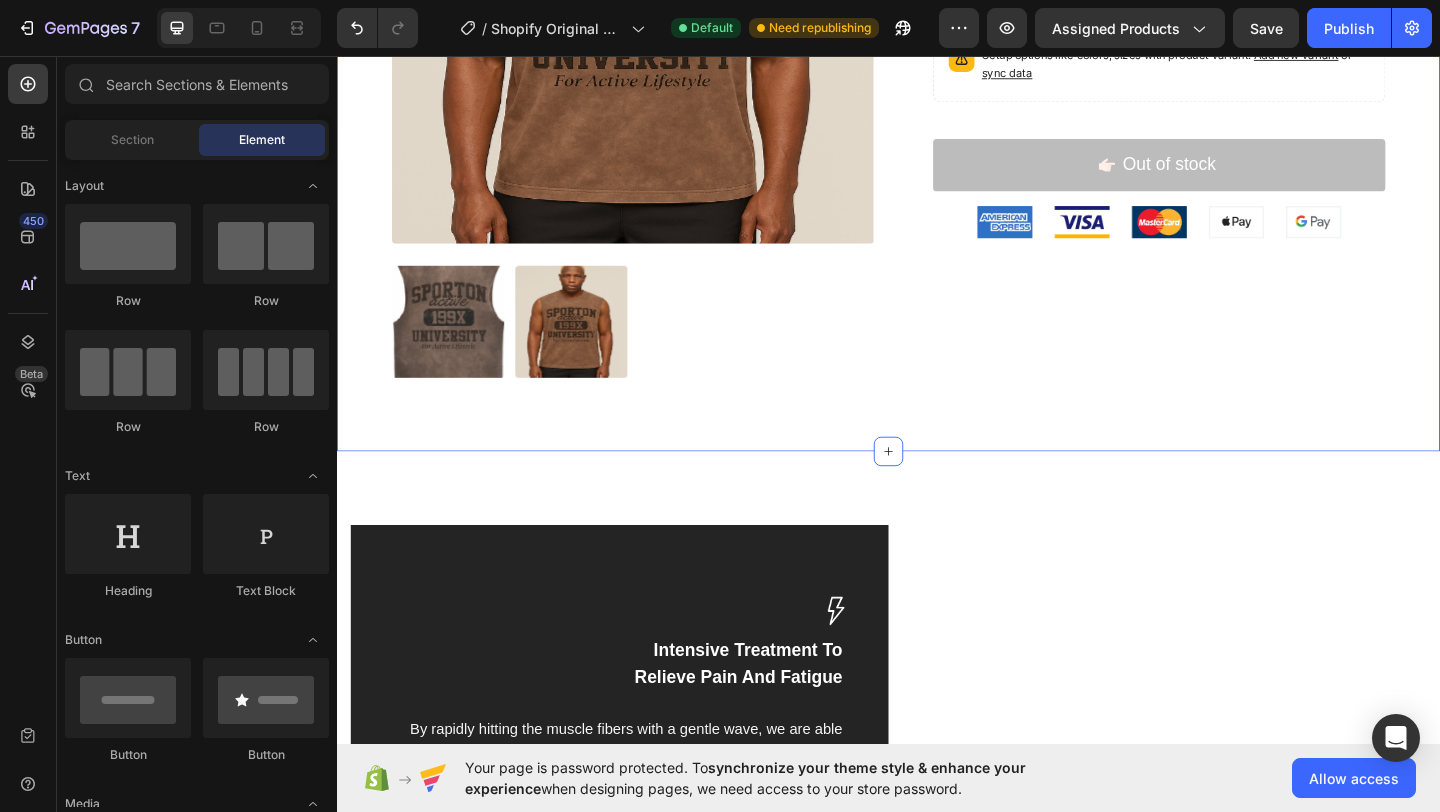 scroll, scrollTop: 654, scrollLeft: 0, axis: vertical 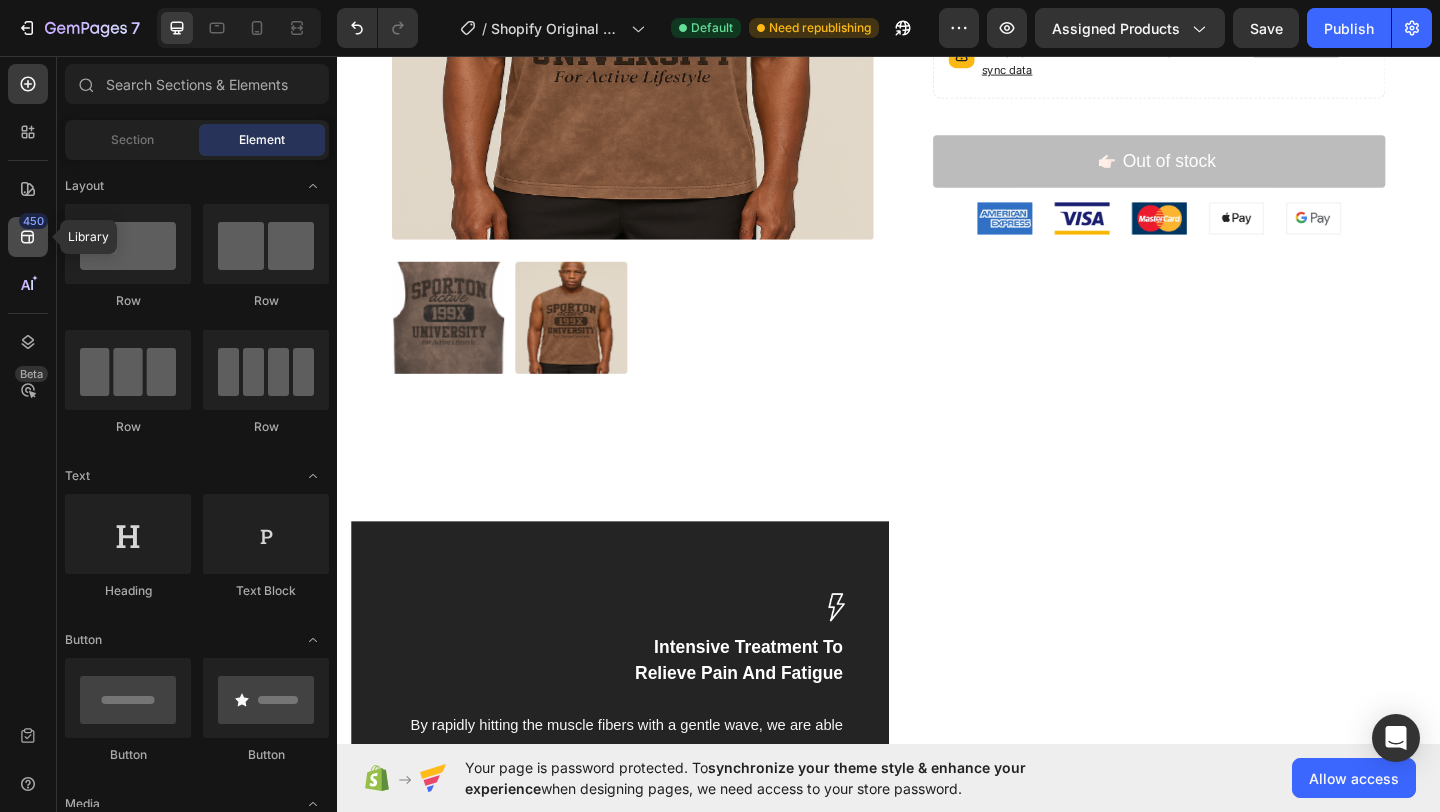 click 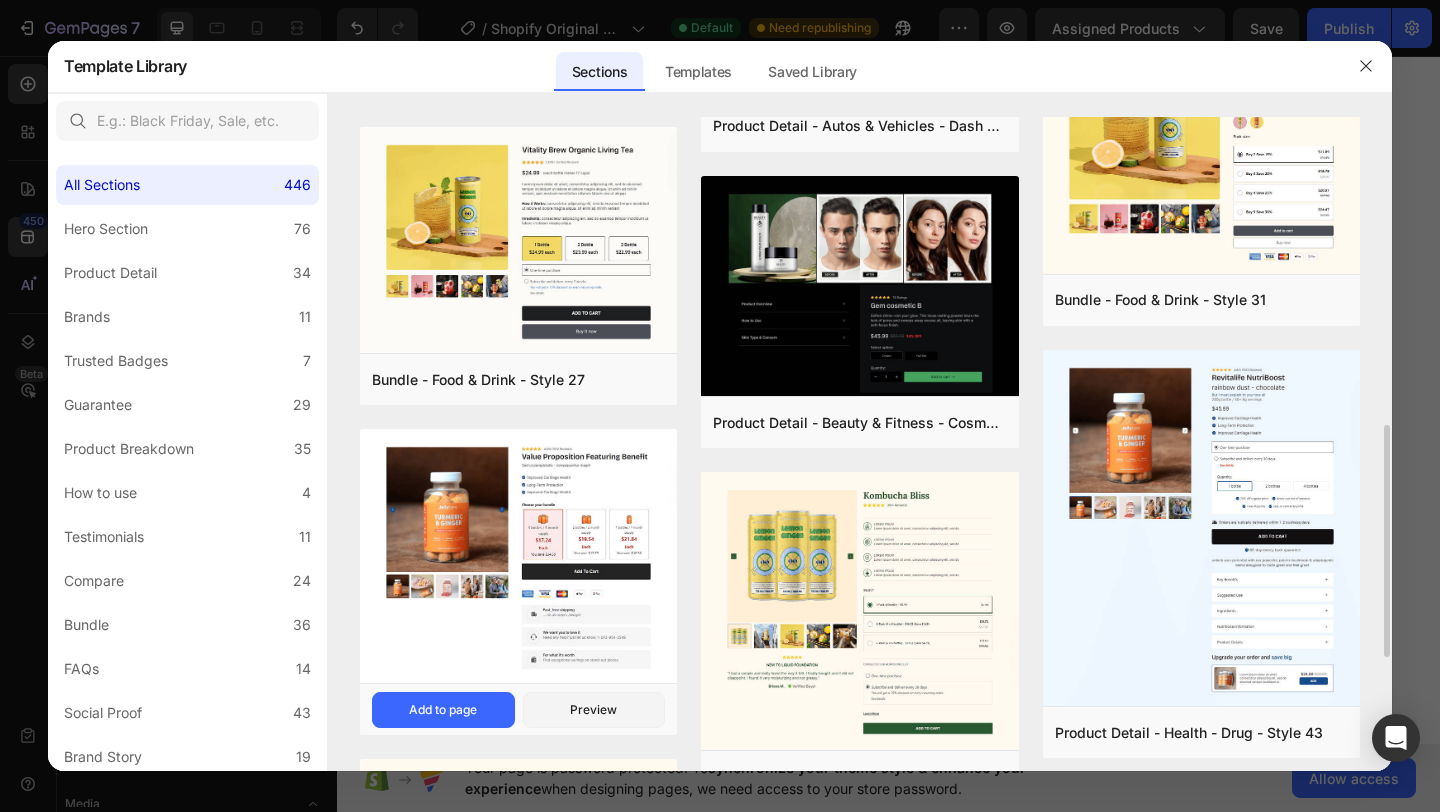 scroll, scrollTop: 864, scrollLeft: 0, axis: vertical 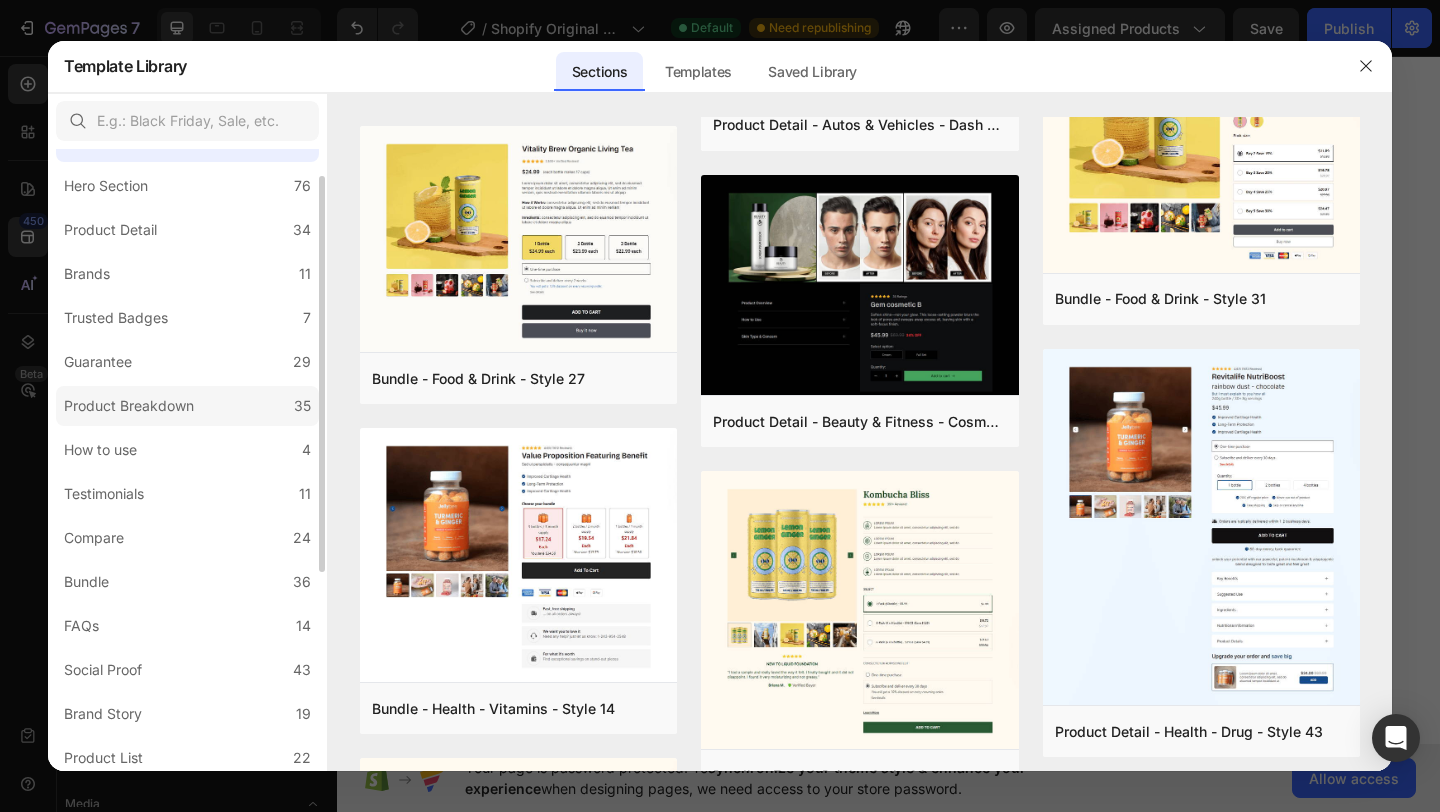 click on "Product Breakdown" at bounding box center [129, 406] 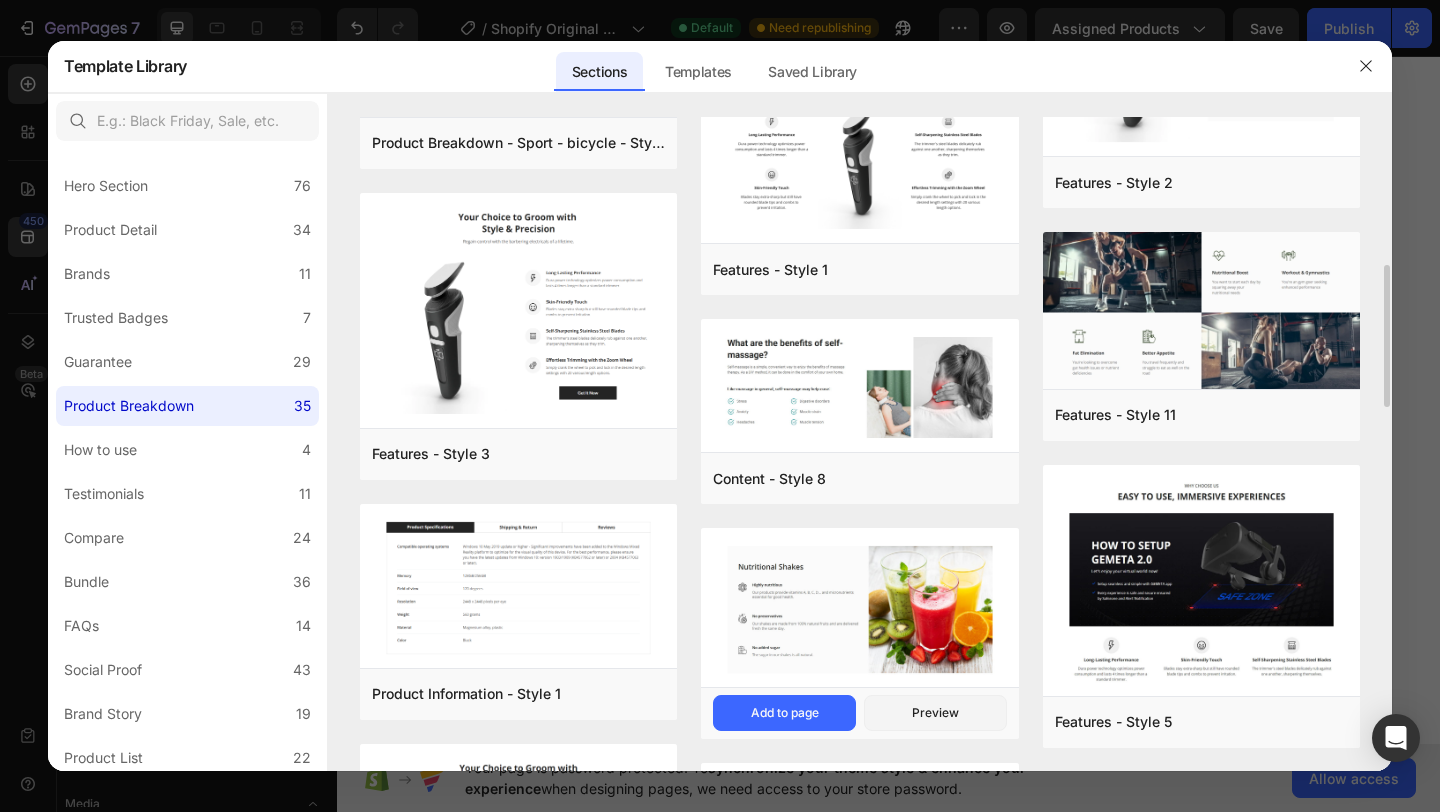scroll, scrollTop: 681, scrollLeft: 0, axis: vertical 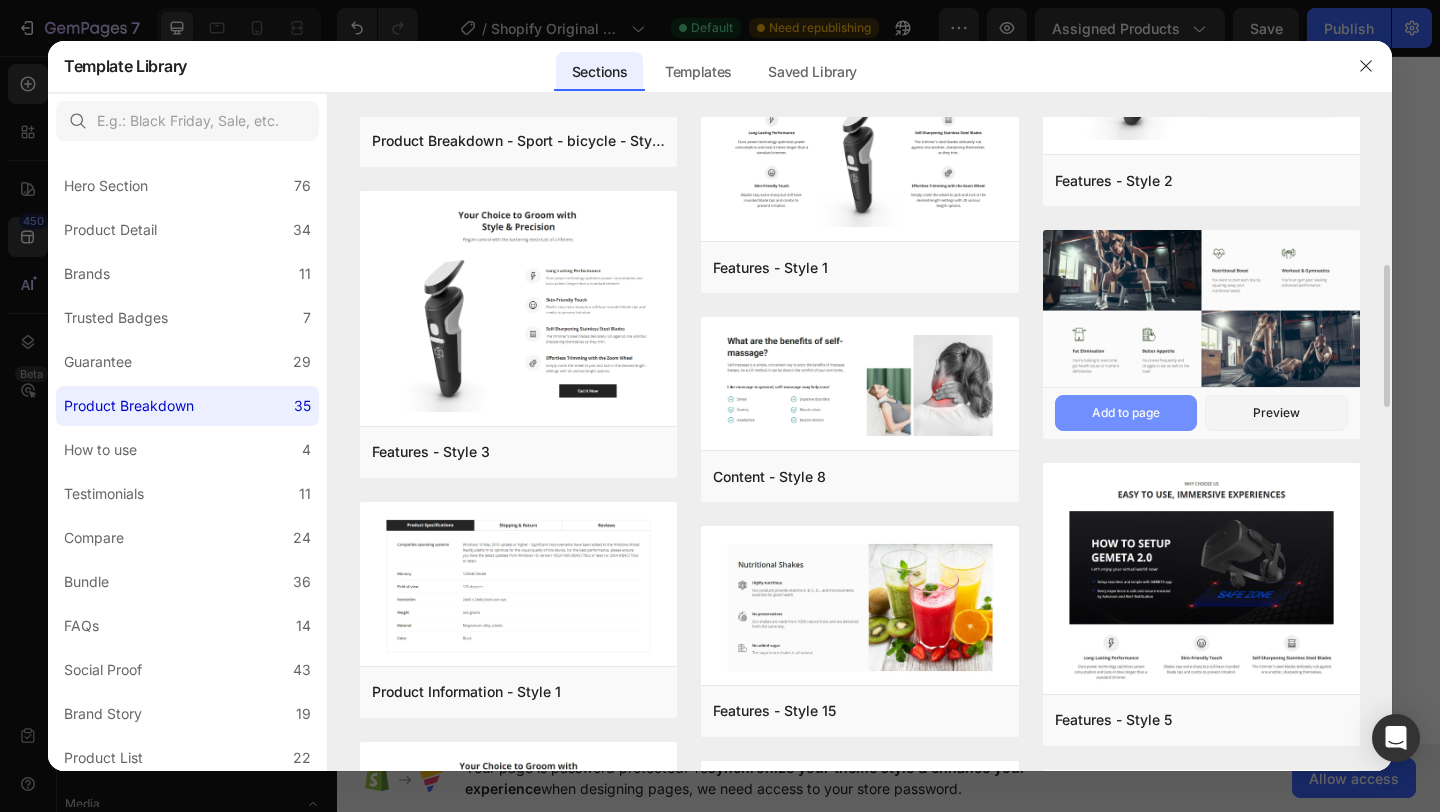 click on "Add to page" at bounding box center (1126, 413) 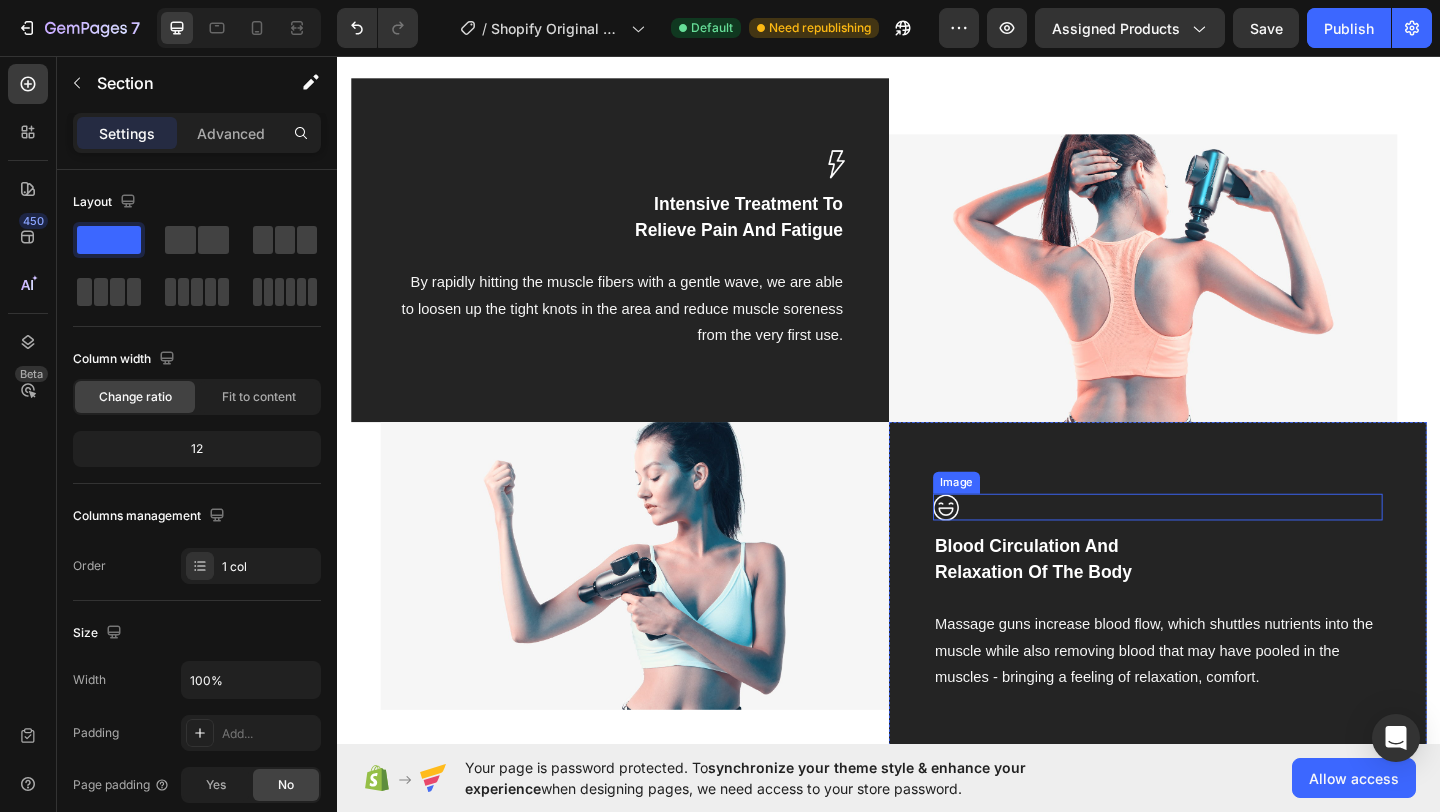 scroll, scrollTop: 875, scrollLeft: 0, axis: vertical 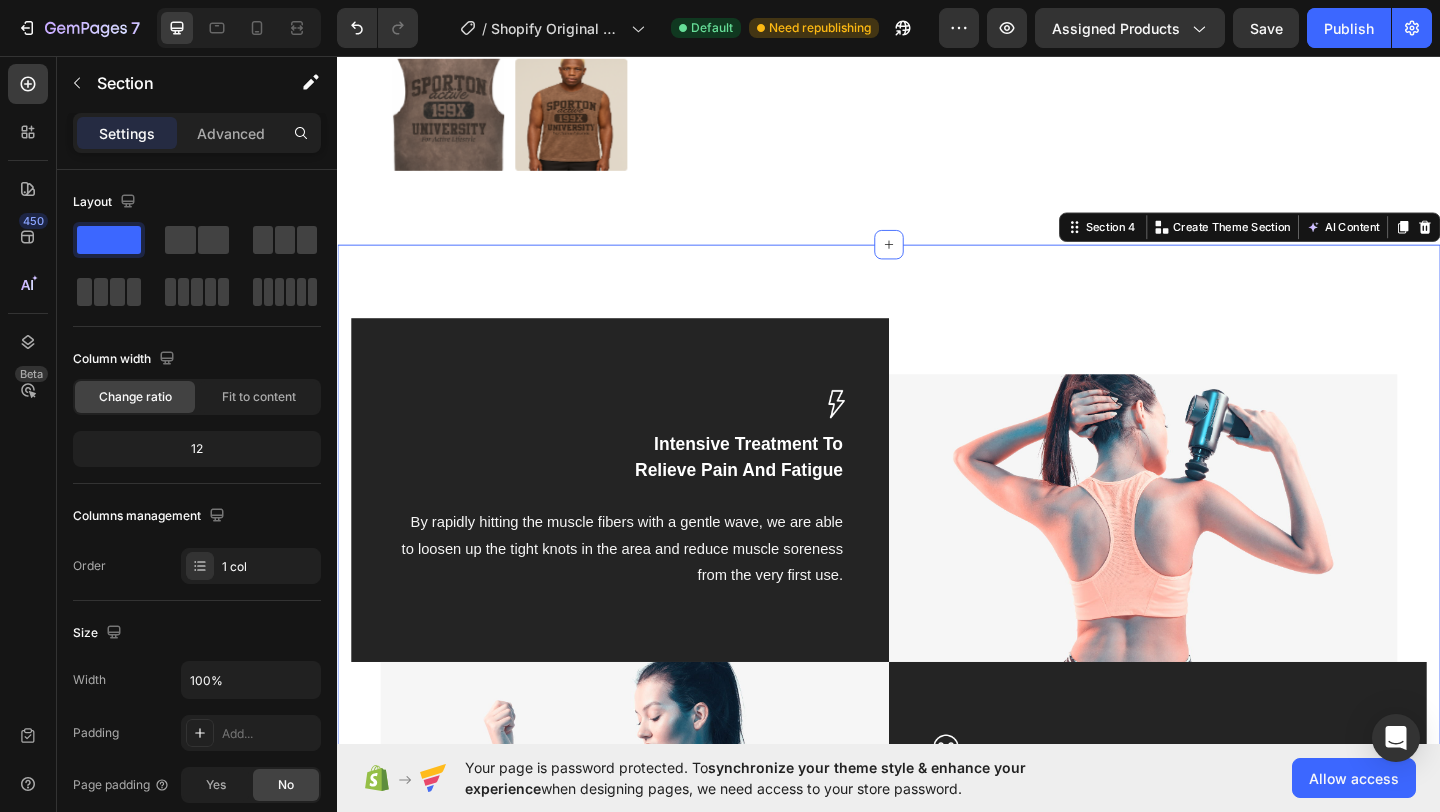 click on "Image Intensive Treatment To Relieve Pain And Fatigue Text block By rapidly hitting the muscle fibers with a gentle wave, we are able to loosen up the tight knots in the area and reduce muscle soreness from the very first use. Text block Row Image Row Image Image Blood Circulation And Relaxation Of The Body Text block Massage guns increase blood flow, which shuttles nutrients into the muscle while also removing blood that may have pooled in the muscles - bringing a feeling of relaxation, comfort. Text block Row Row Section 4   You can create reusable sections Create Theme Section AI Content Write with GemAI What would you like to describe here? Tone and Voice Persuasive Product Getting products... Show more Generate" at bounding box center [937, 714] 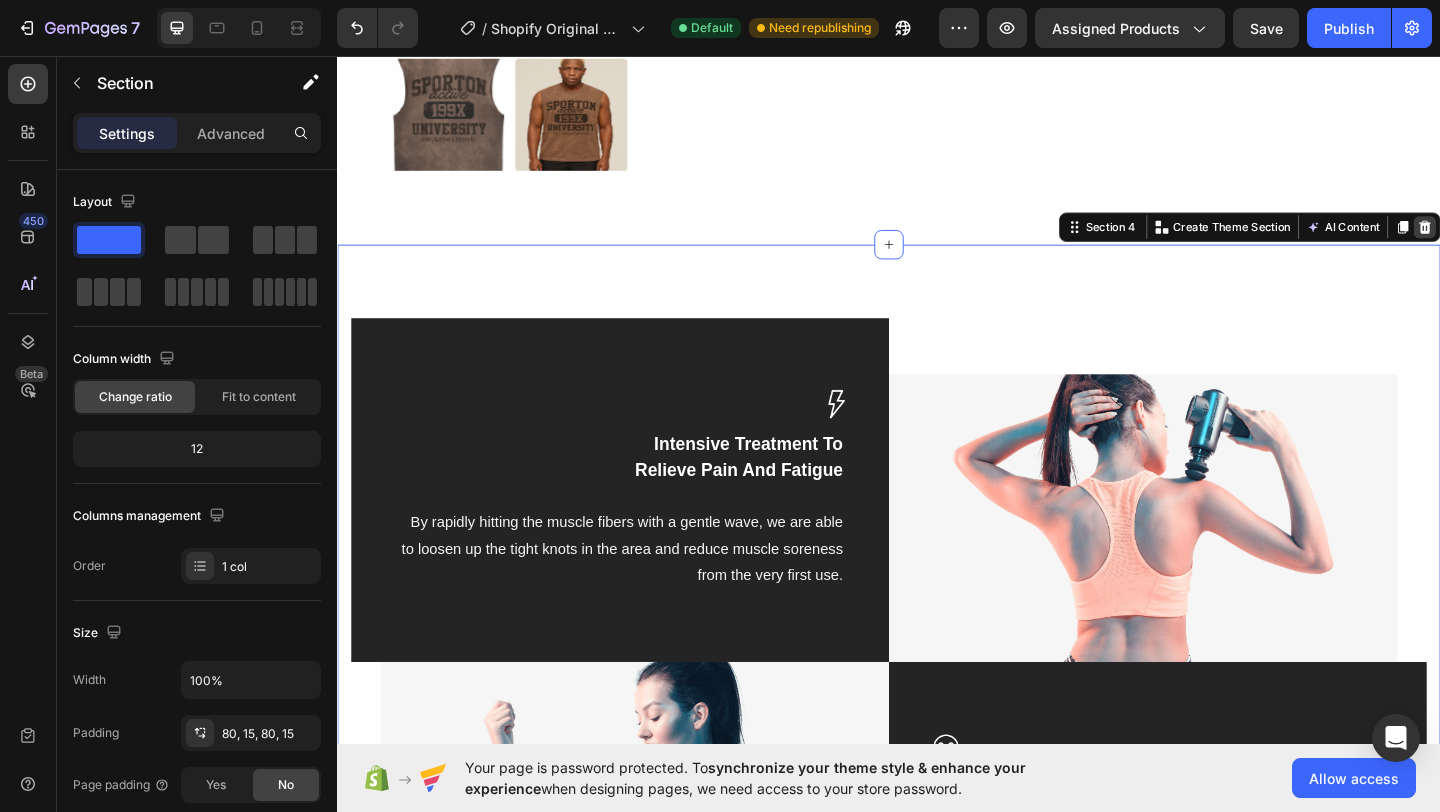 click 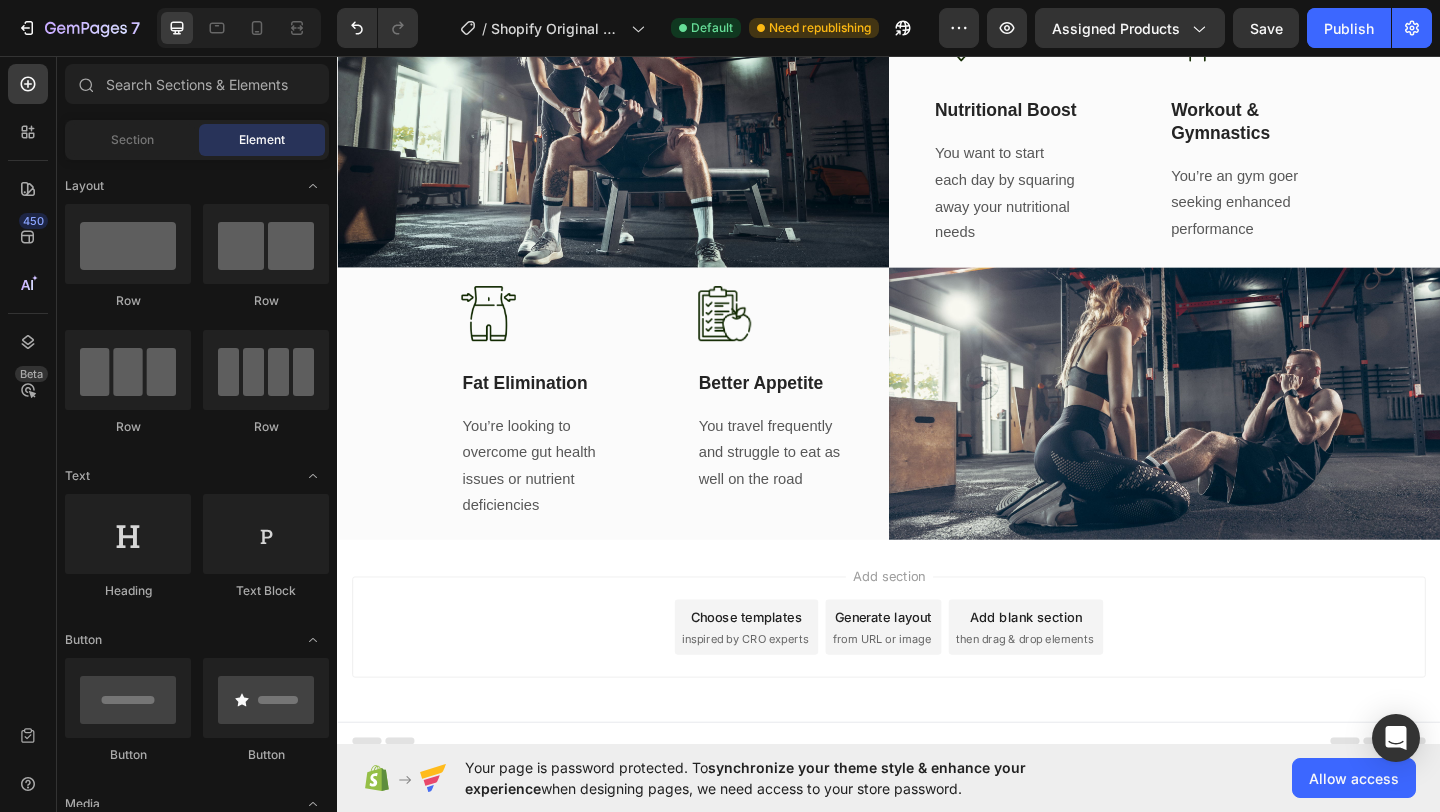 scroll, scrollTop: 741, scrollLeft: 0, axis: vertical 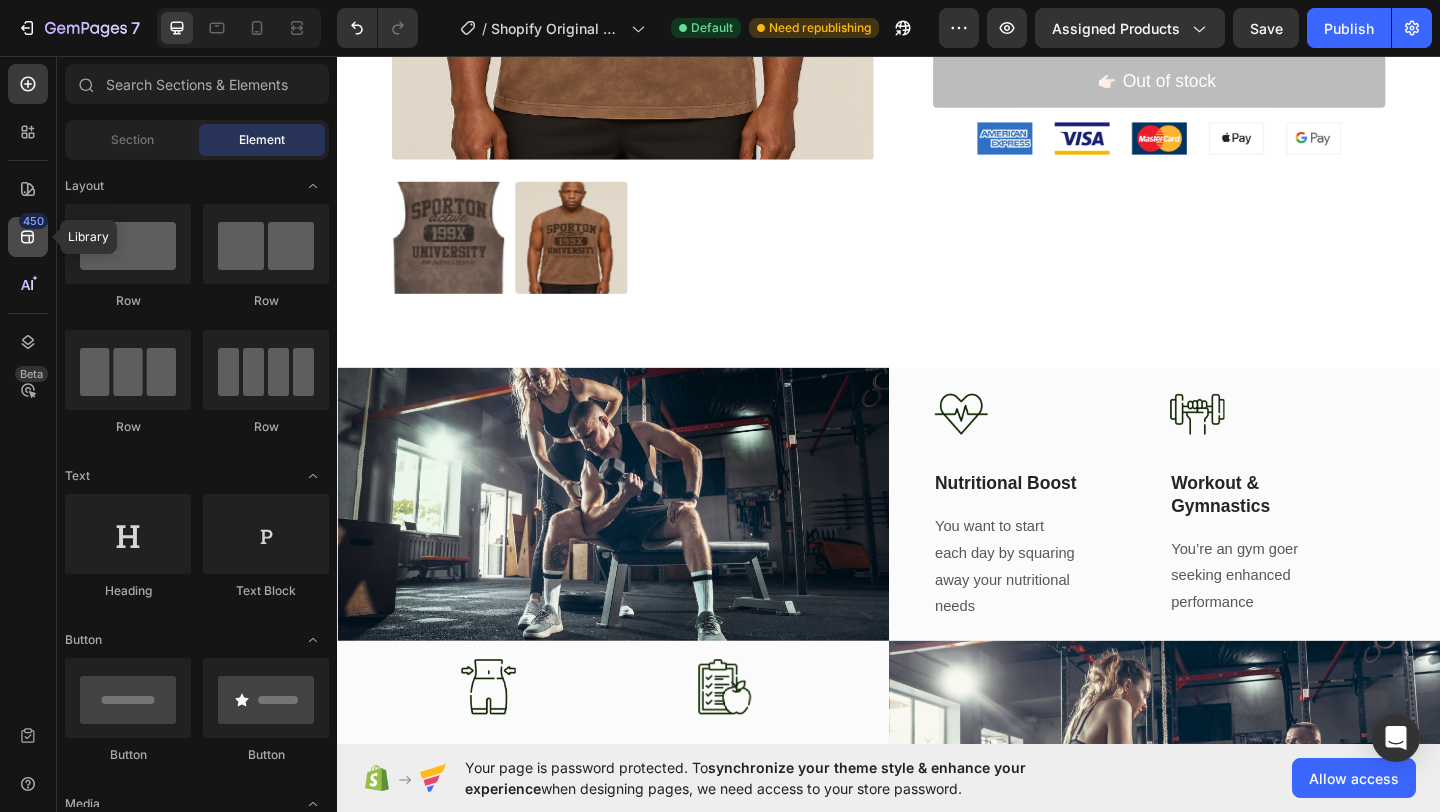 click 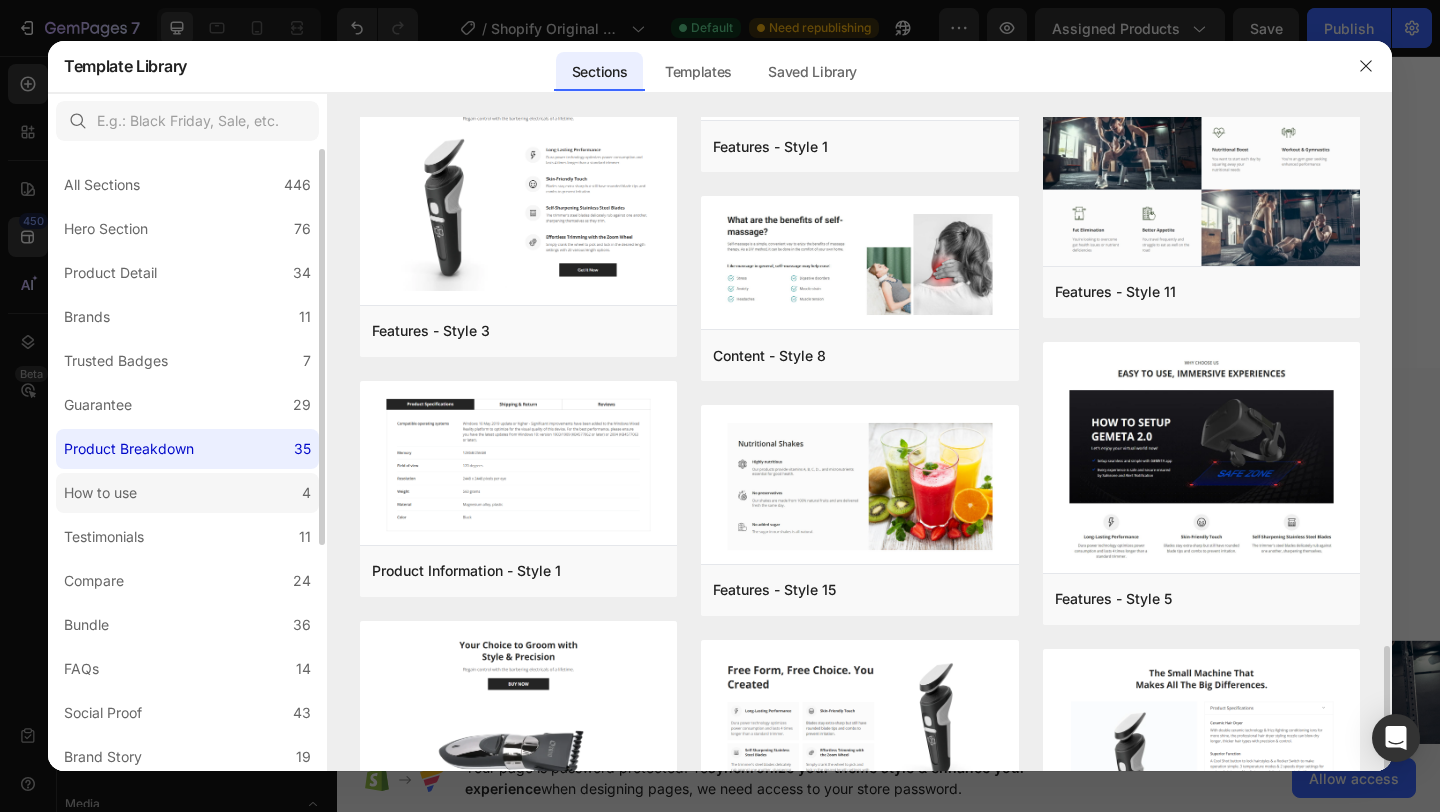 scroll, scrollTop: 1981, scrollLeft: 0, axis: vertical 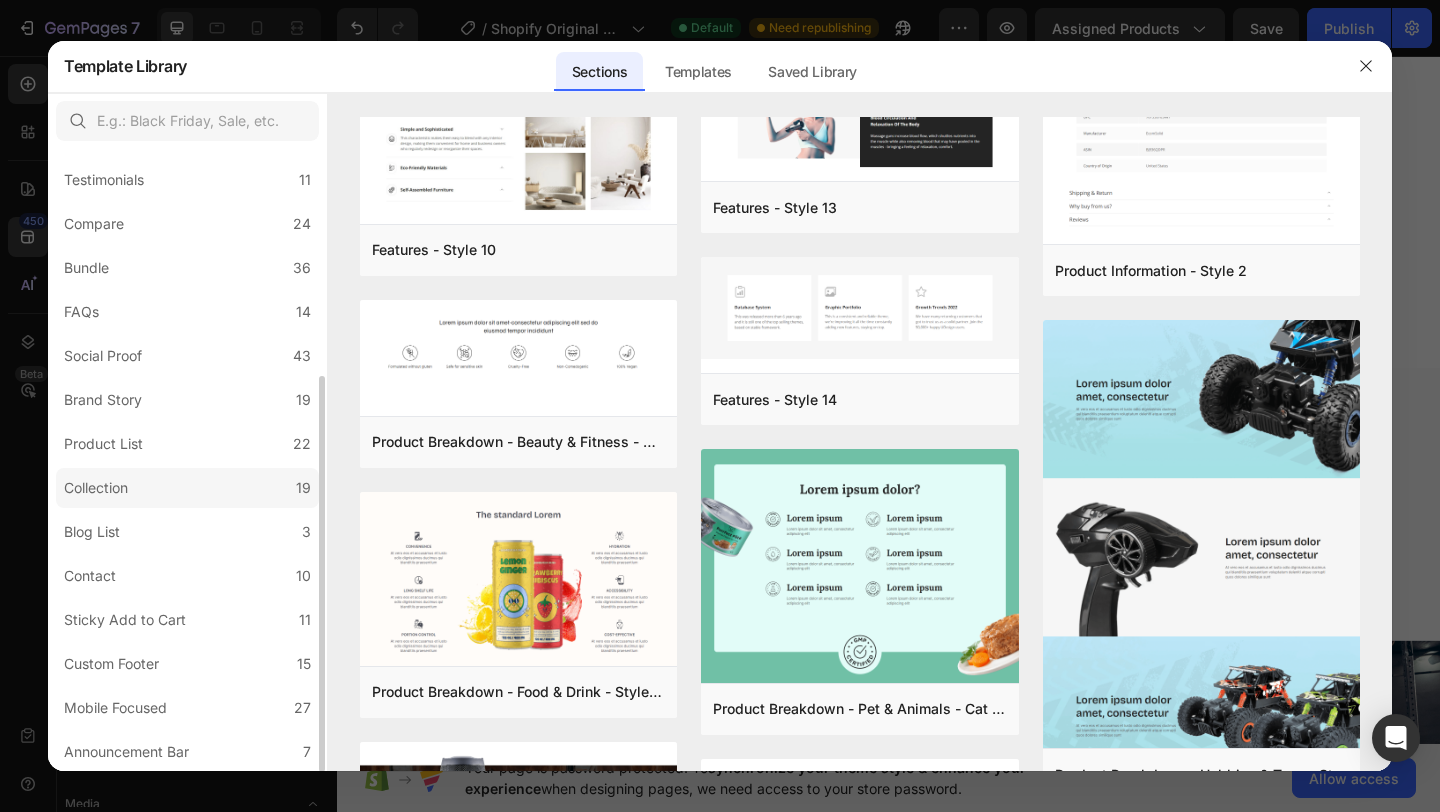 click on "Collection 19" 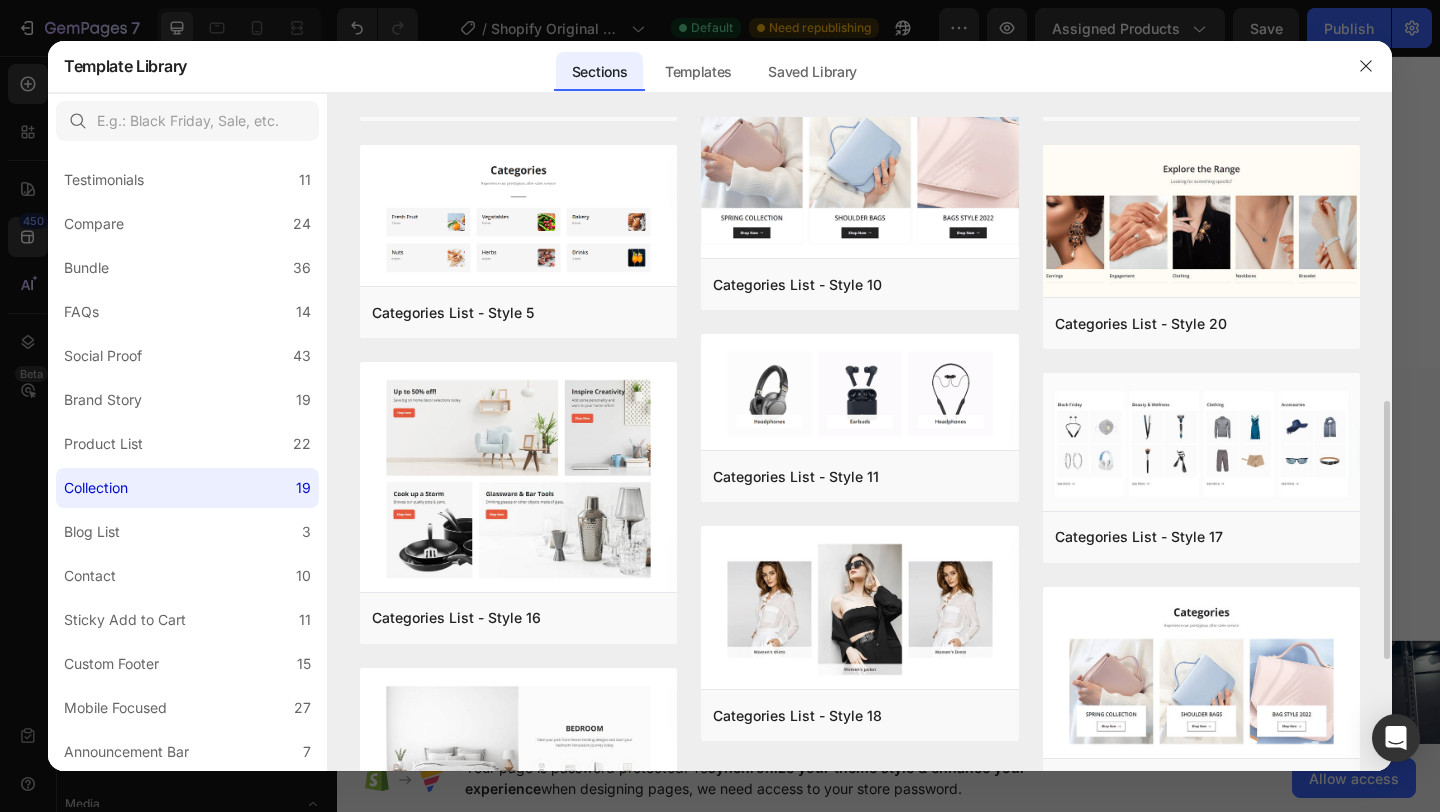 scroll, scrollTop: 725, scrollLeft: 0, axis: vertical 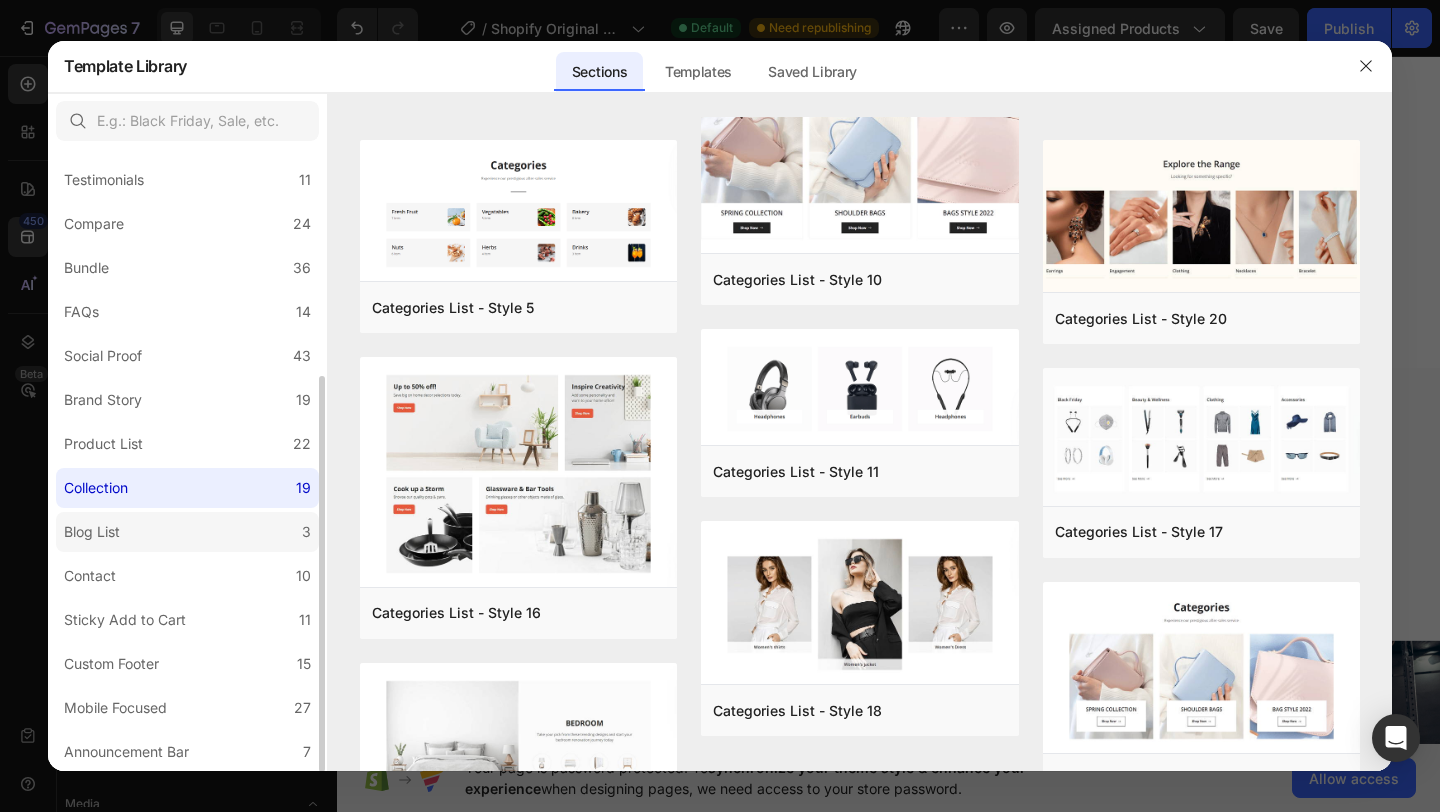 click on "Blog List 3" 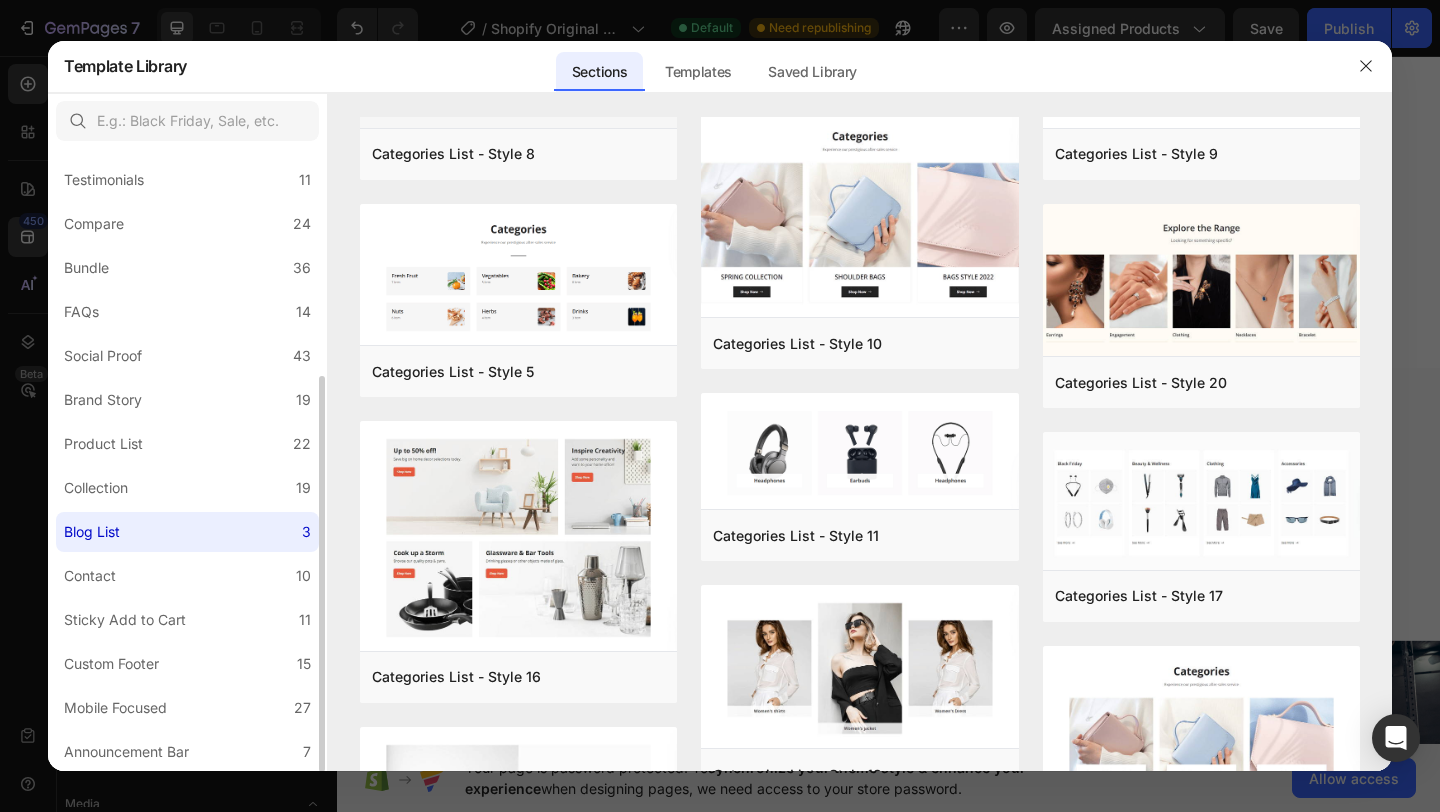 scroll, scrollTop: 0, scrollLeft: 0, axis: both 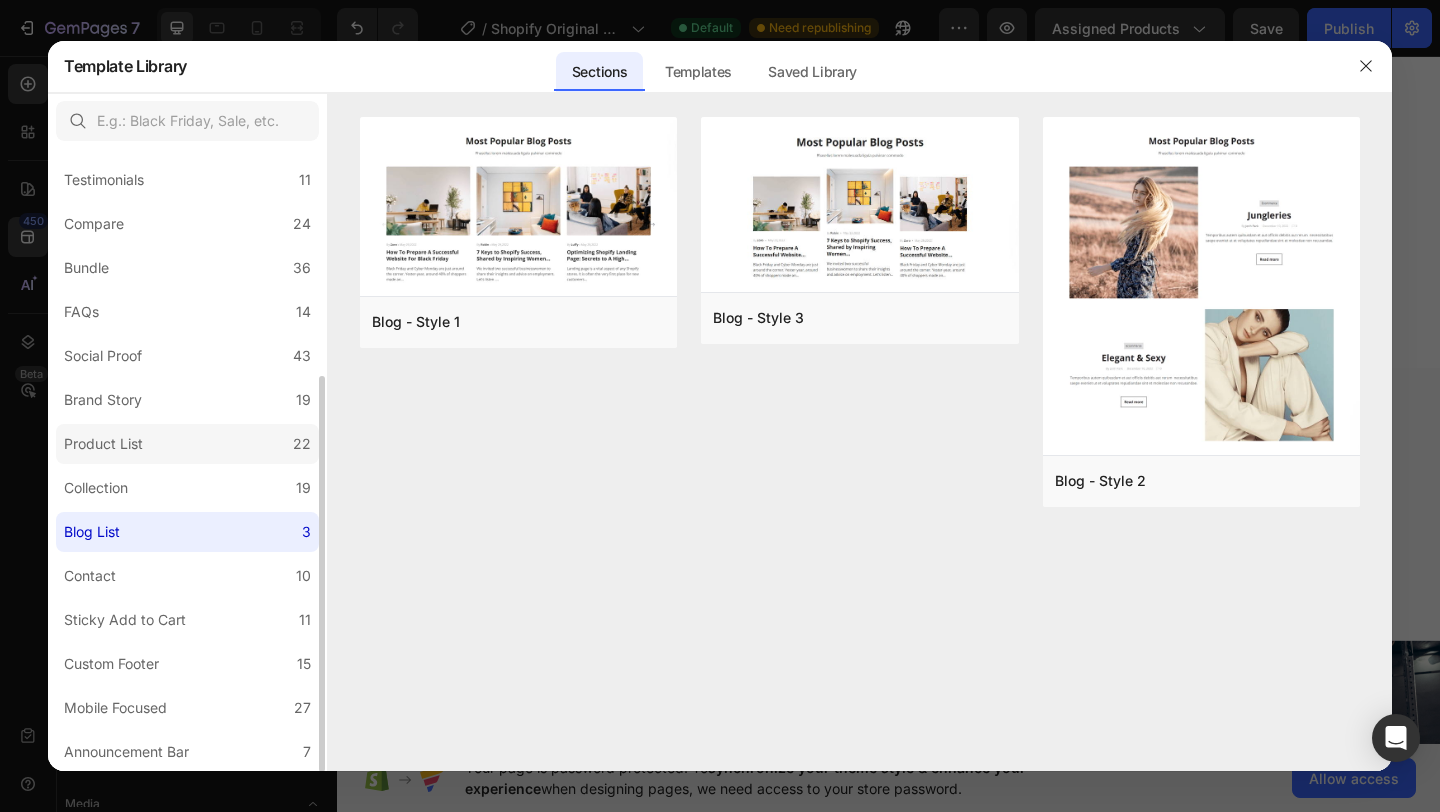 click on "Product List 22" 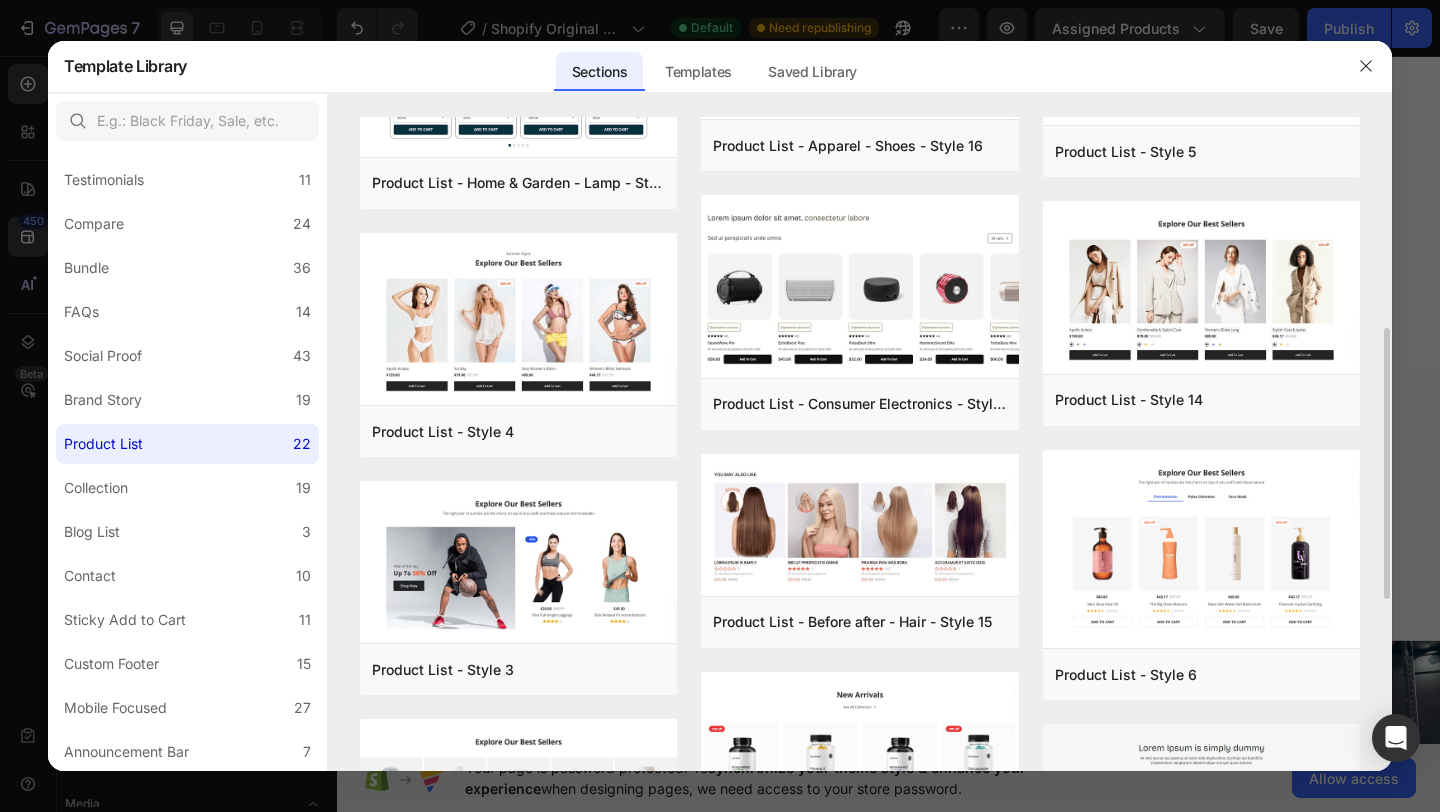 scroll, scrollTop: 189, scrollLeft: 0, axis: vertical 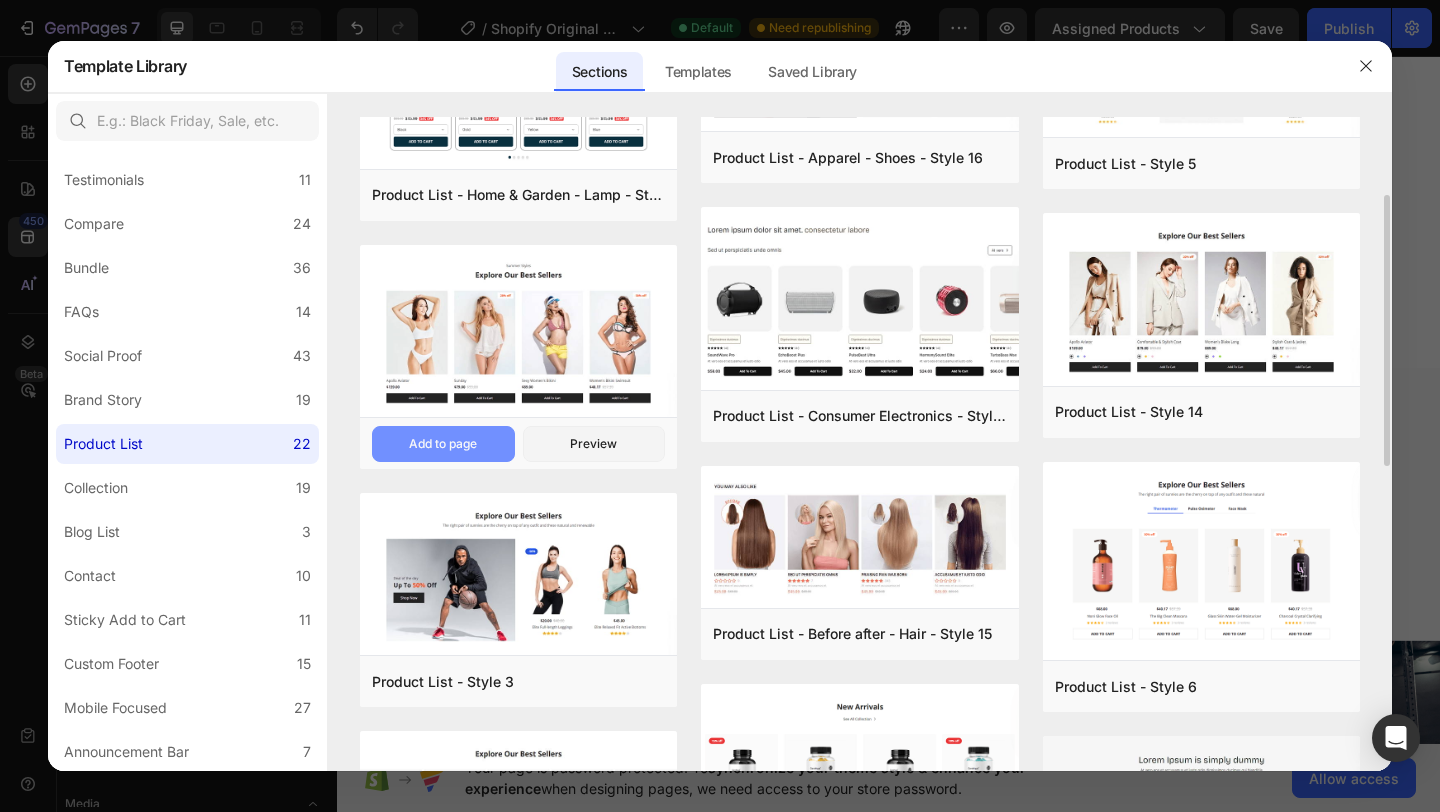 click on "Add to page" at bounding box center [443, 444] 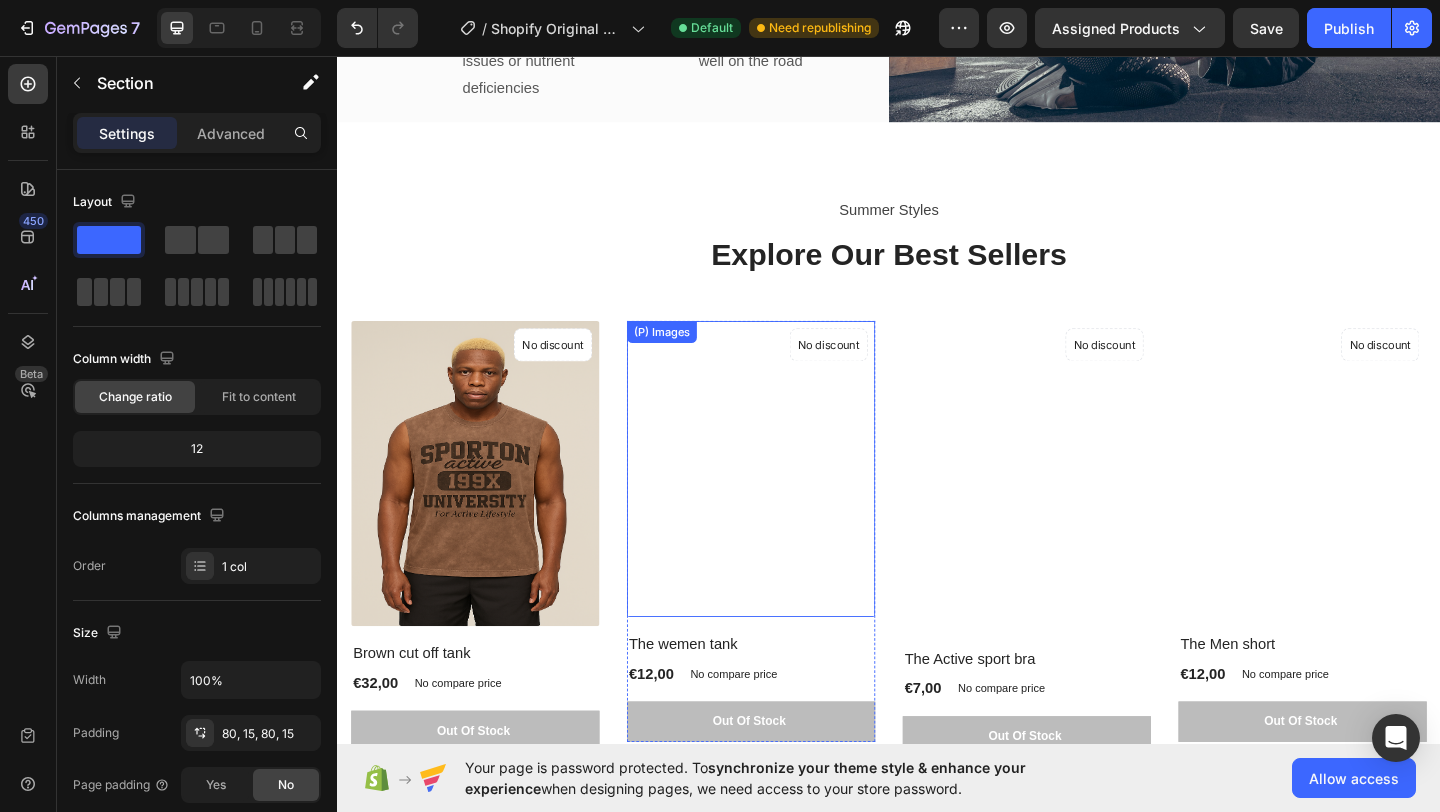 scroll, scrollTop: 1616, scrollLeft: 0, axis: vertical 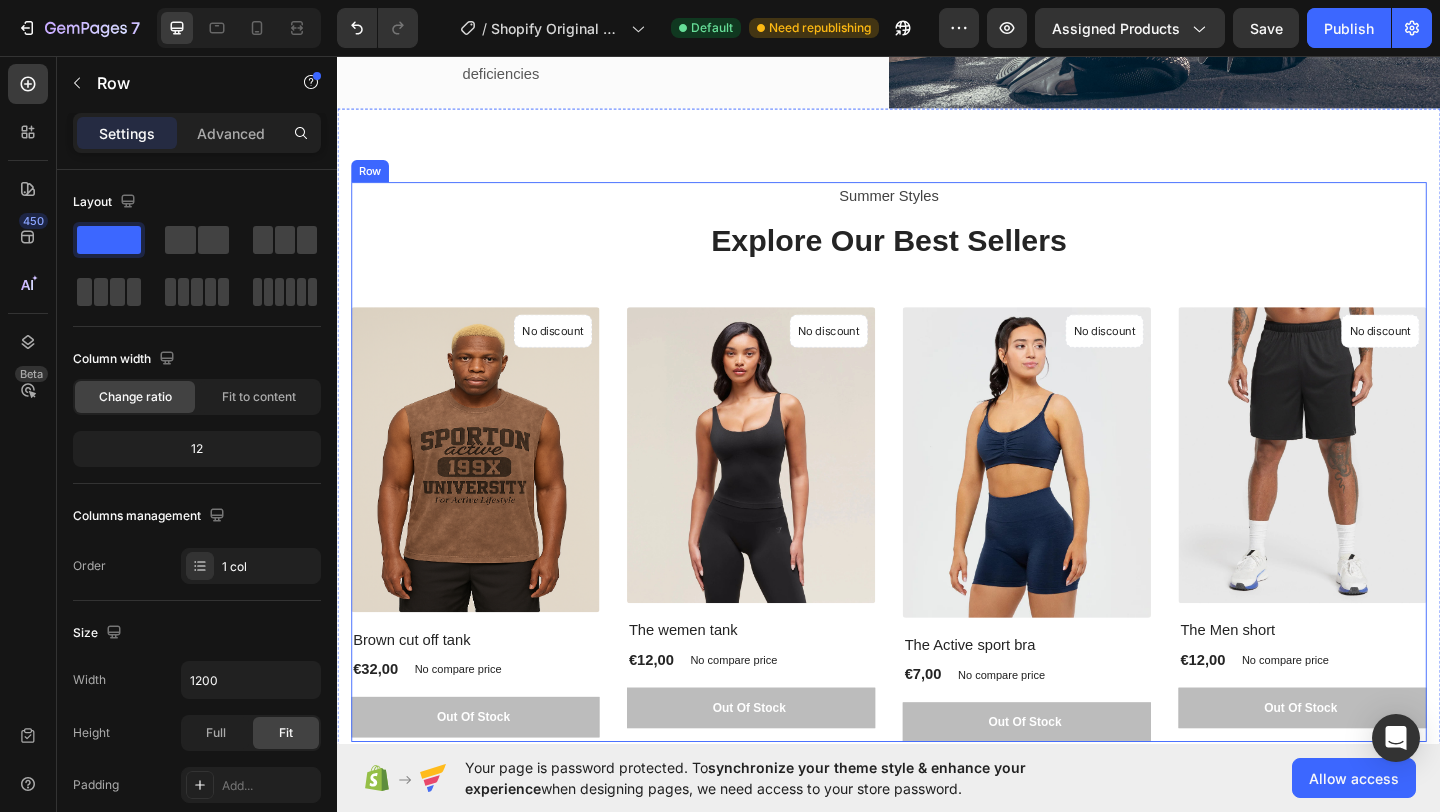 click on "Summer Styles Text block Explore Our Best Sellers Heading (P) Images No discount   Not be displayed when published Product Badge Brown cut off tank (P) Title €32,00 (P) Price (P) Price No compare price (P) Price Row Out Of Stock (P) Cart Button Row Product List (P) Images No discount   Not be displayed when published Product Badge The wemen tank (P) Title €12,00 (P) Price (P) Price No compare price (P) Price Row Out Of Stock (P) Cart Button Row Product List (P) Images No discount   Not be displayed when published Product Badge The Active sport bra (P) Title €7,00 (P) Price (P) Price No compare price (P) Price Row Out Of Stock (P) Cart Button Row Product List (P) Images No discount   Not be displayed when published Product Badge The Men short (P) Title €12,00 (P) Price (P) Price No compare price (P) Price Row Out Of Stock (P) Cart Button Row Product List Product List" at bounding box center (937, 497) 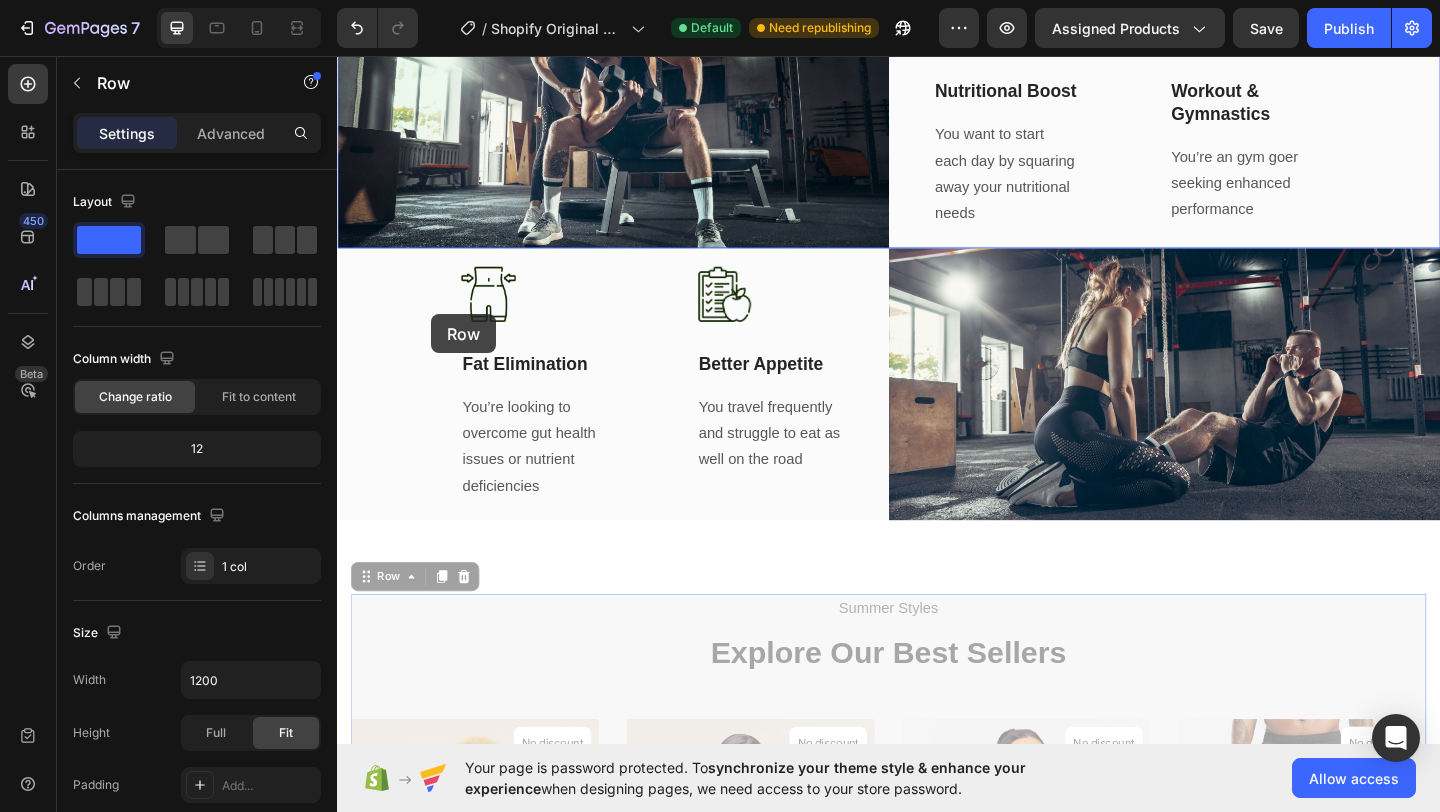 scroll, scrollTop: 871, scrollLeft: 0, axis: vertical 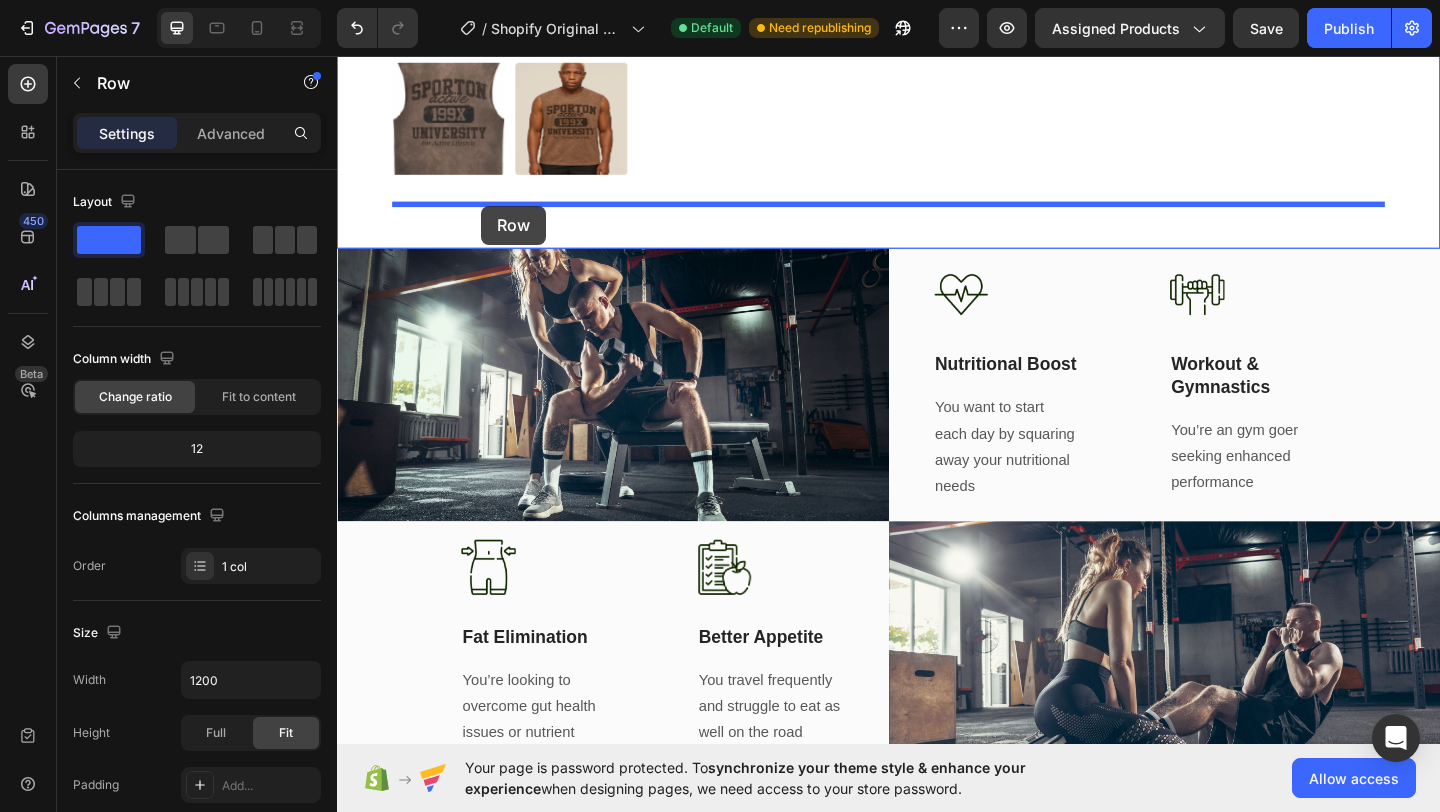 drag, startPoint x: 370, startPoint y: 178, endPoint x: 494, endPoint y: 218, distance: 130.29198 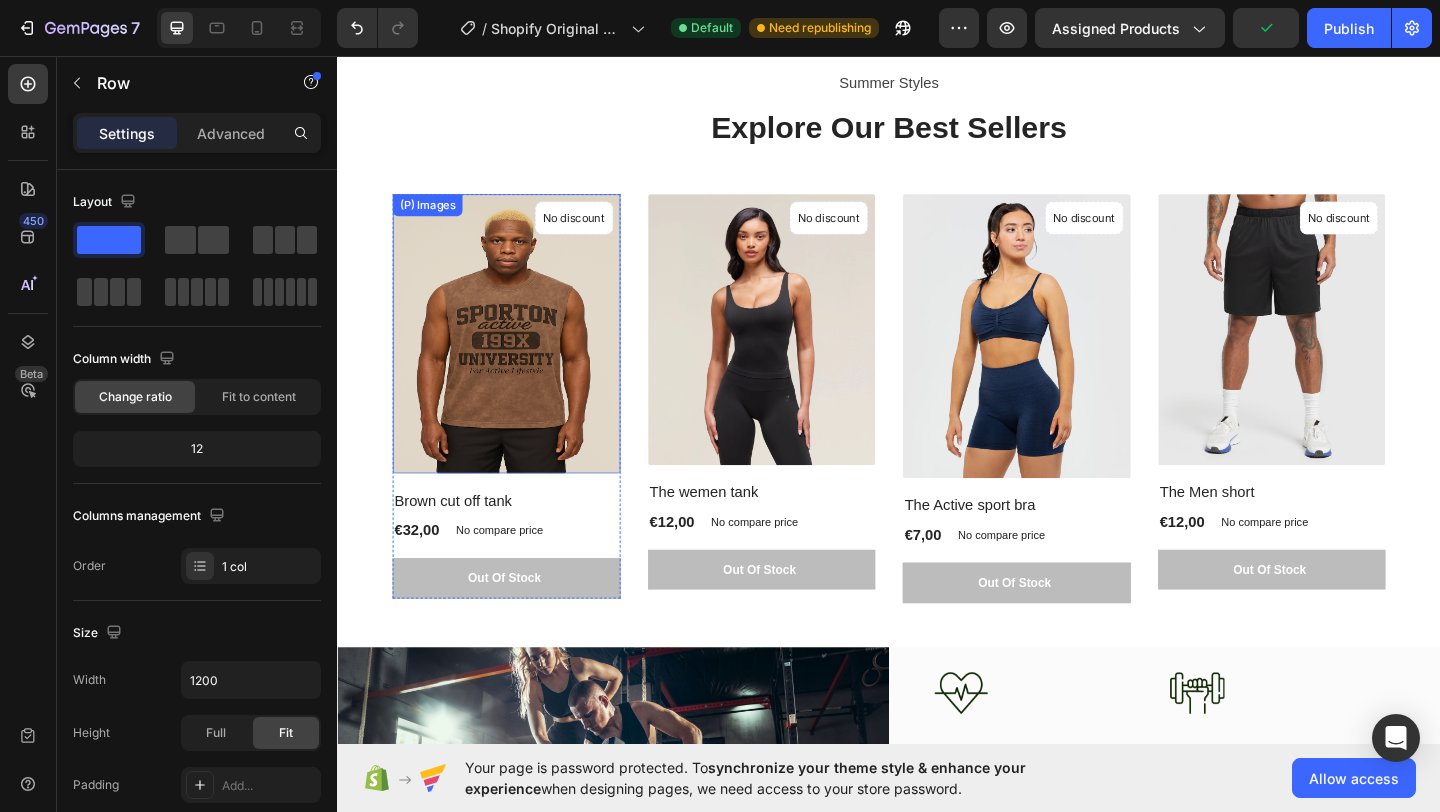 scroll, scrollTop: 966, scrollLeft: 0, axis: vertical 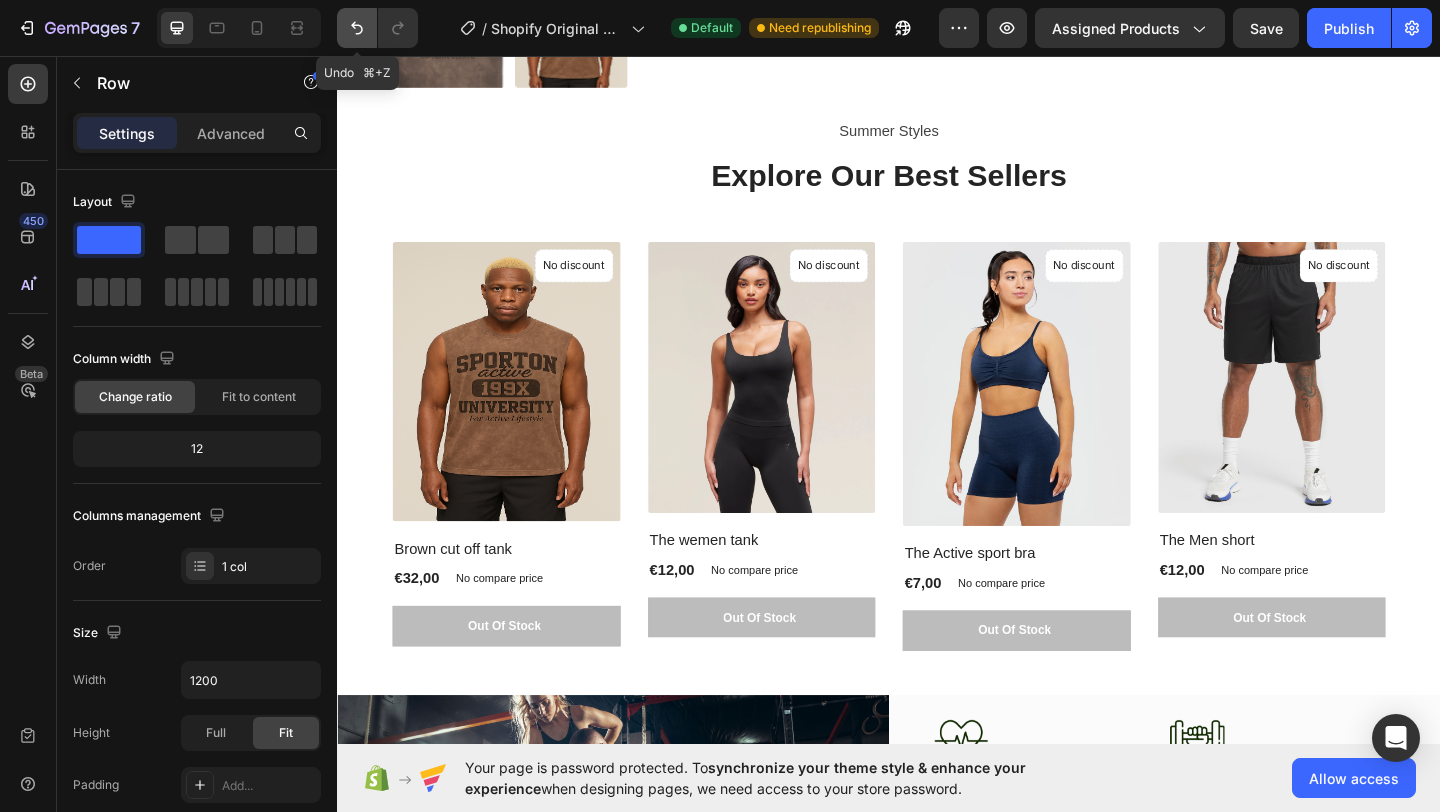 click 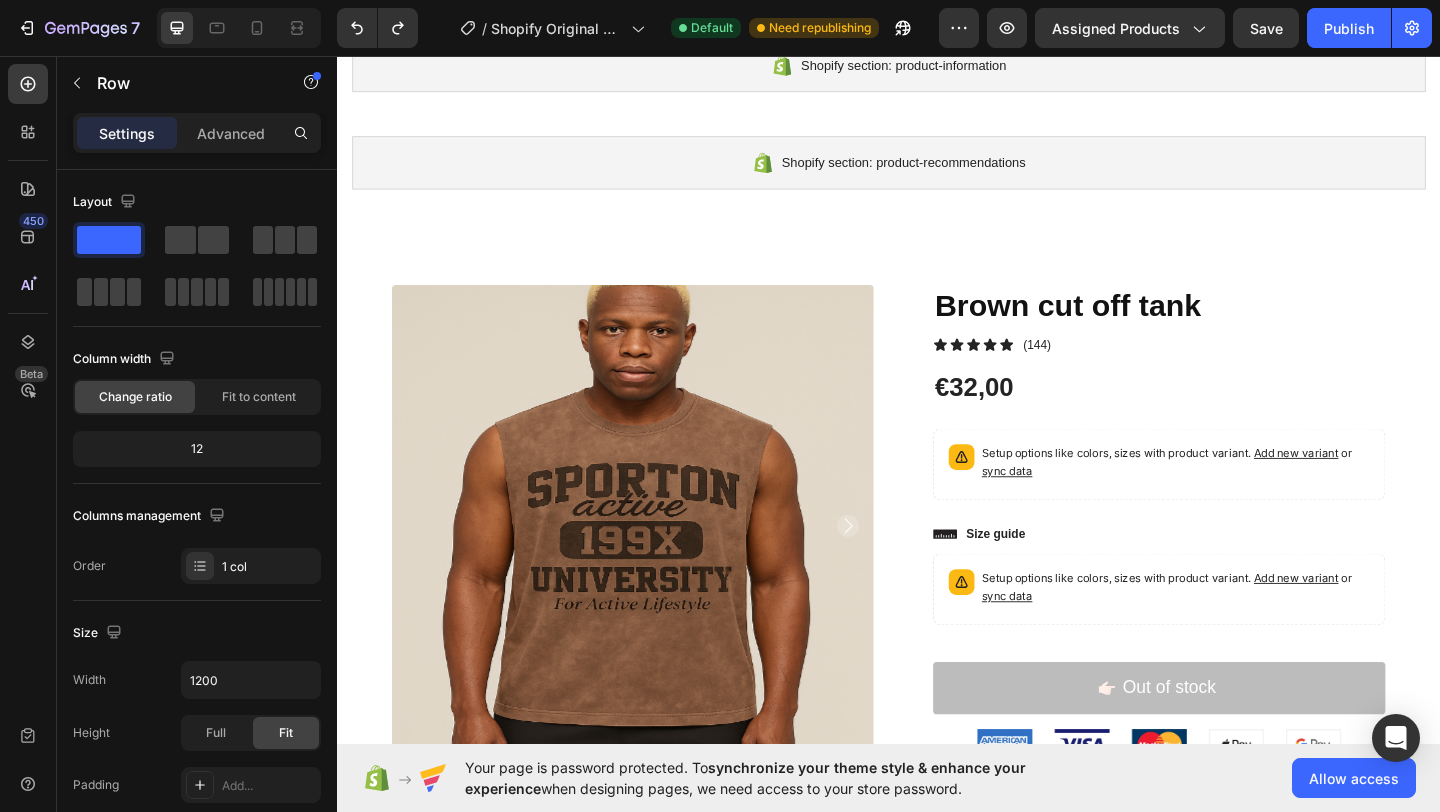 scroll, scrollTop: 0, scrollLeft: 0, axis: both 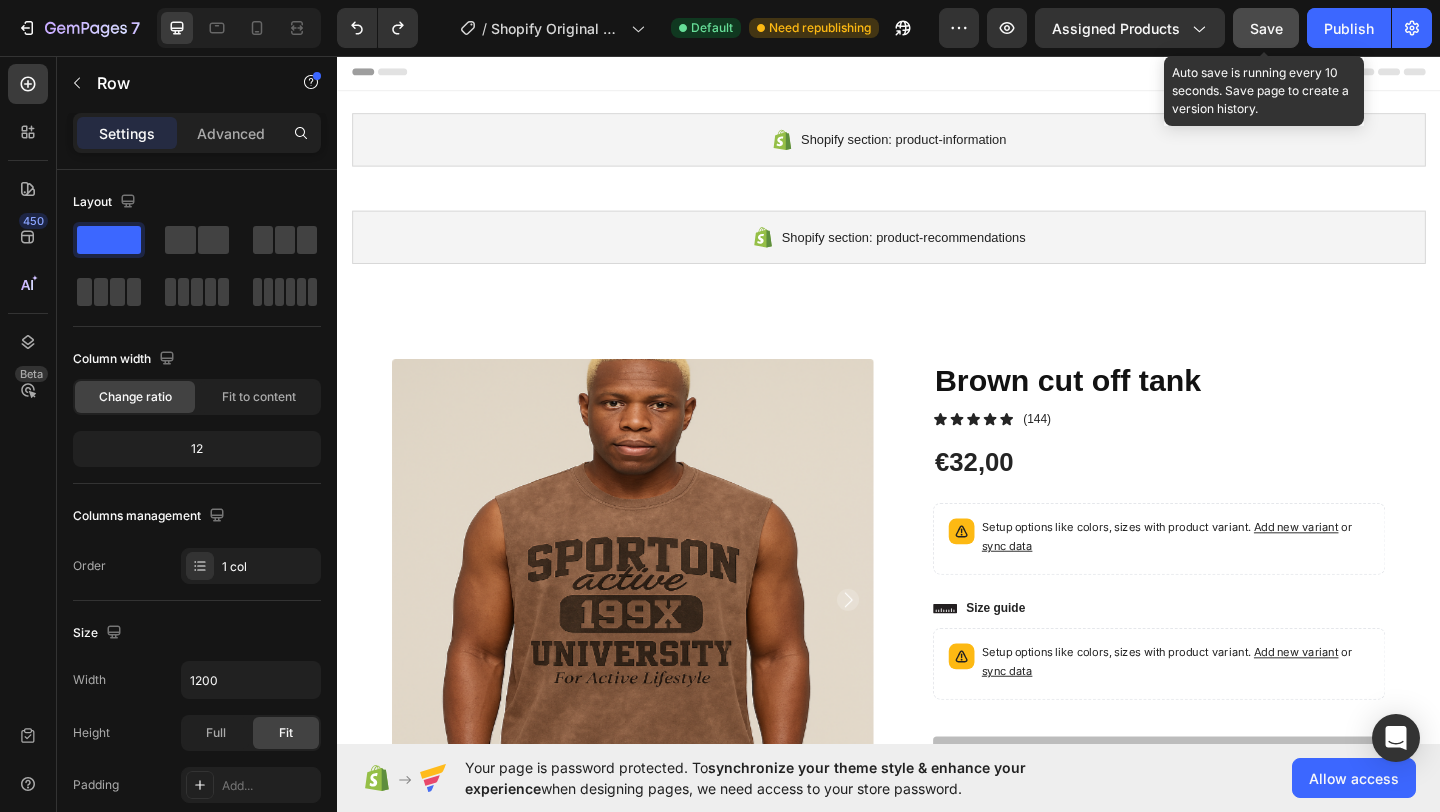 click on "Save" at bounding box center (1266, 28) 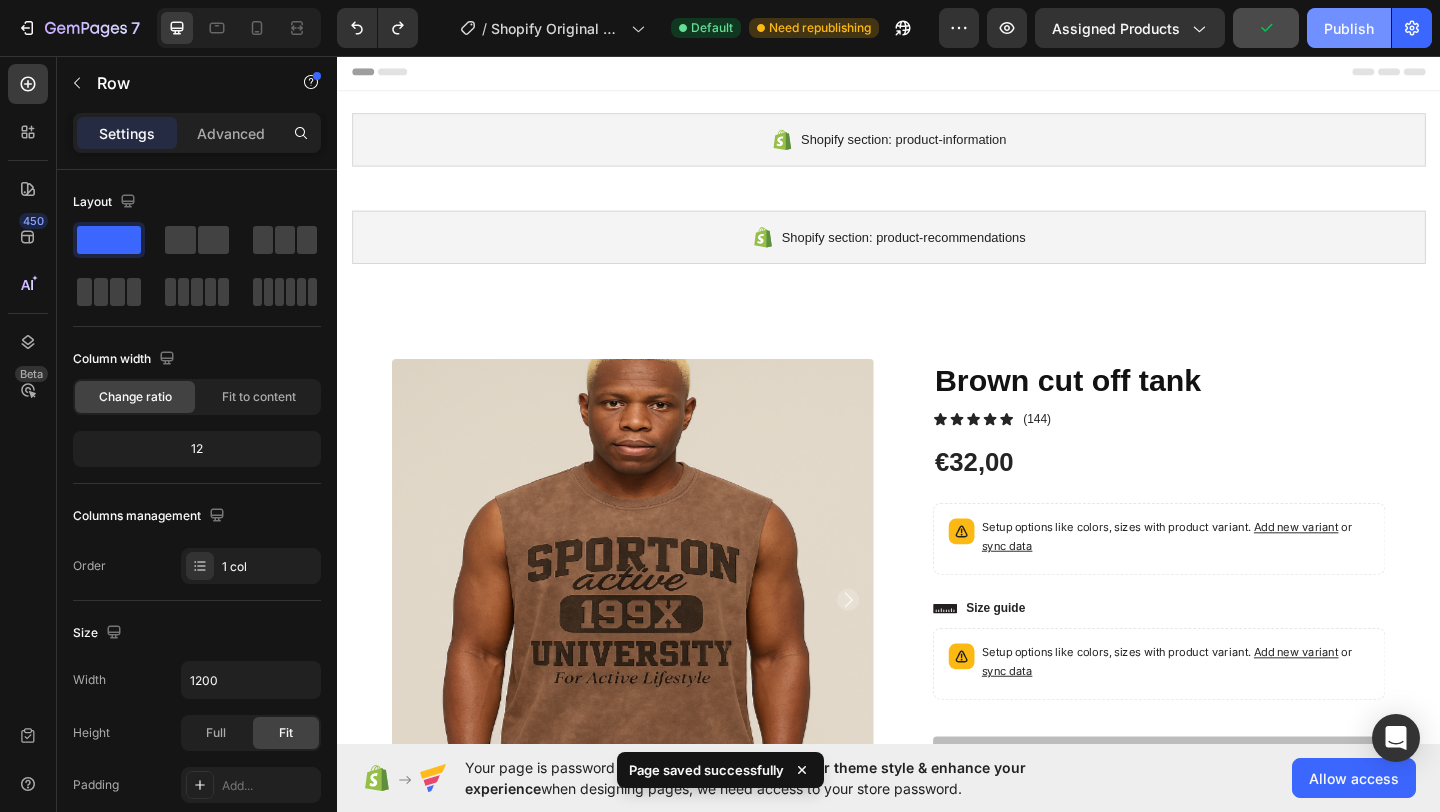 click on "Publish" 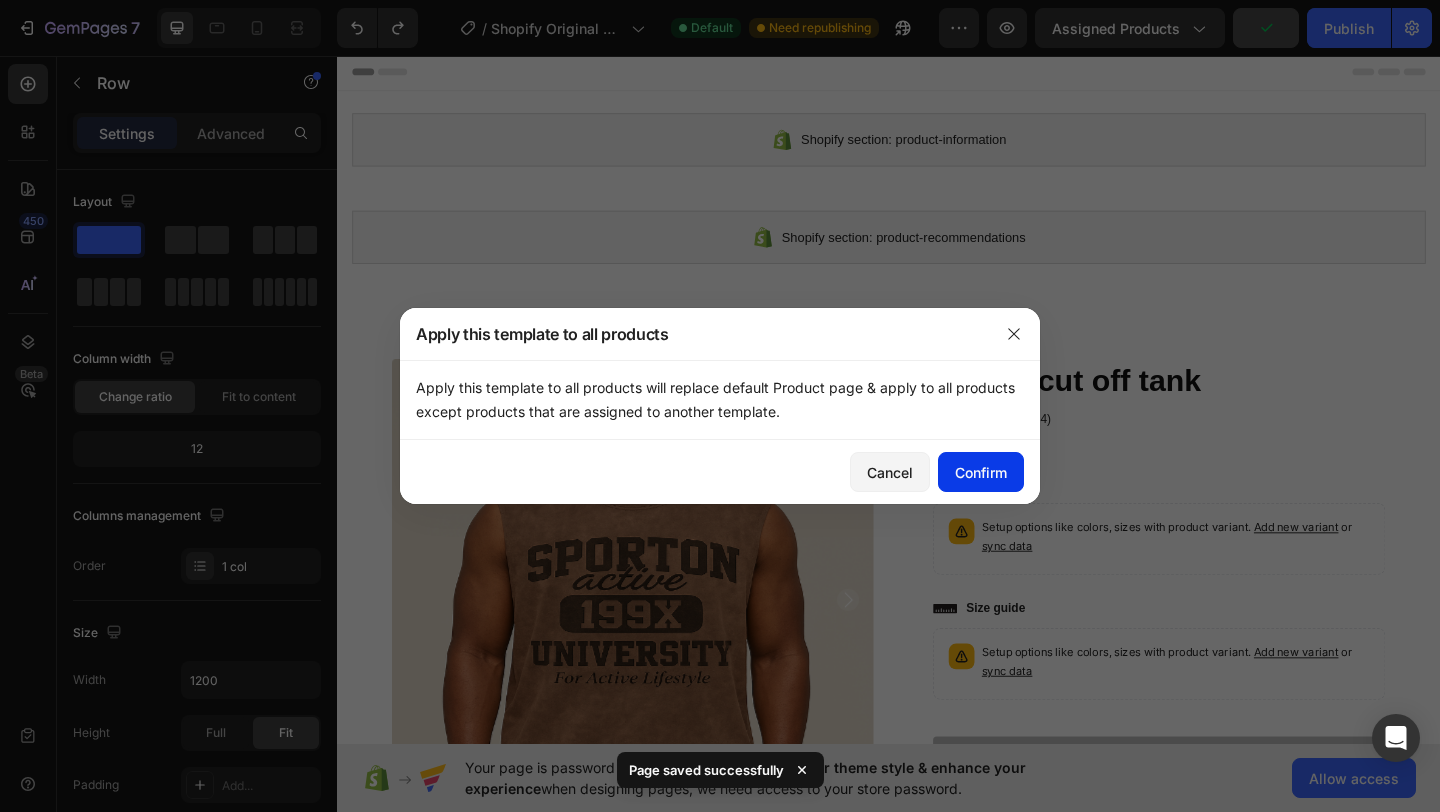 click on "Confirm" at bounding box center [981, 472] 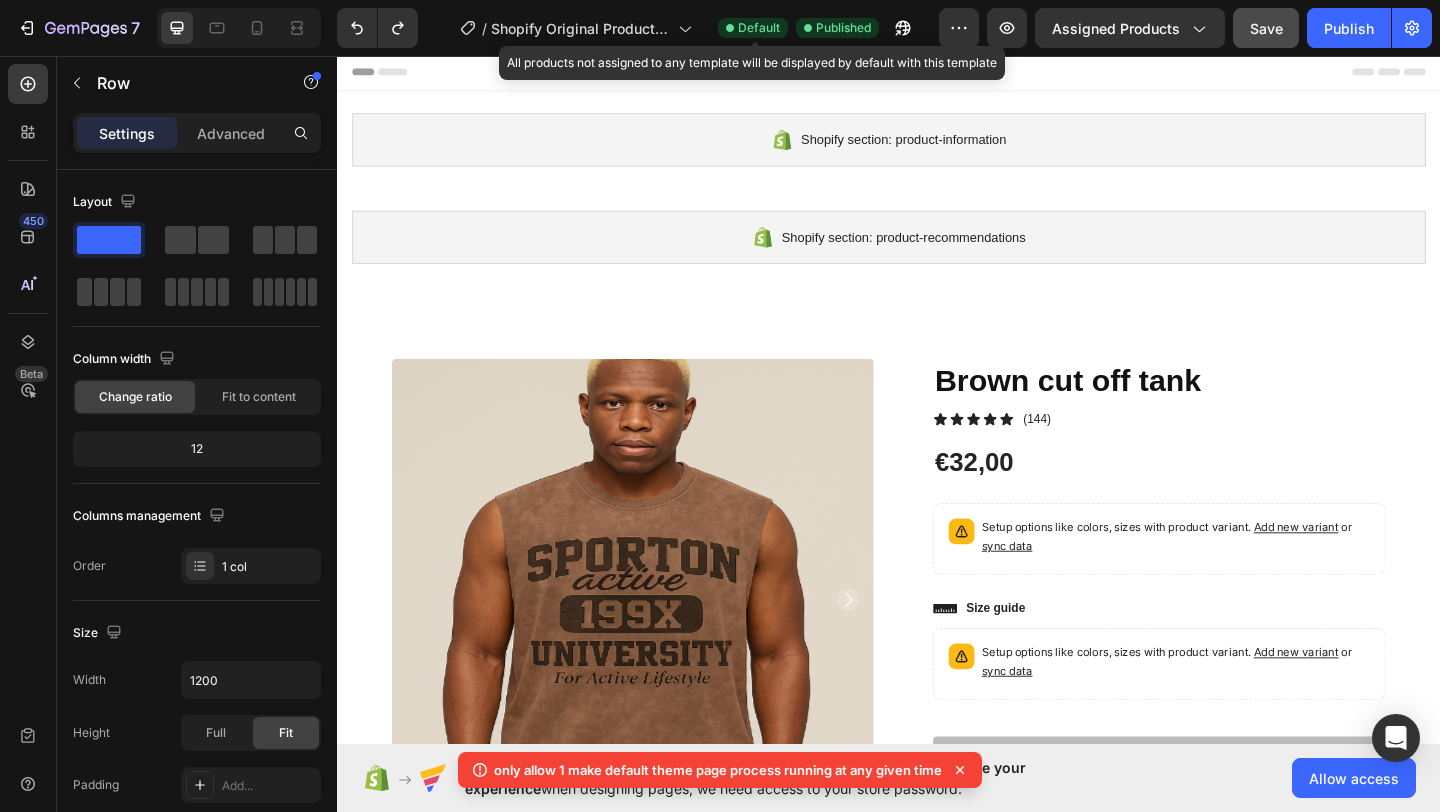 click on "Default" at bounding box center (759, 28) 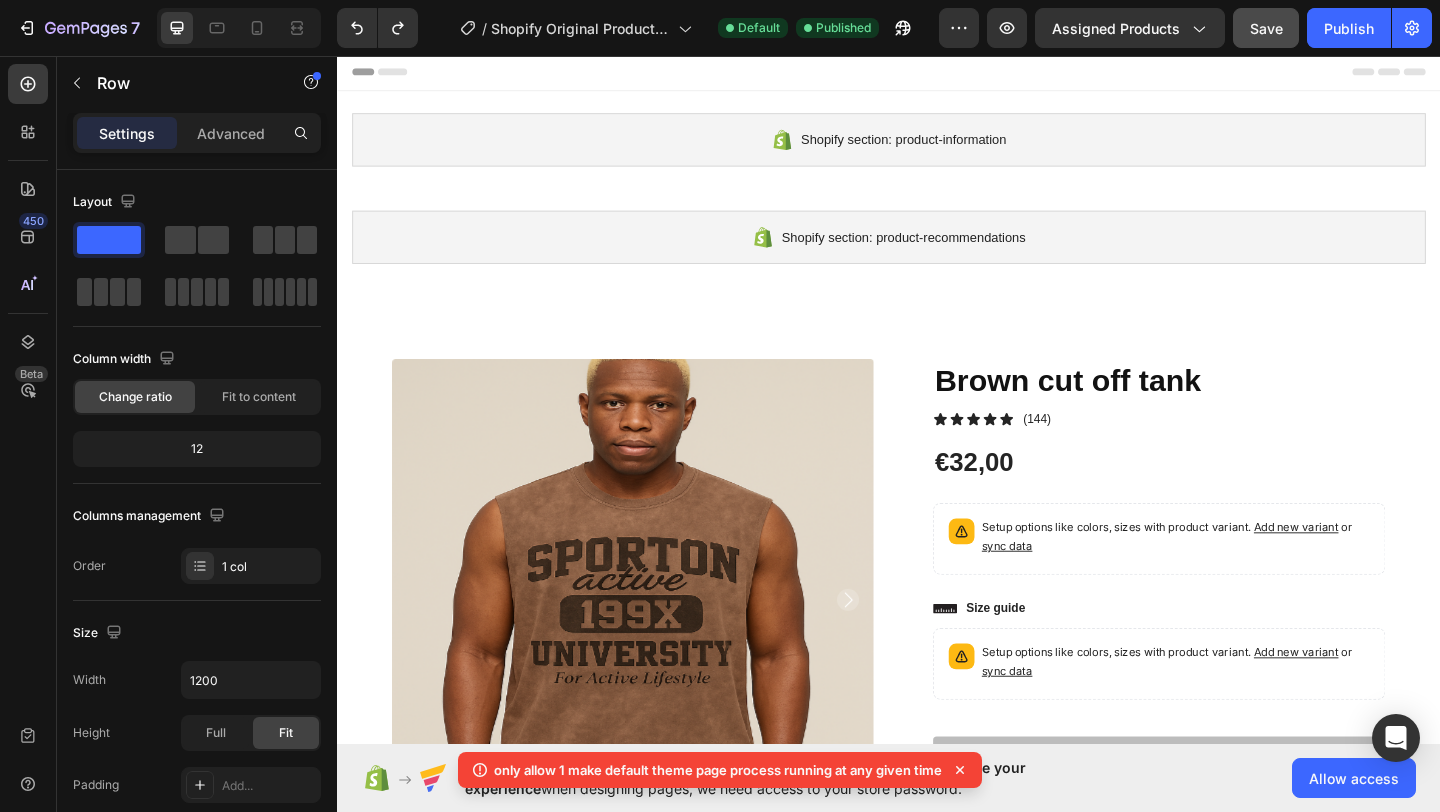 click 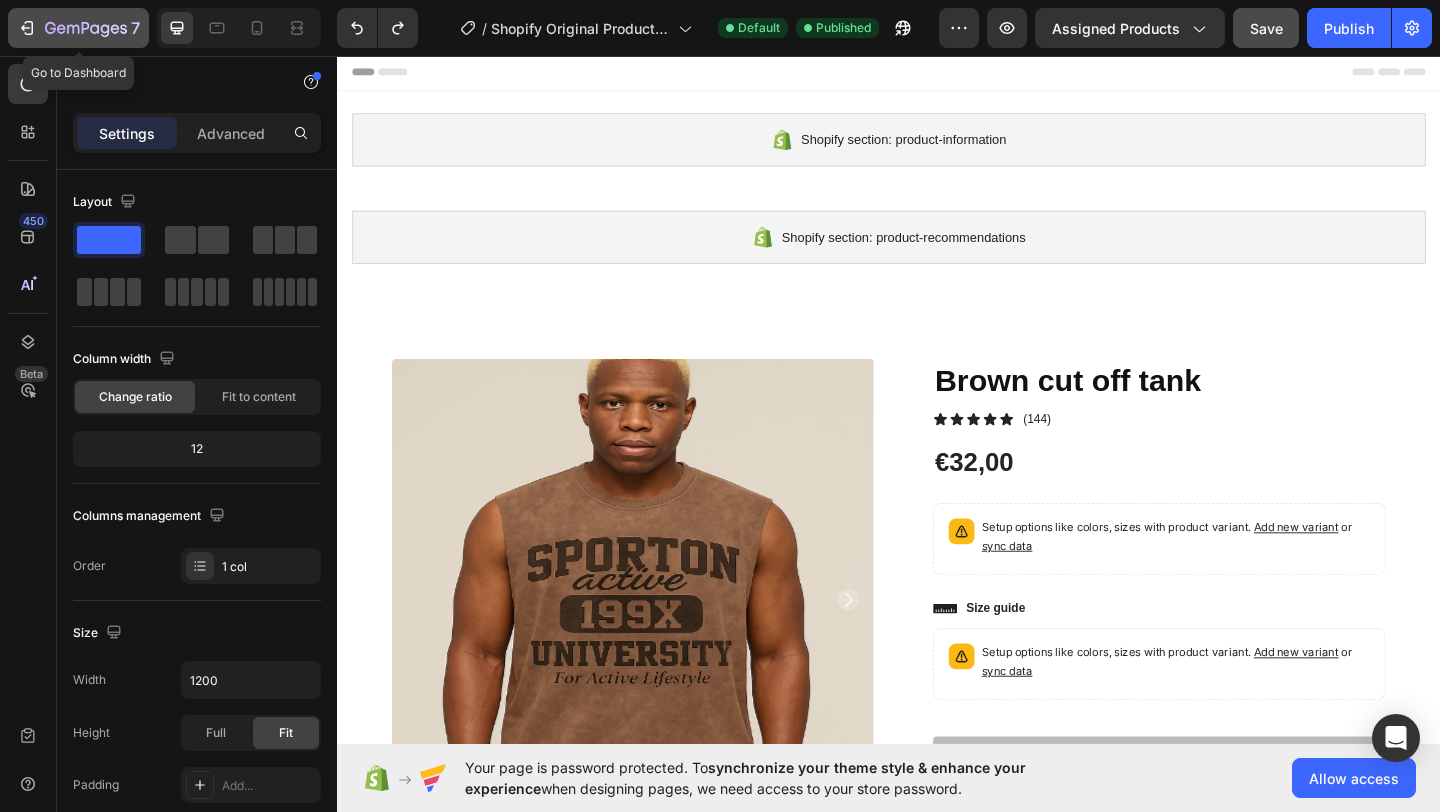 click 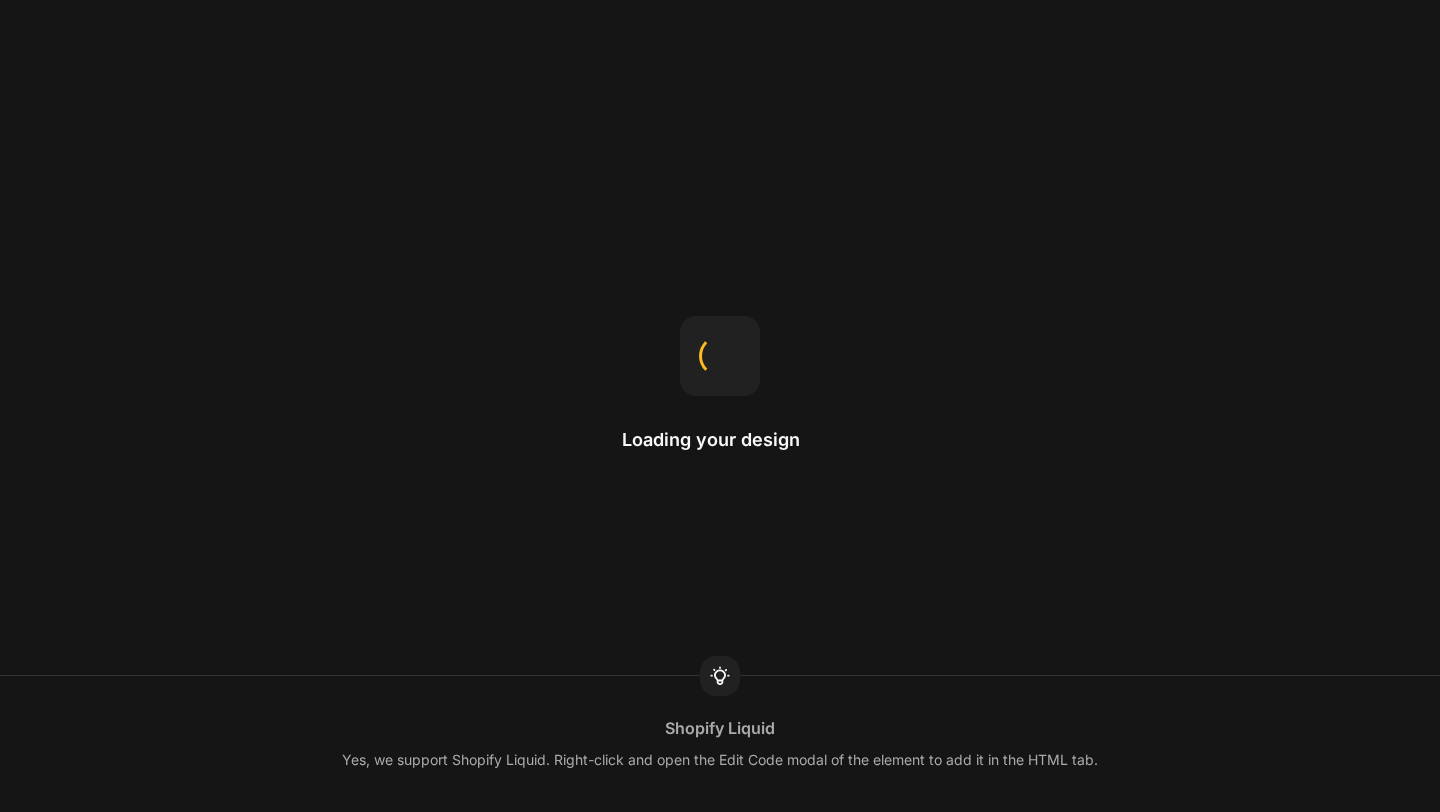 scroll, scrollTop: 0, scrollLeft: 0, axis: both 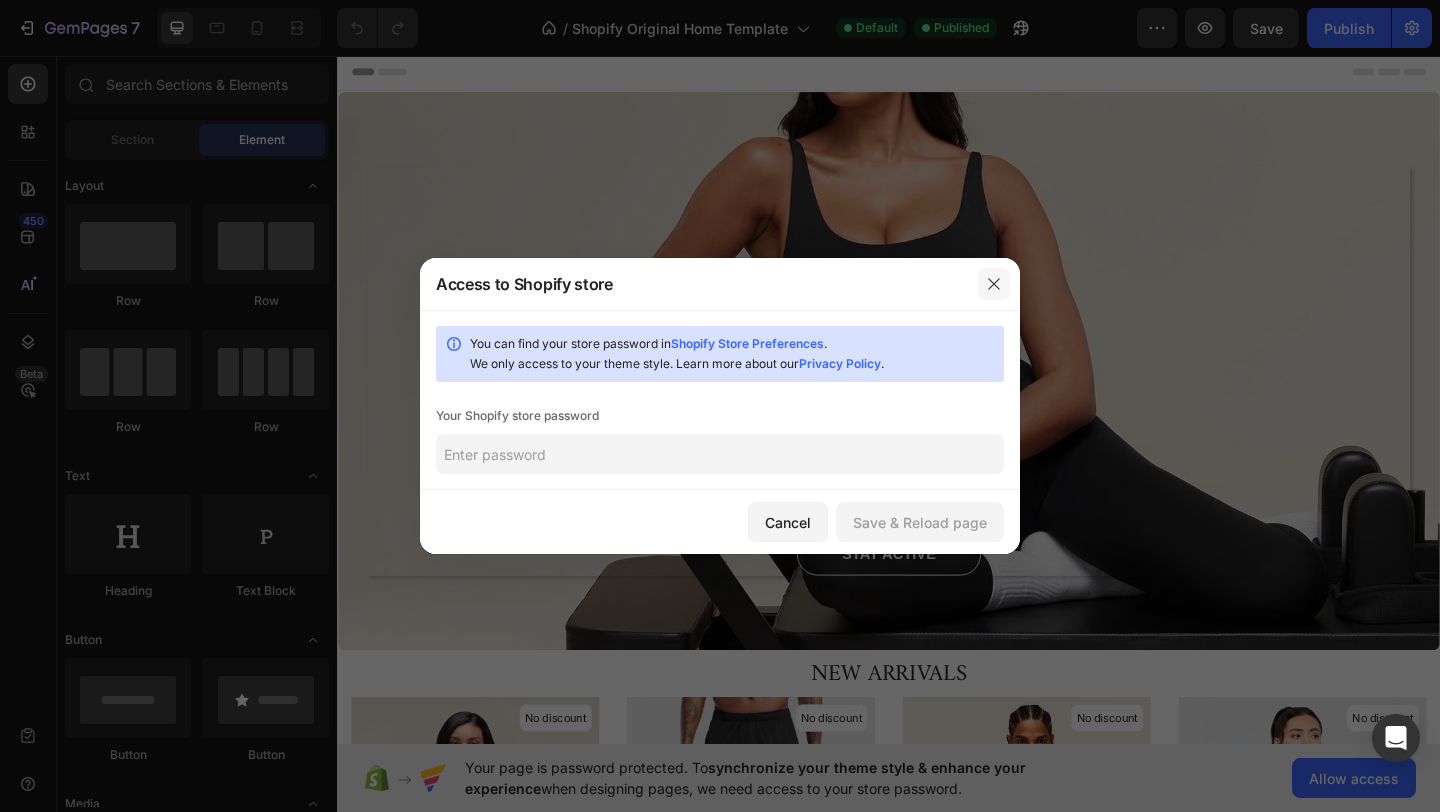 click 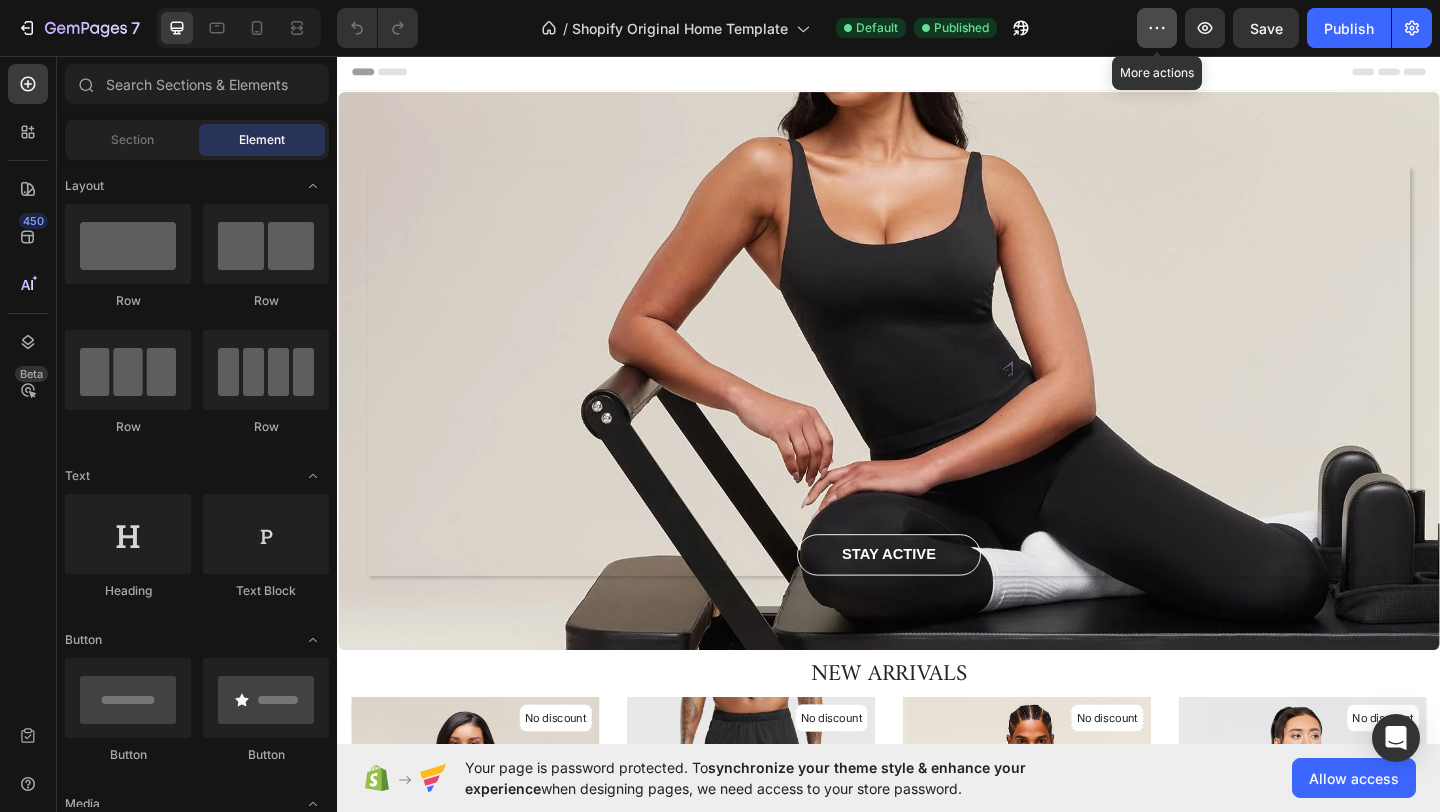 click 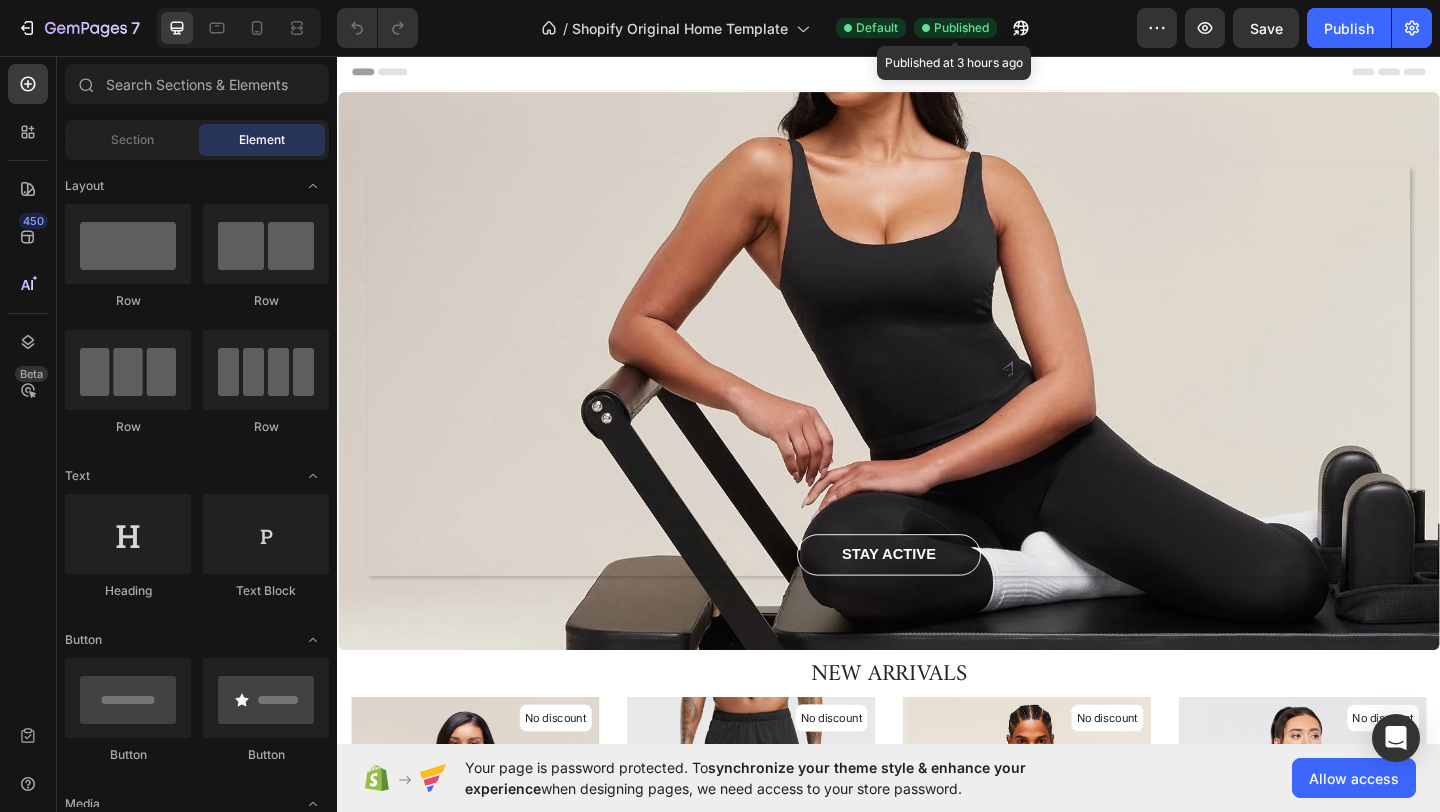 click on "Published" at bounding box center (961, 28) 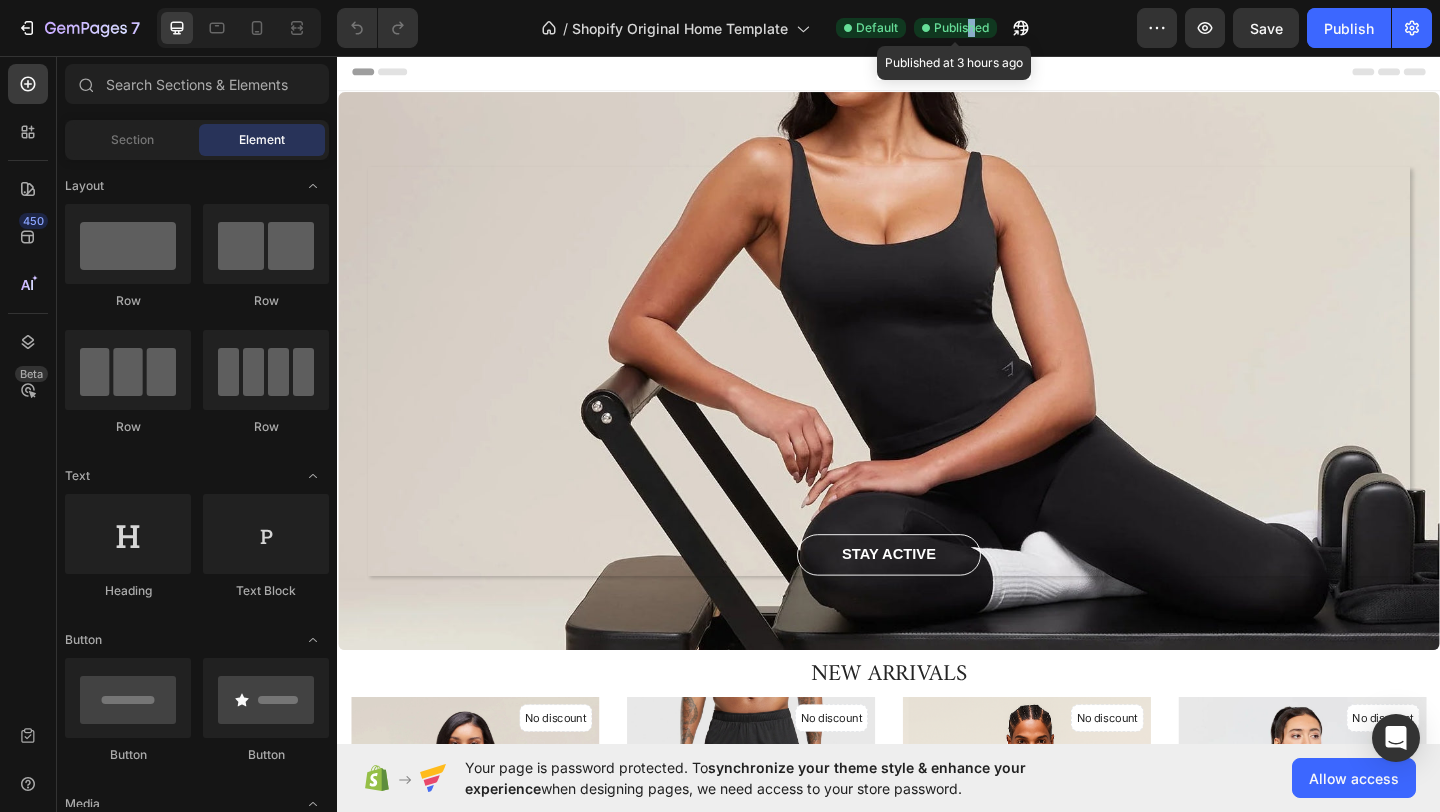 click on "Published" at bounding box center (961, 28) 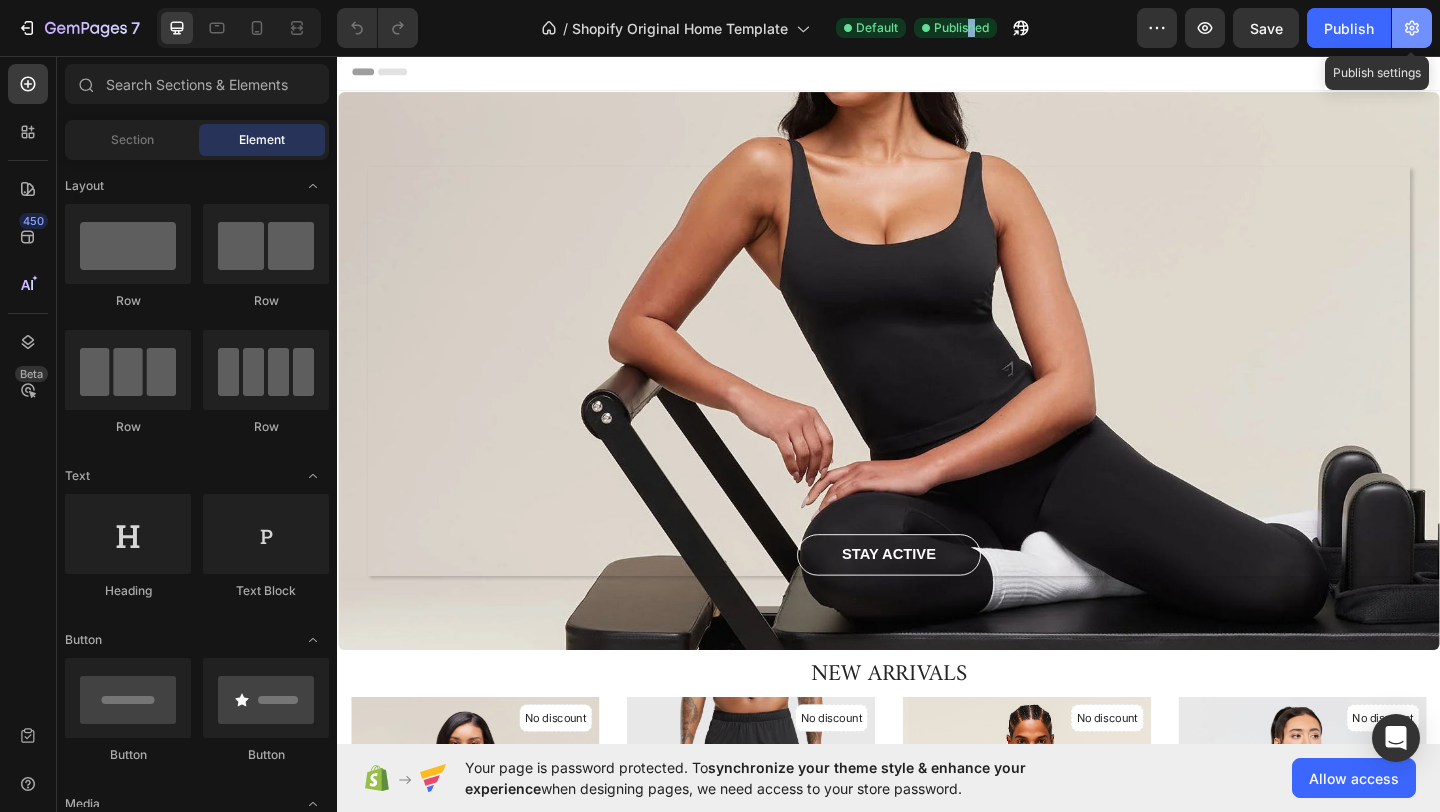 click 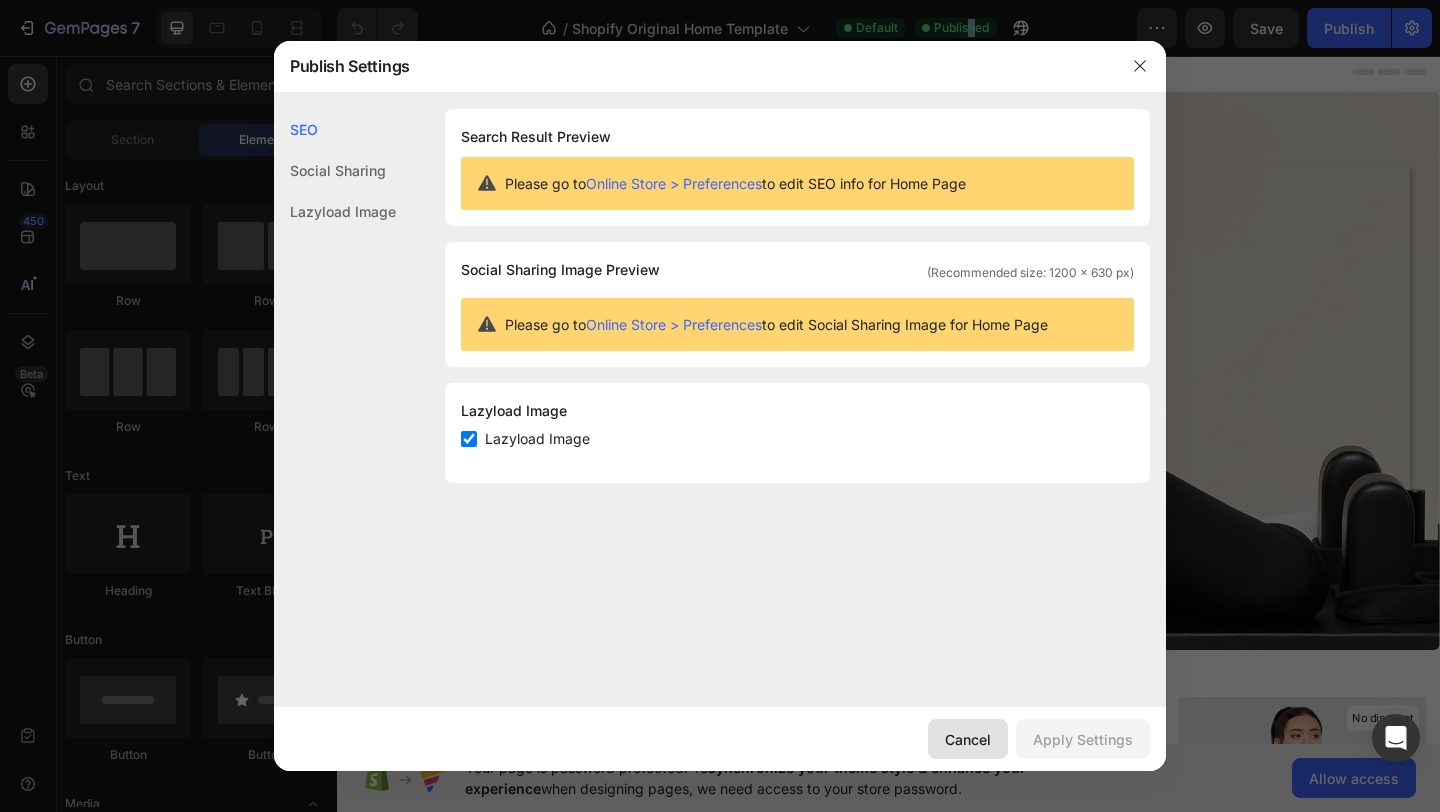 click on "Cancel" at bounding box center (968, 739) 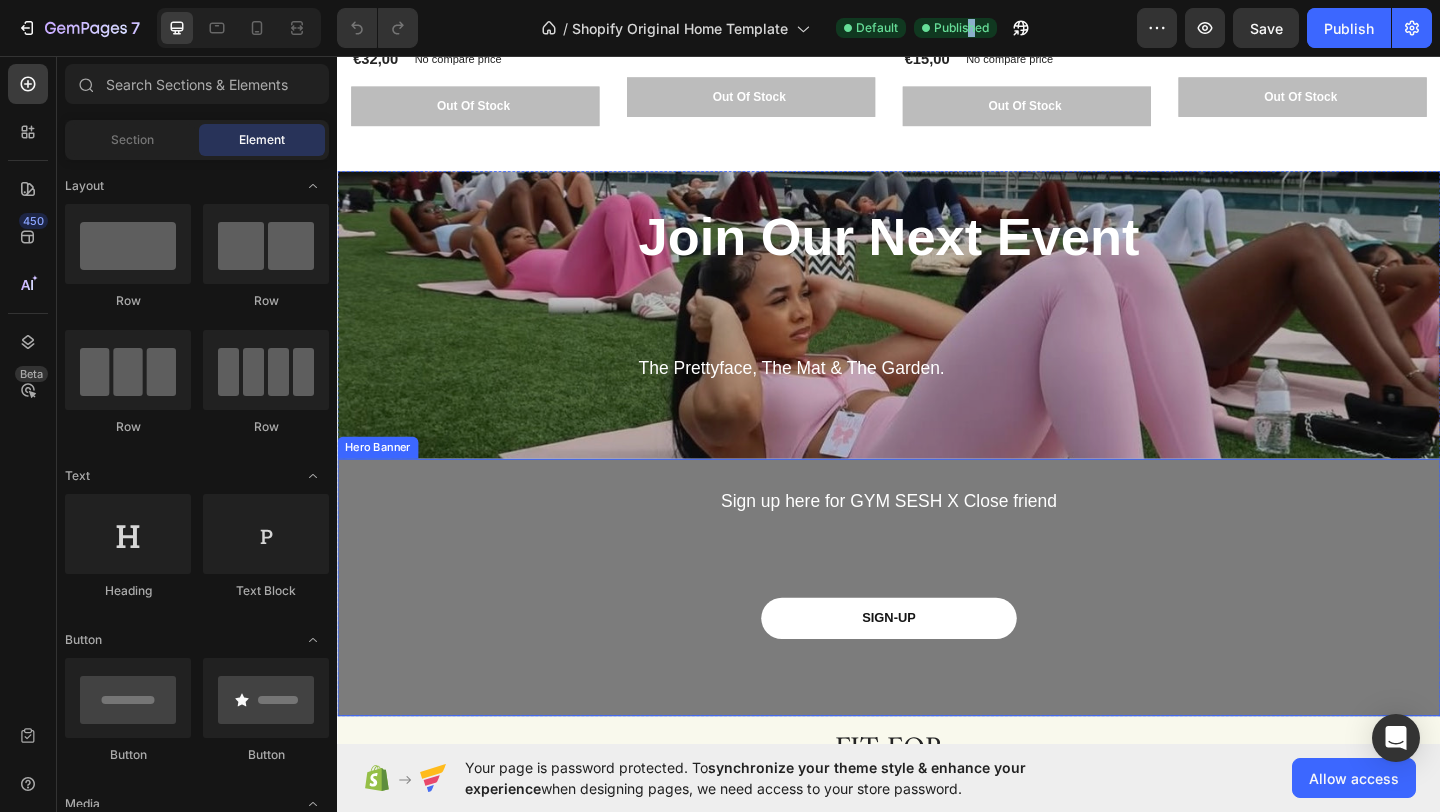 scroll, scrollTop: 2484, scrollLeft: 0, axis: vertical 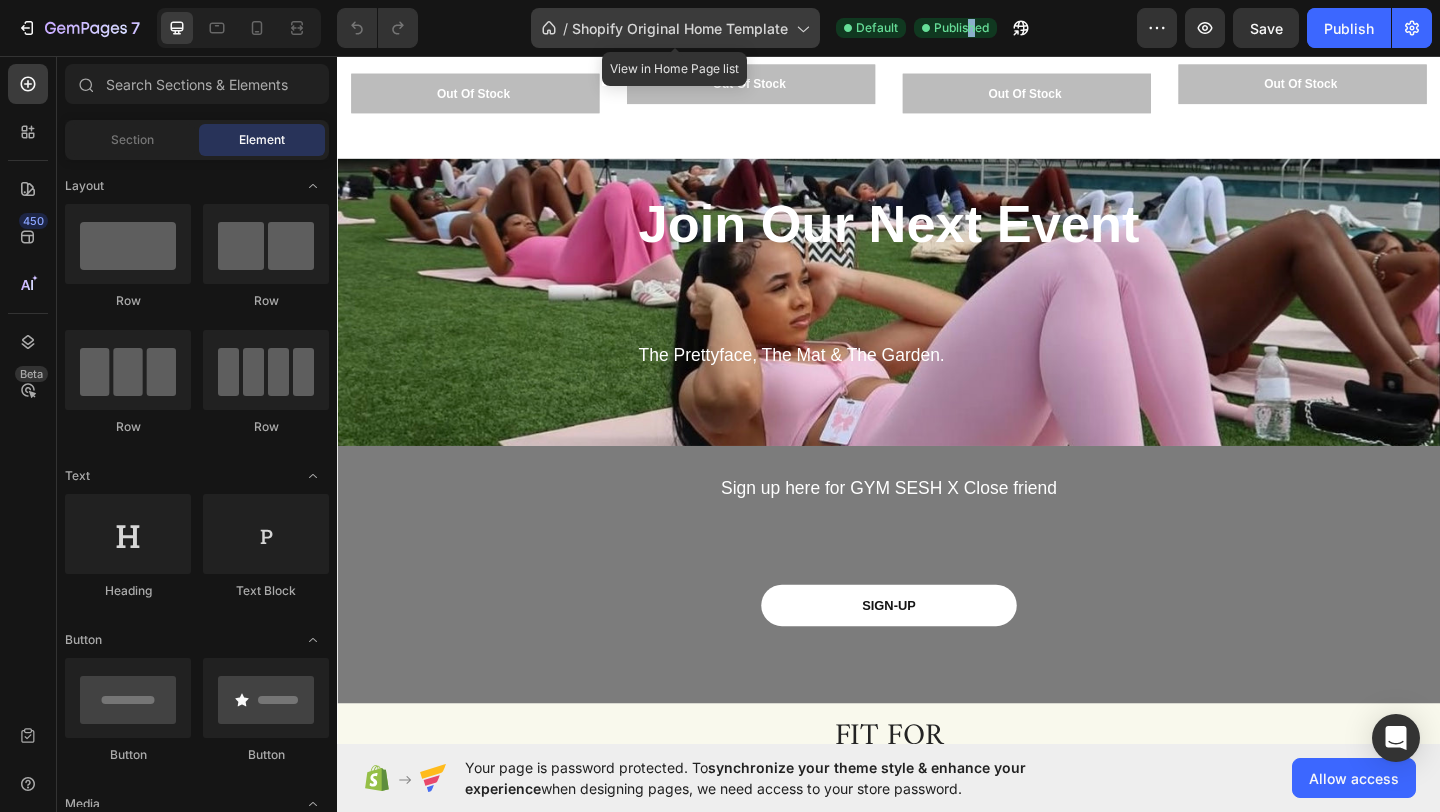 click on "Shopify Original Home Template" at bounding box center (680, 28) 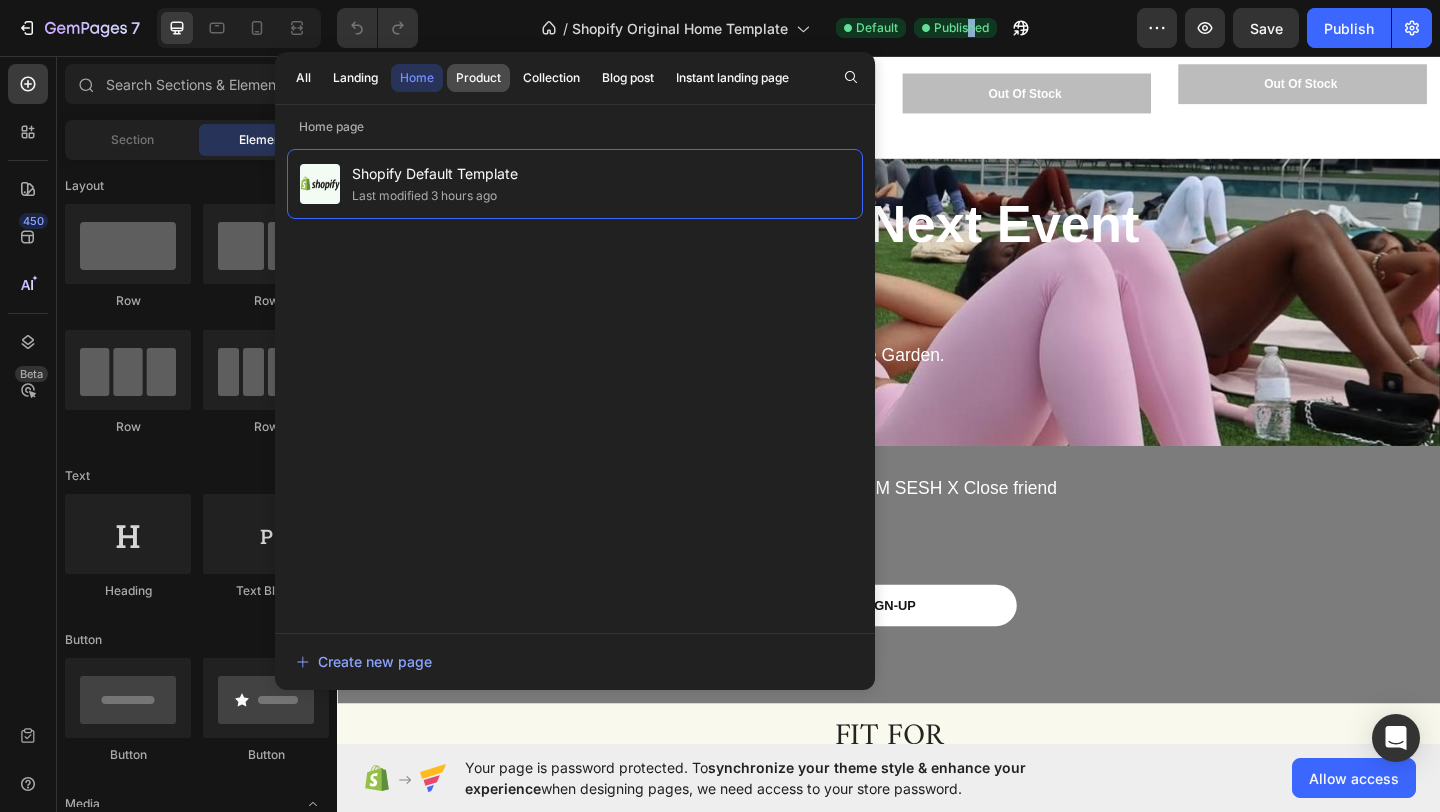 click on "Product" at bounding box center [478, 78] 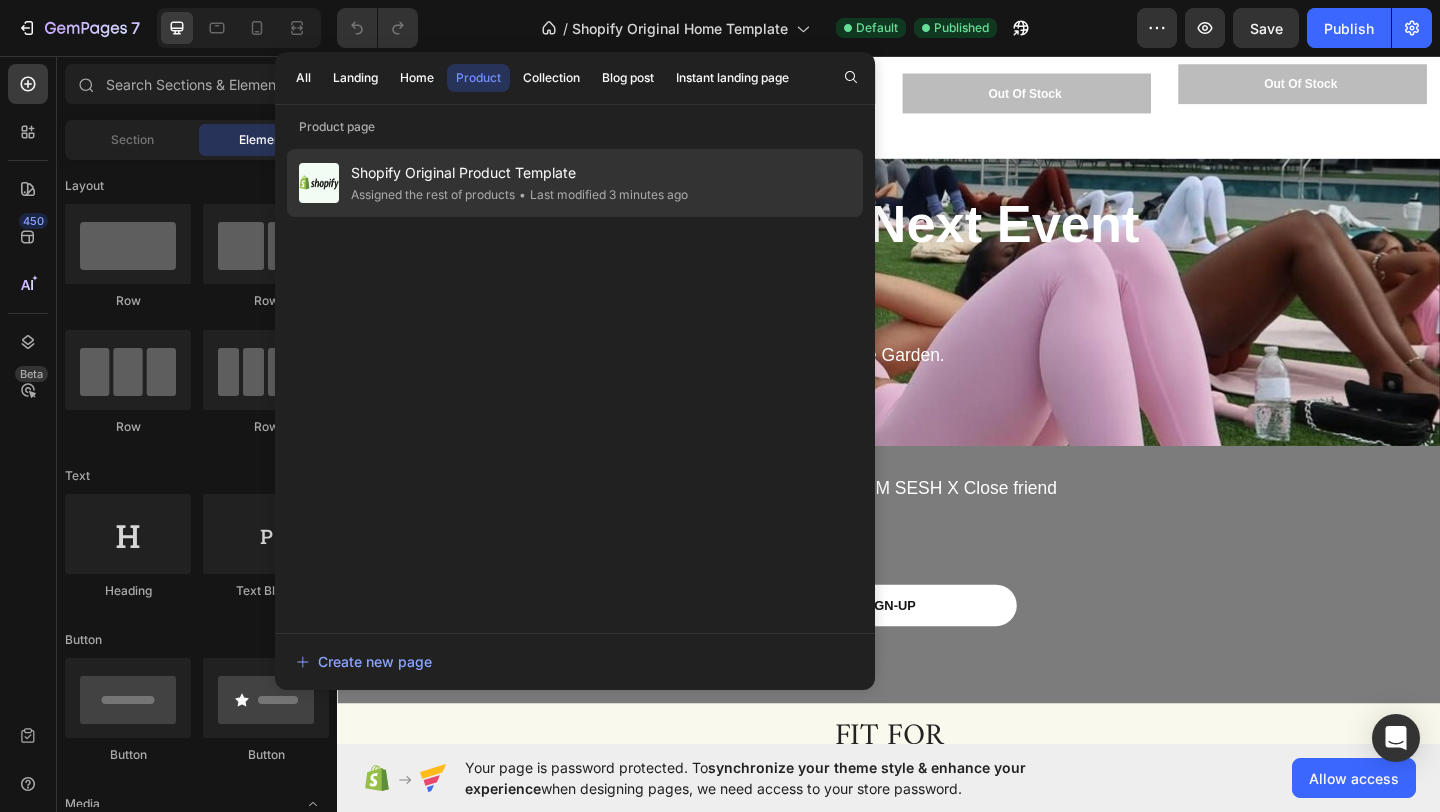 click on "Assigned the rest of products" 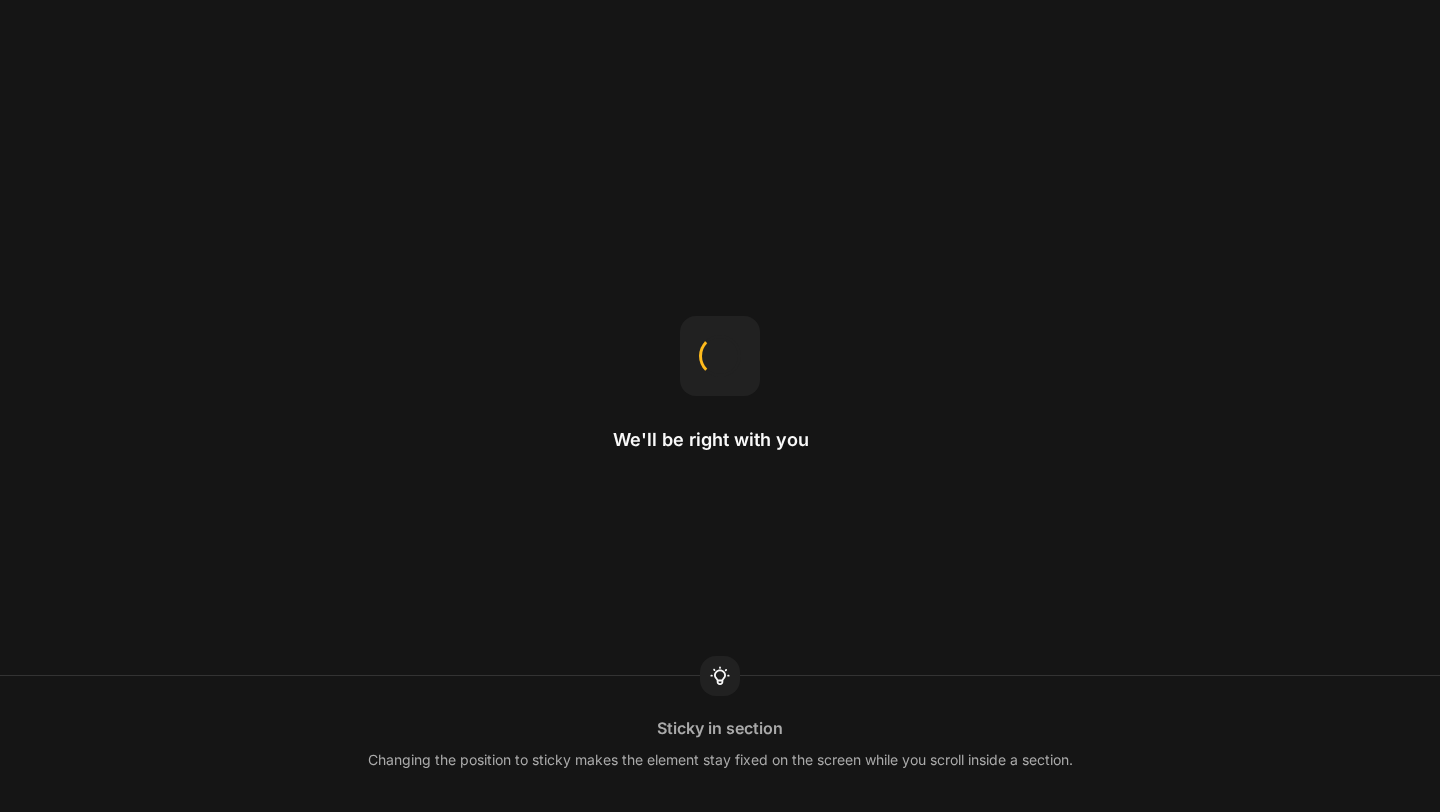 scroll, scrollTop: 0, scrollLeft: 0, axis: both 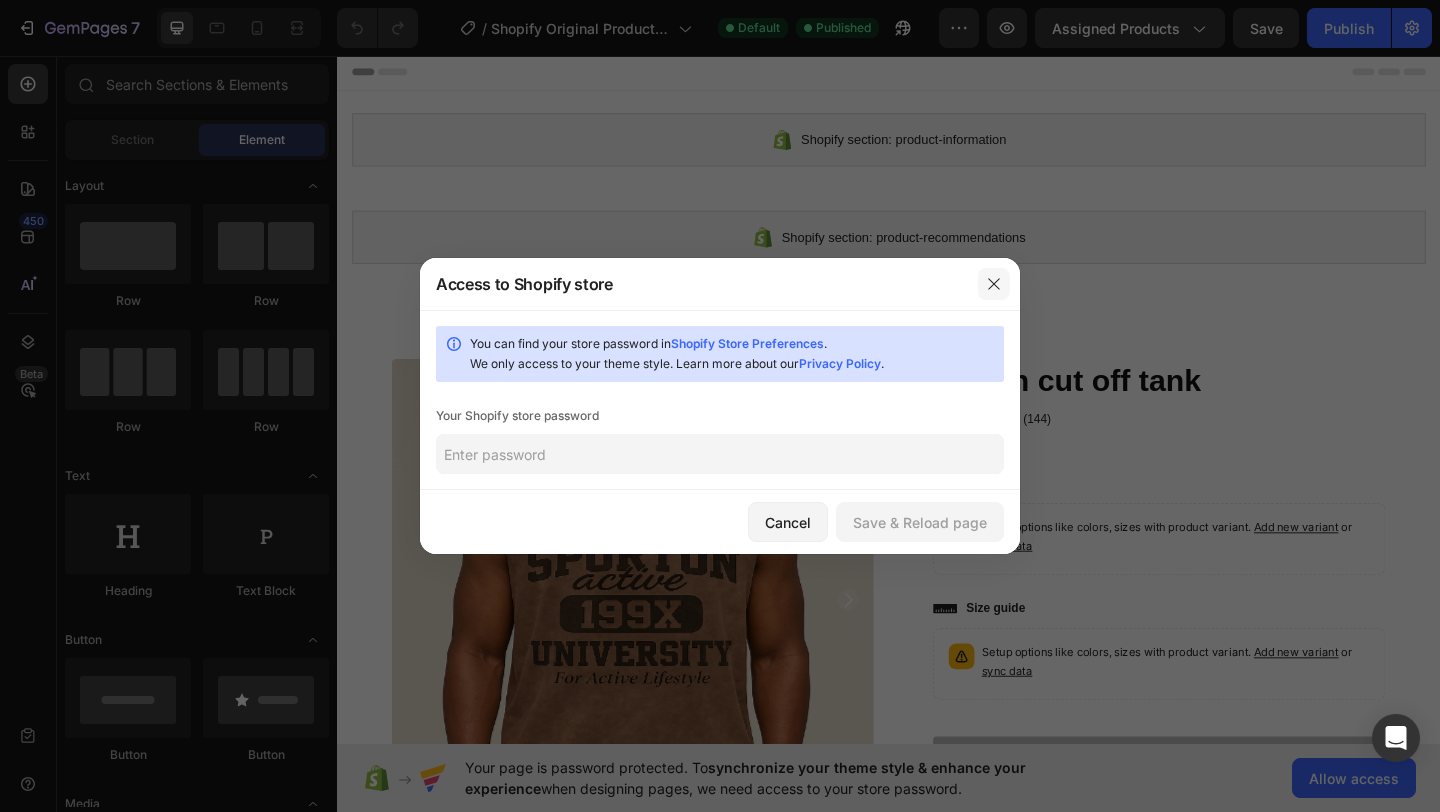 click at bounding box center (994, 284) 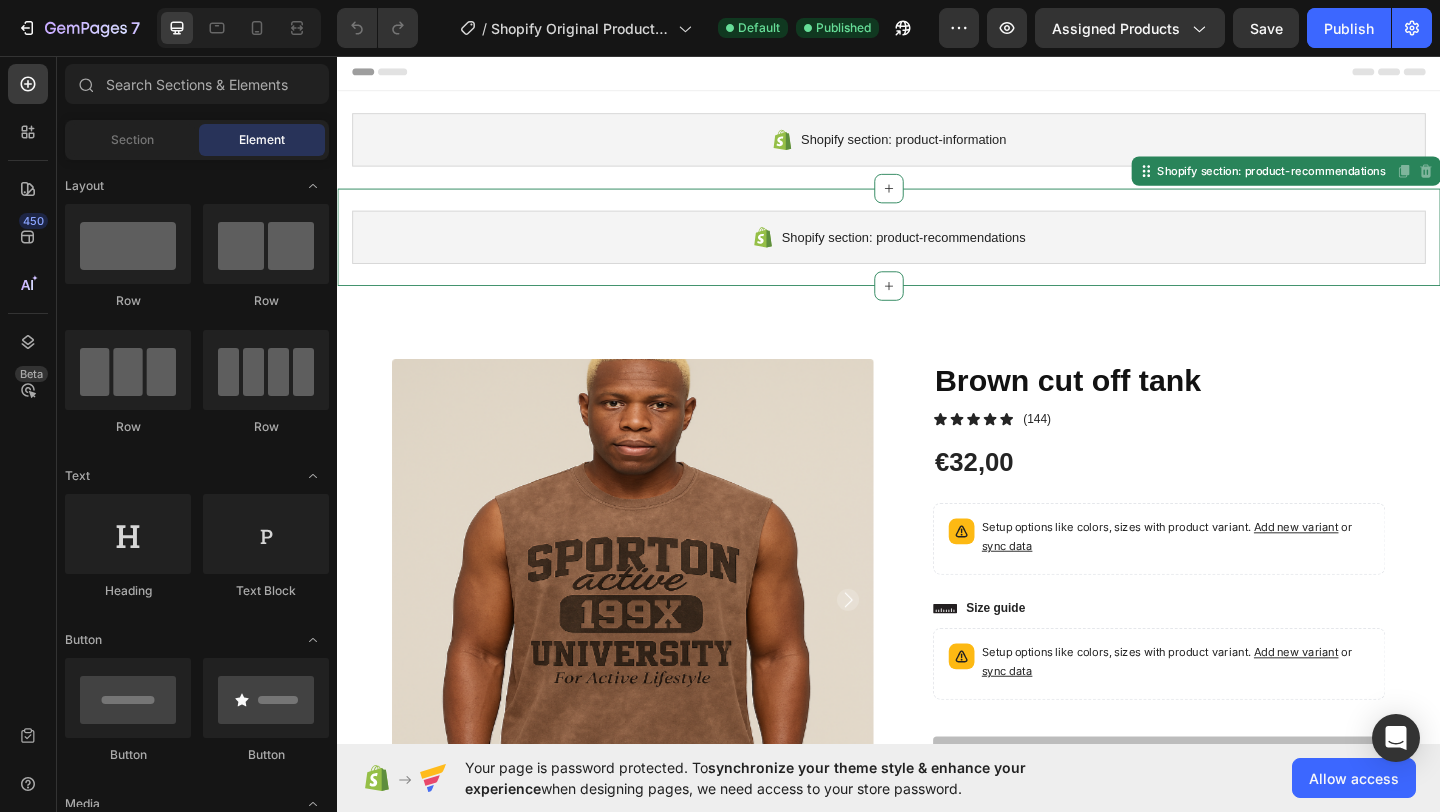 click on "Shopify section: product-recommendations" at bounding box center [937, 253] 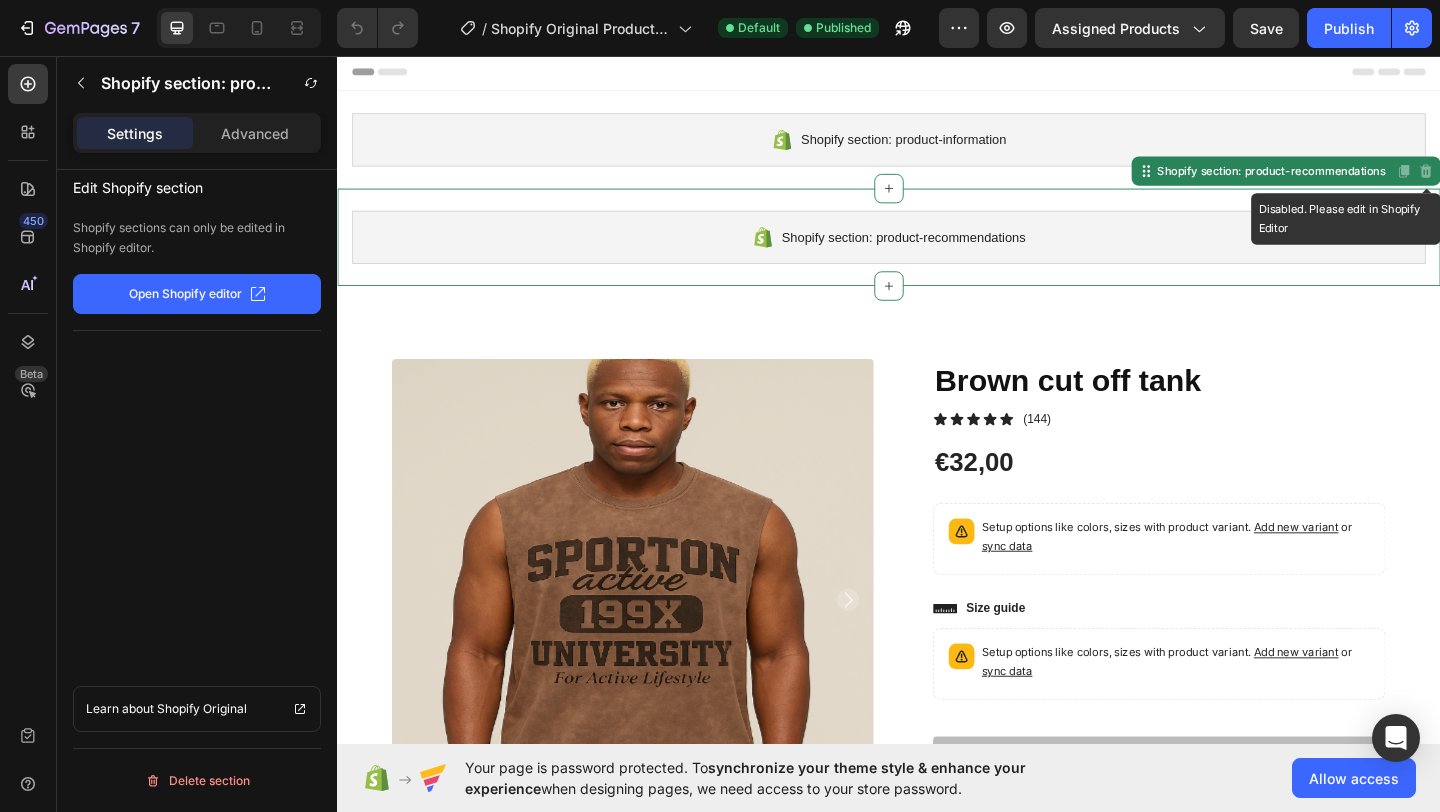 click 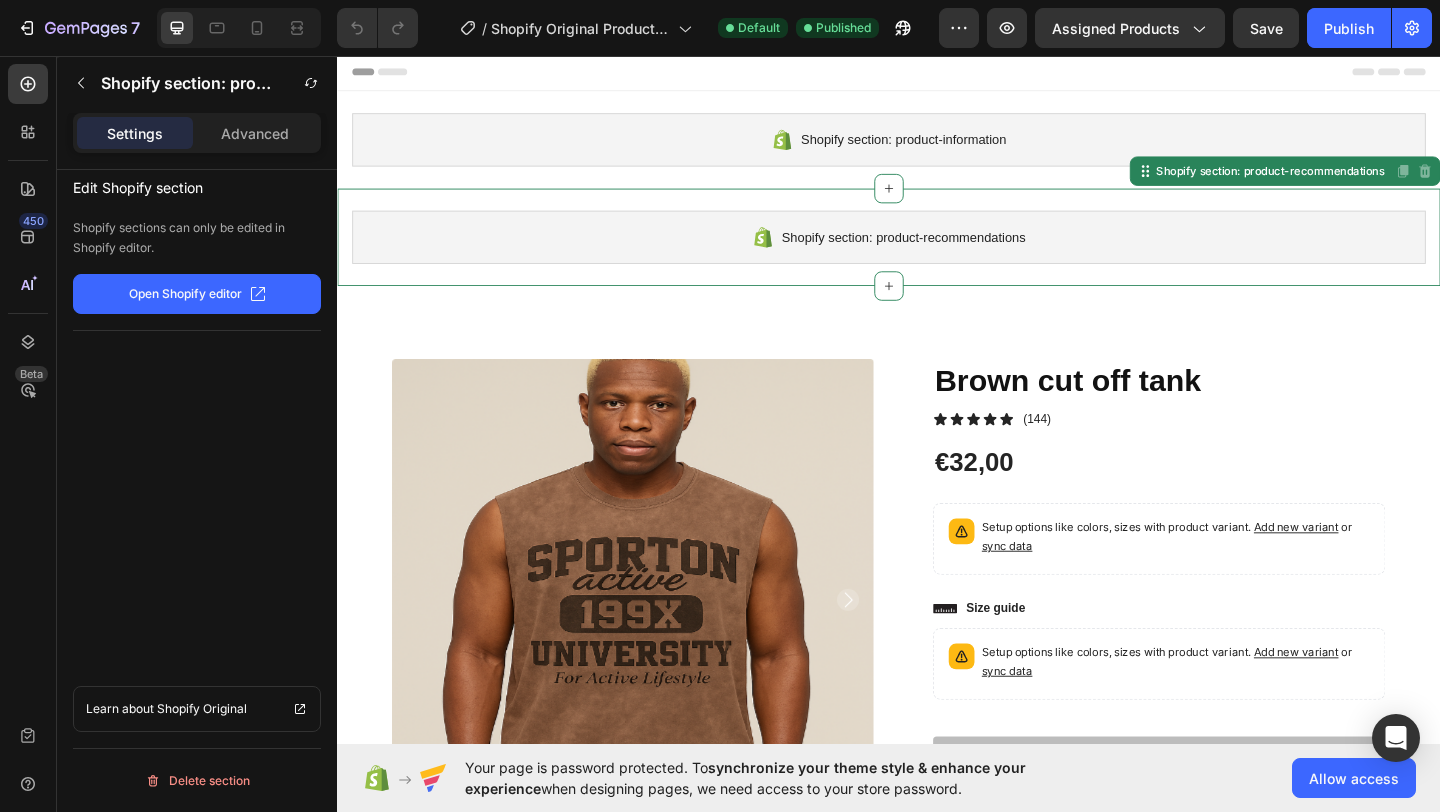 click 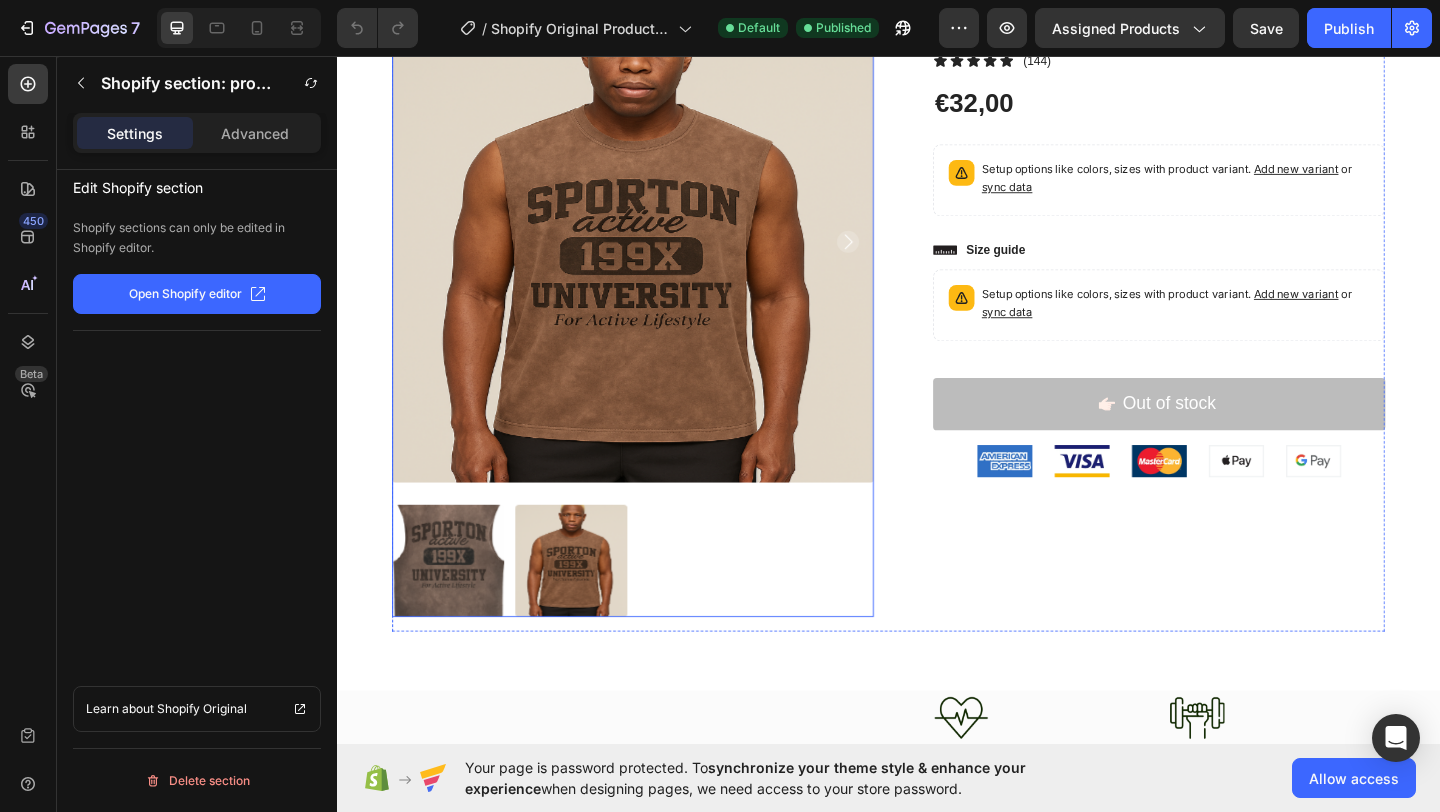 scroll, scrollTop: 404, scrollLeft: 0, axis: vertical 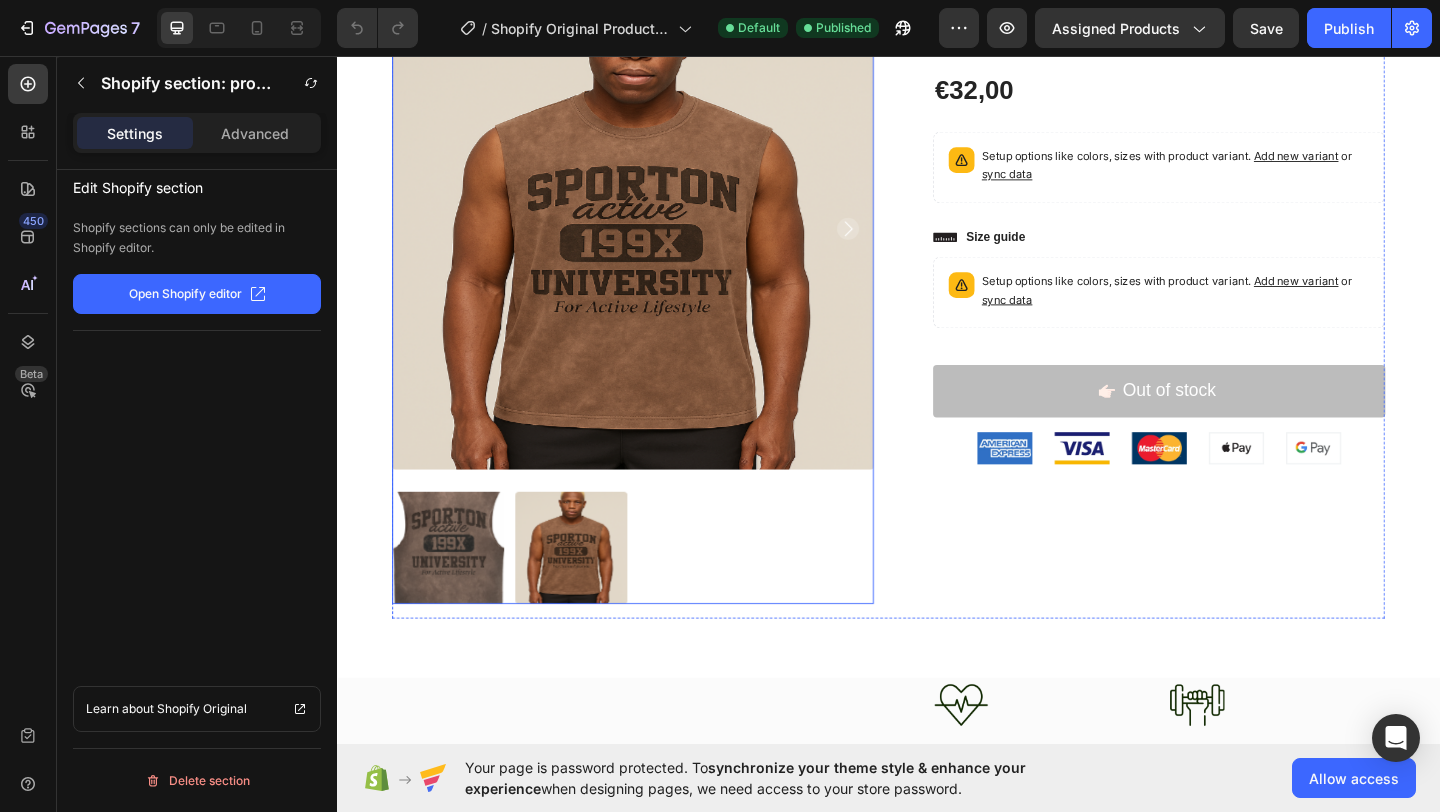 click at bounding box center [659, 244] 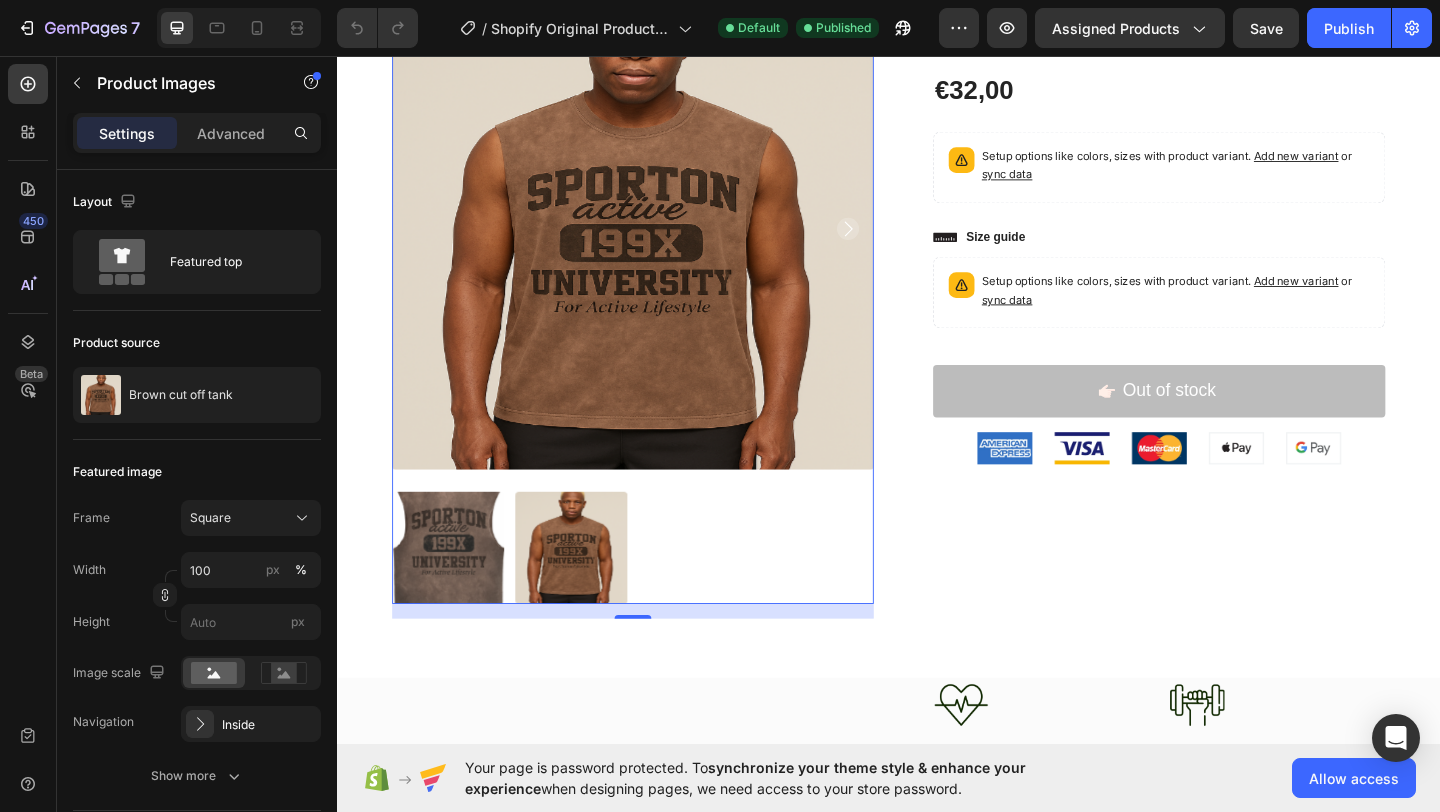 drag, startPoint x: 659, startPoint y: 663, endPoint x: 658, endPoint y: 591, distance: 72.00694 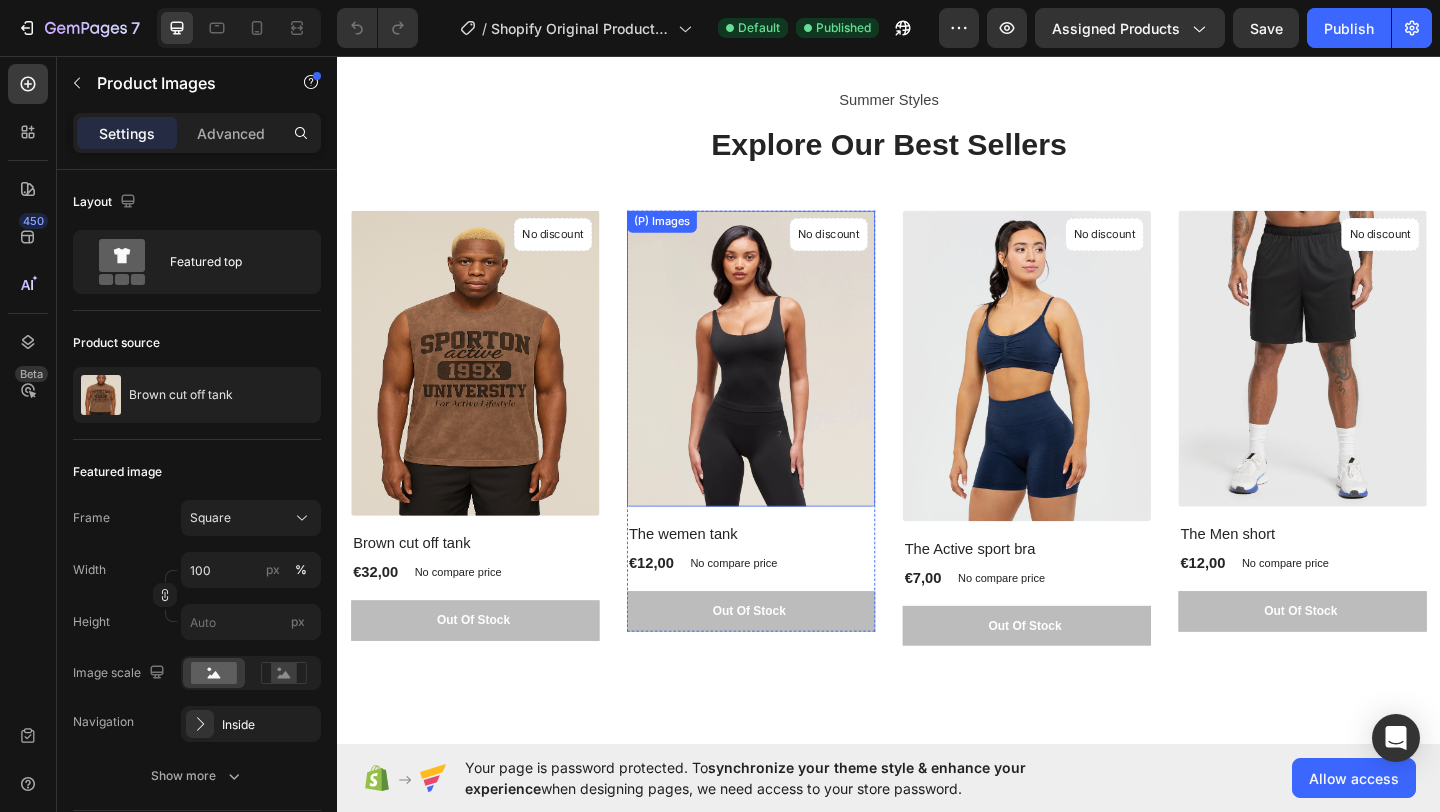 scroll, scrollTop: 1580, scrollLeft: 0, axis: vertical 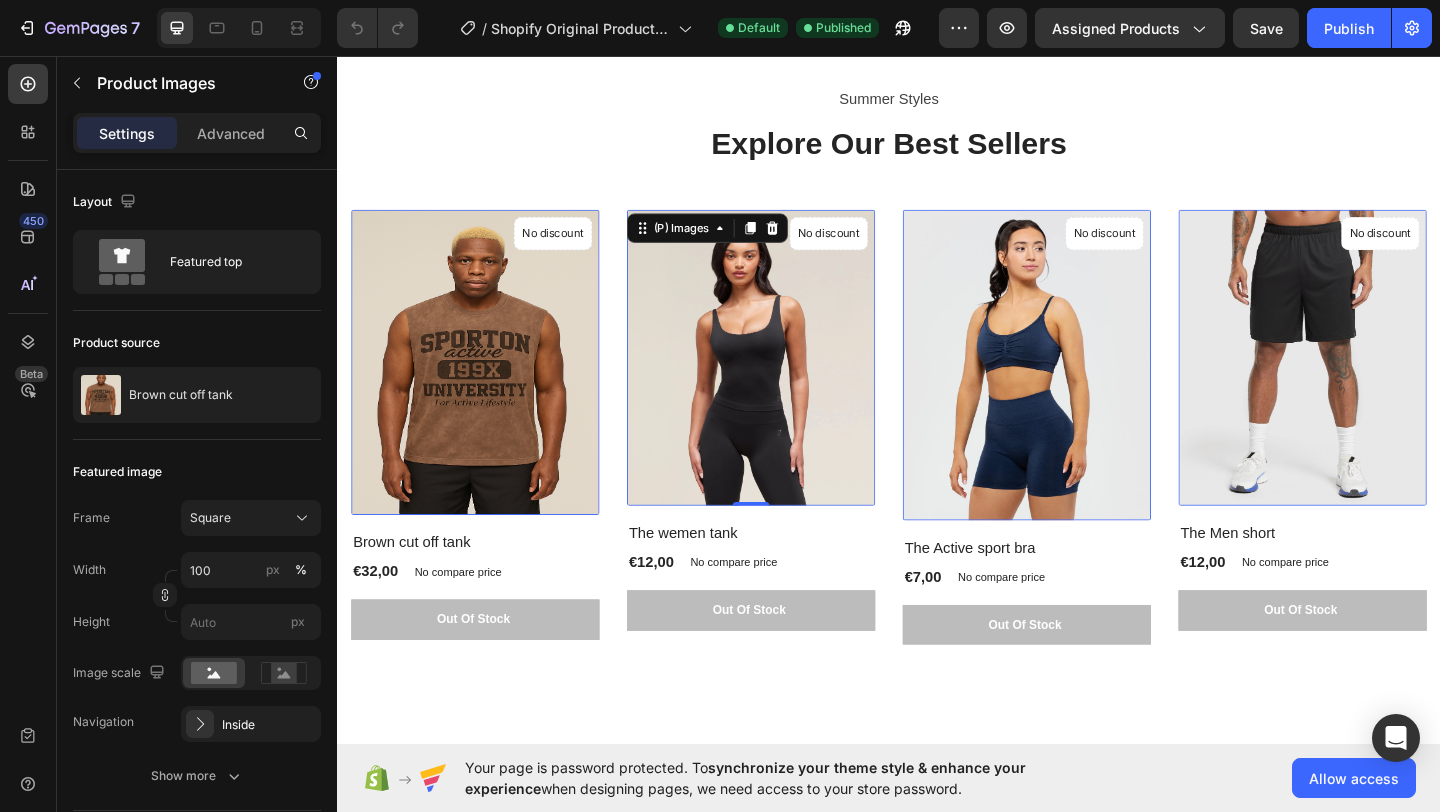 click at bounding box center [787, 384] 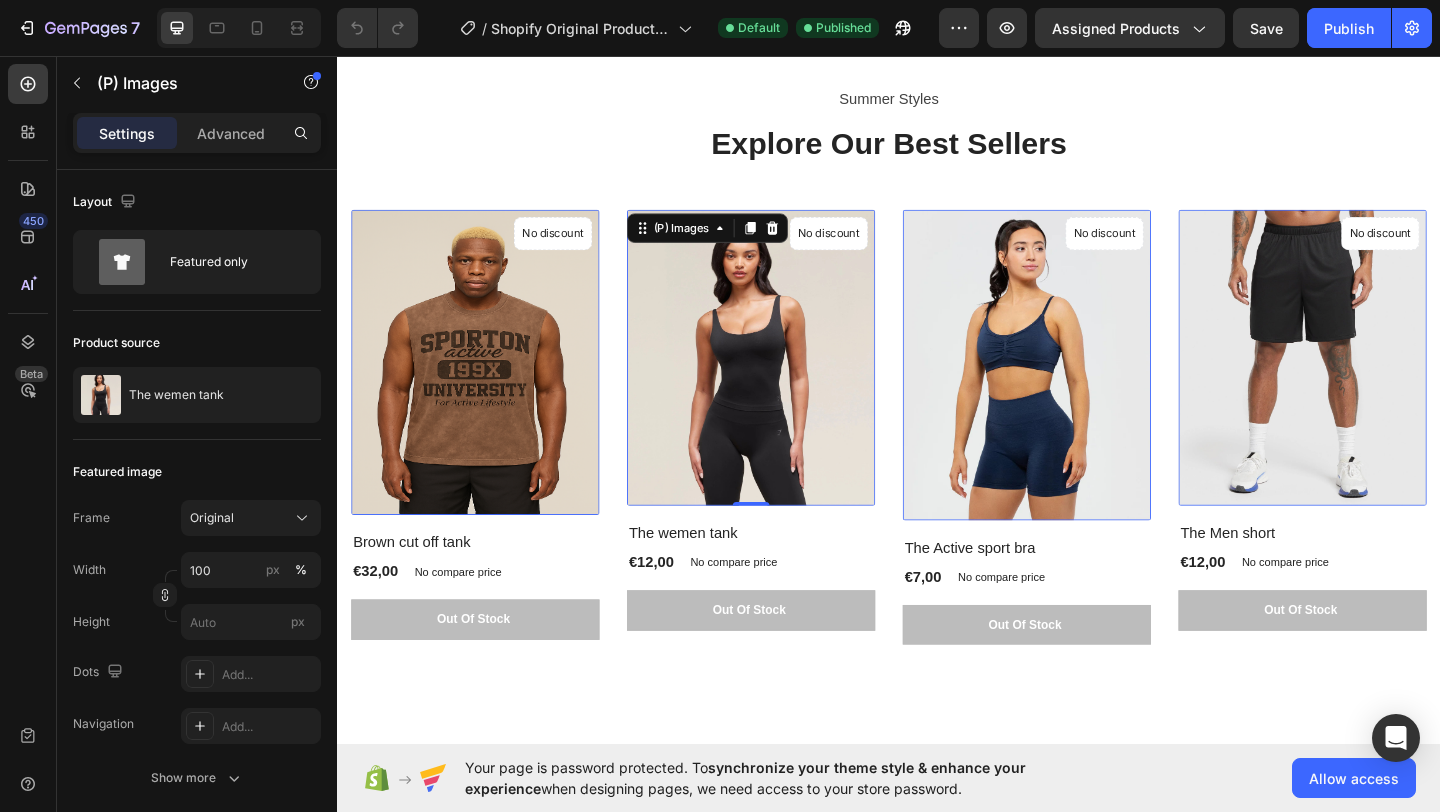 click at bounding box center (787, 384) 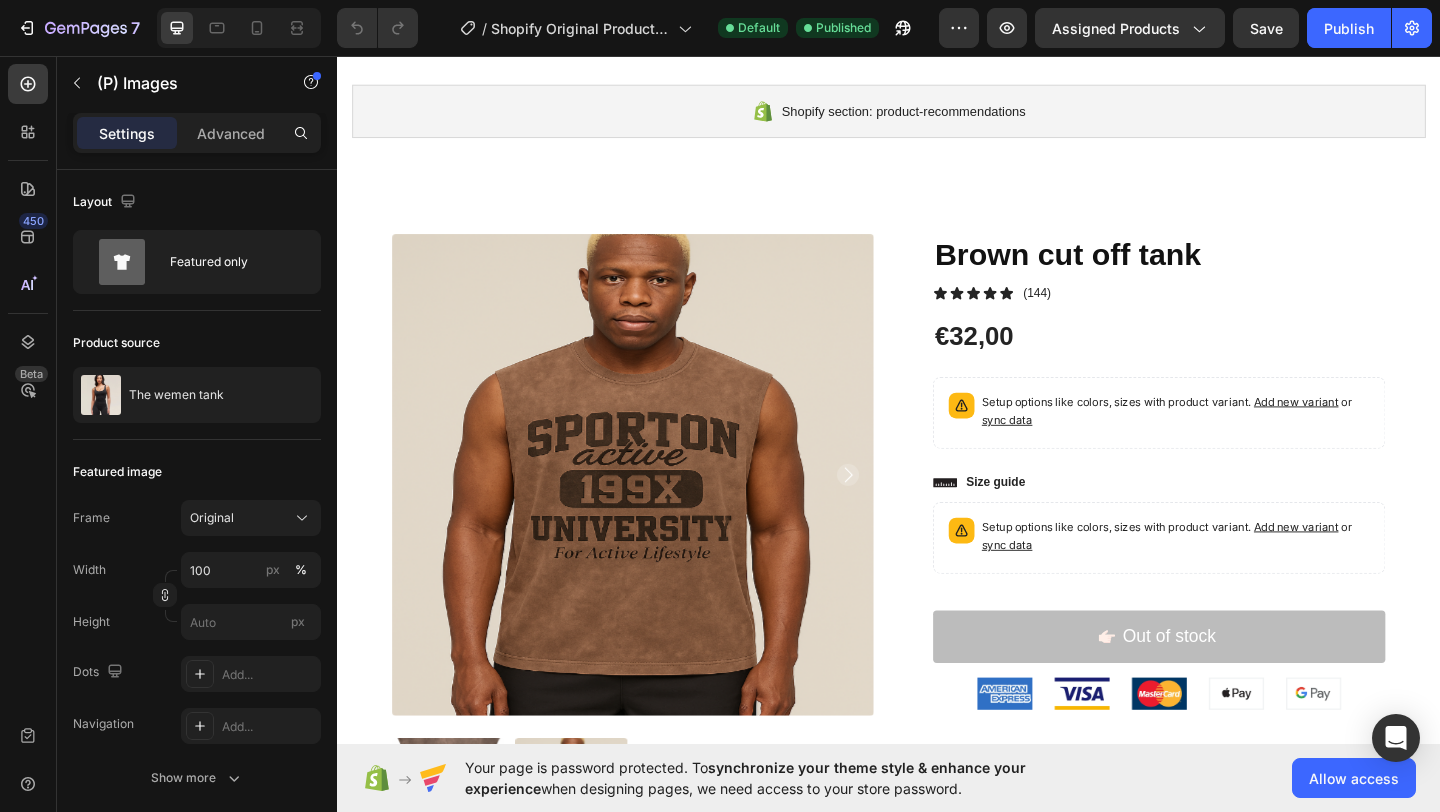 scroll, scrollTop: 0, scrollLeft: 0, axis: both 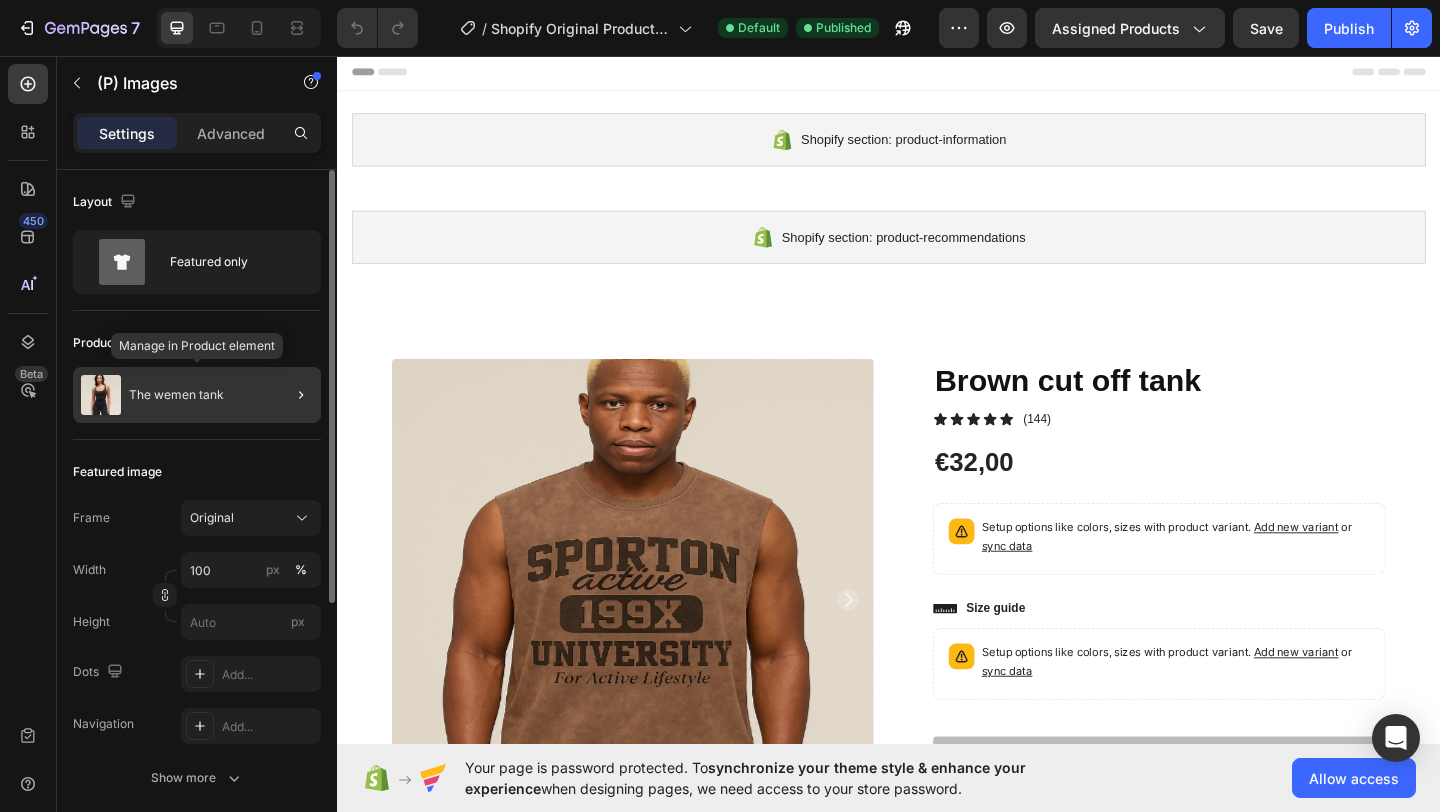 click on "The wemen tank" 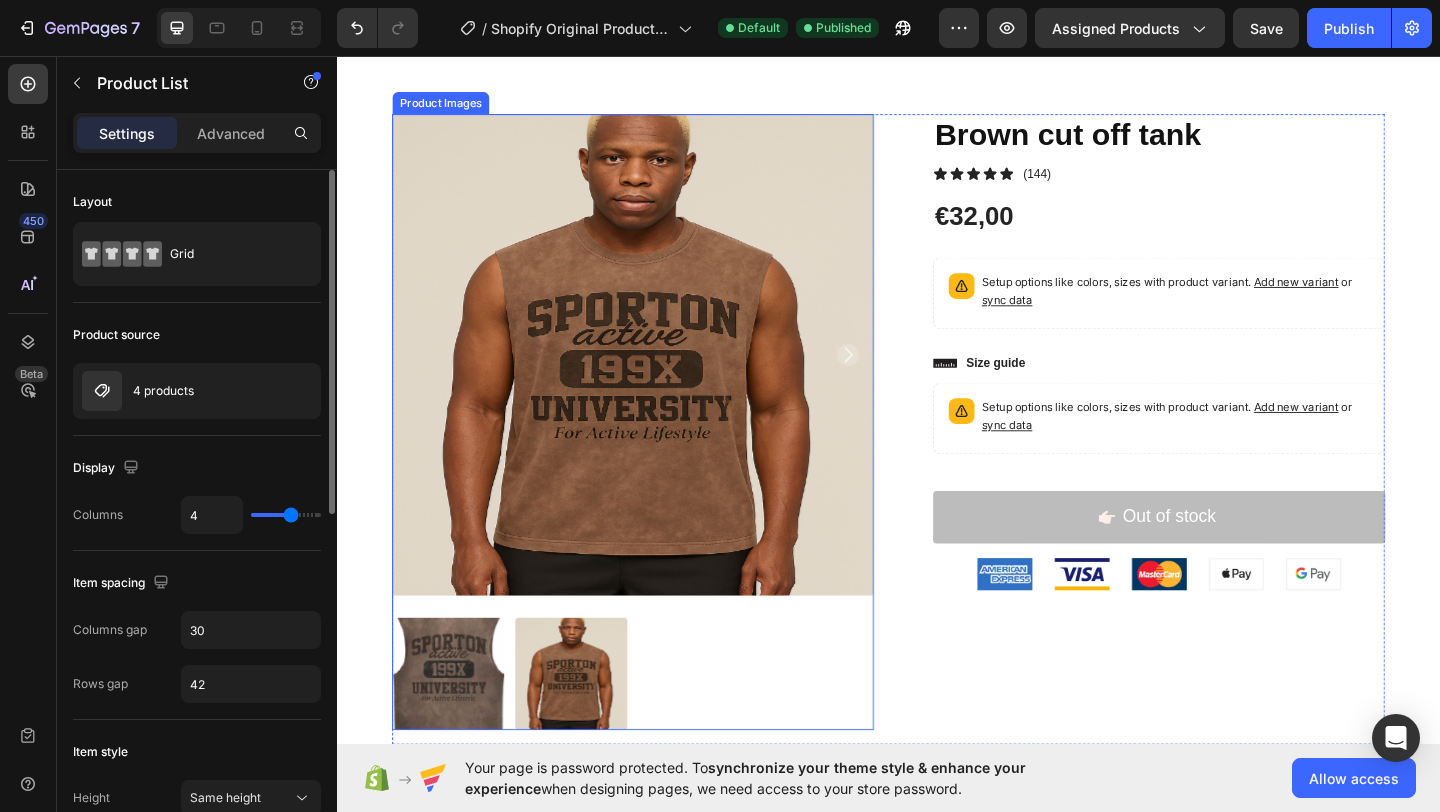 scroll, scrollTop: 0, scrollLeft: 0, axis: both 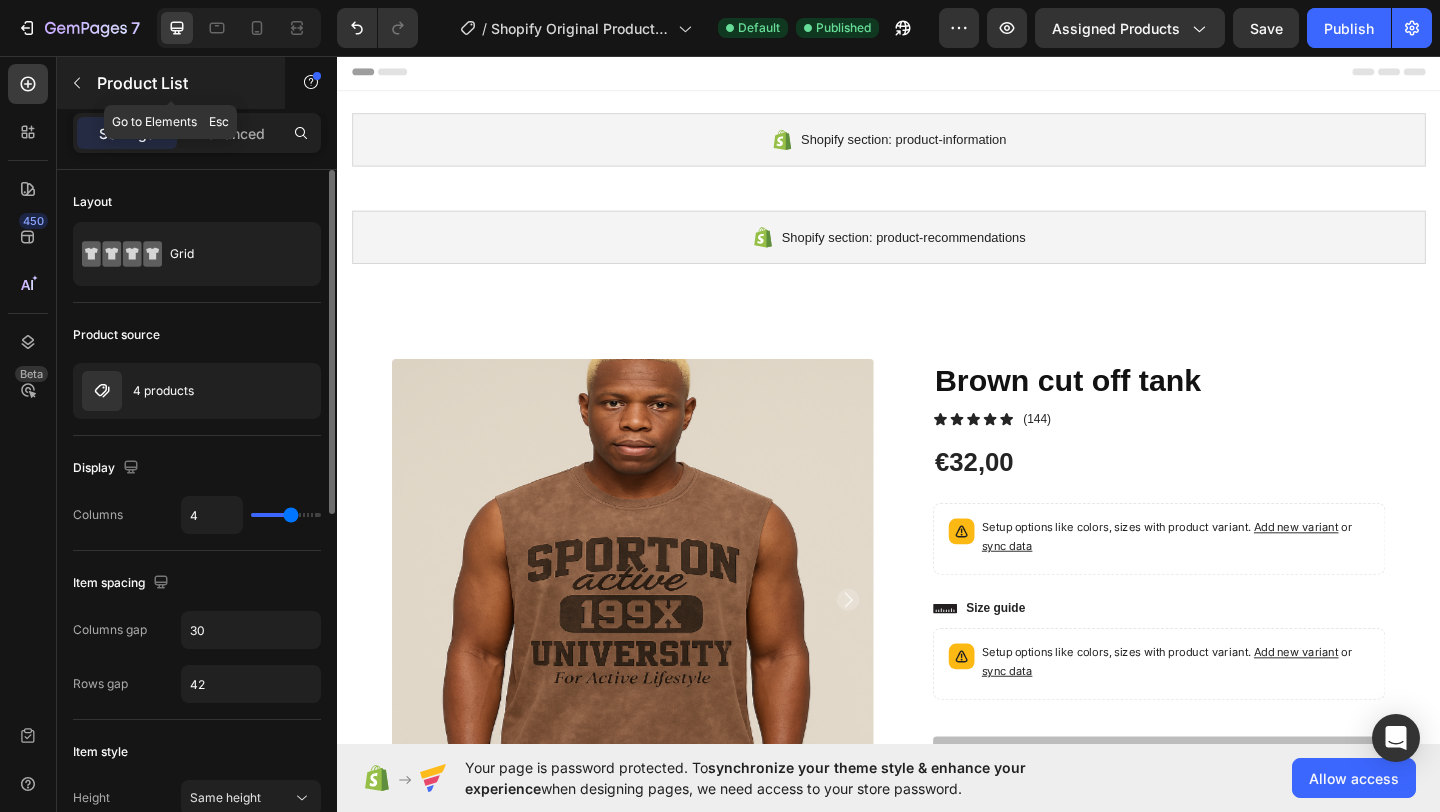 click 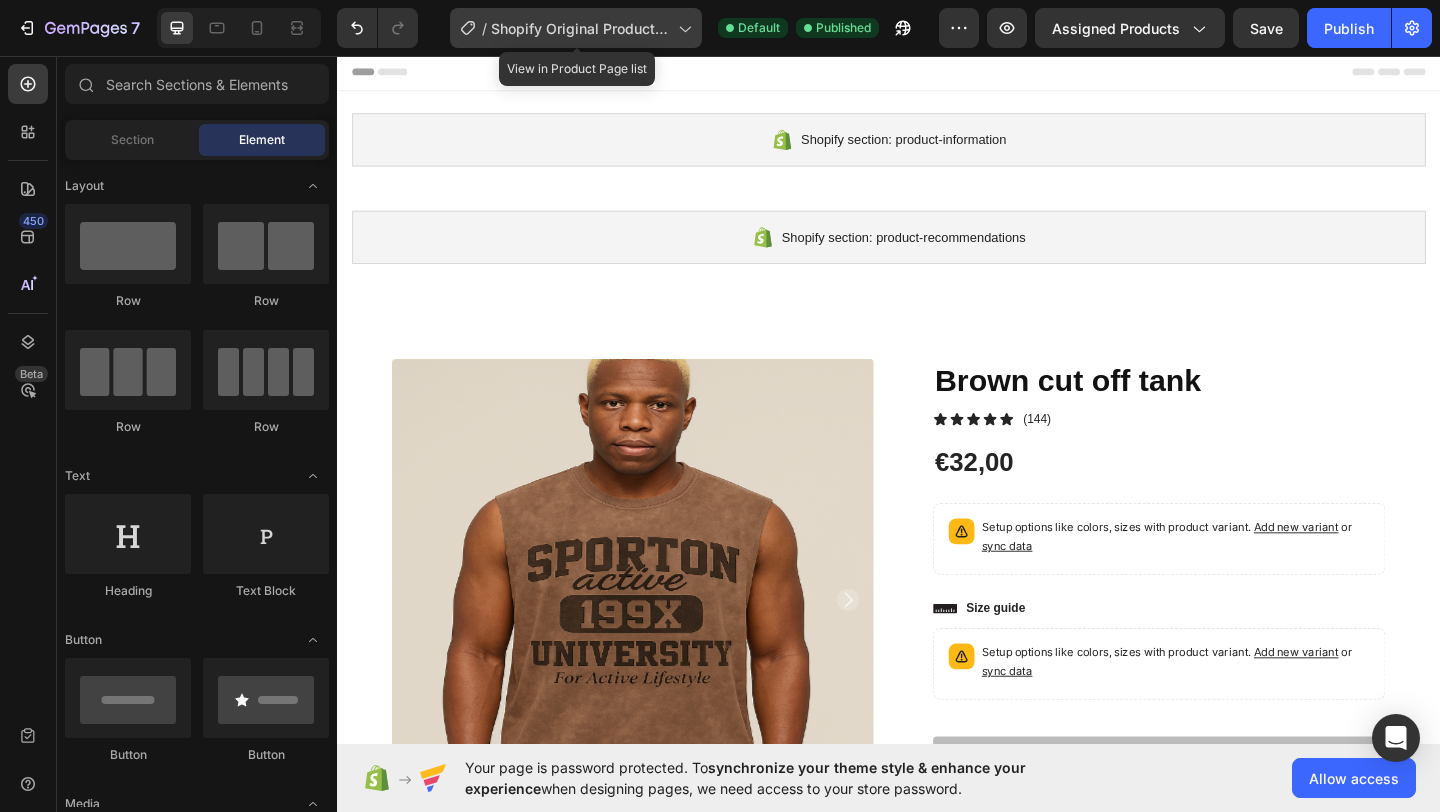 click on "Shopify Original Product Template" at bounding box center [580, 28] 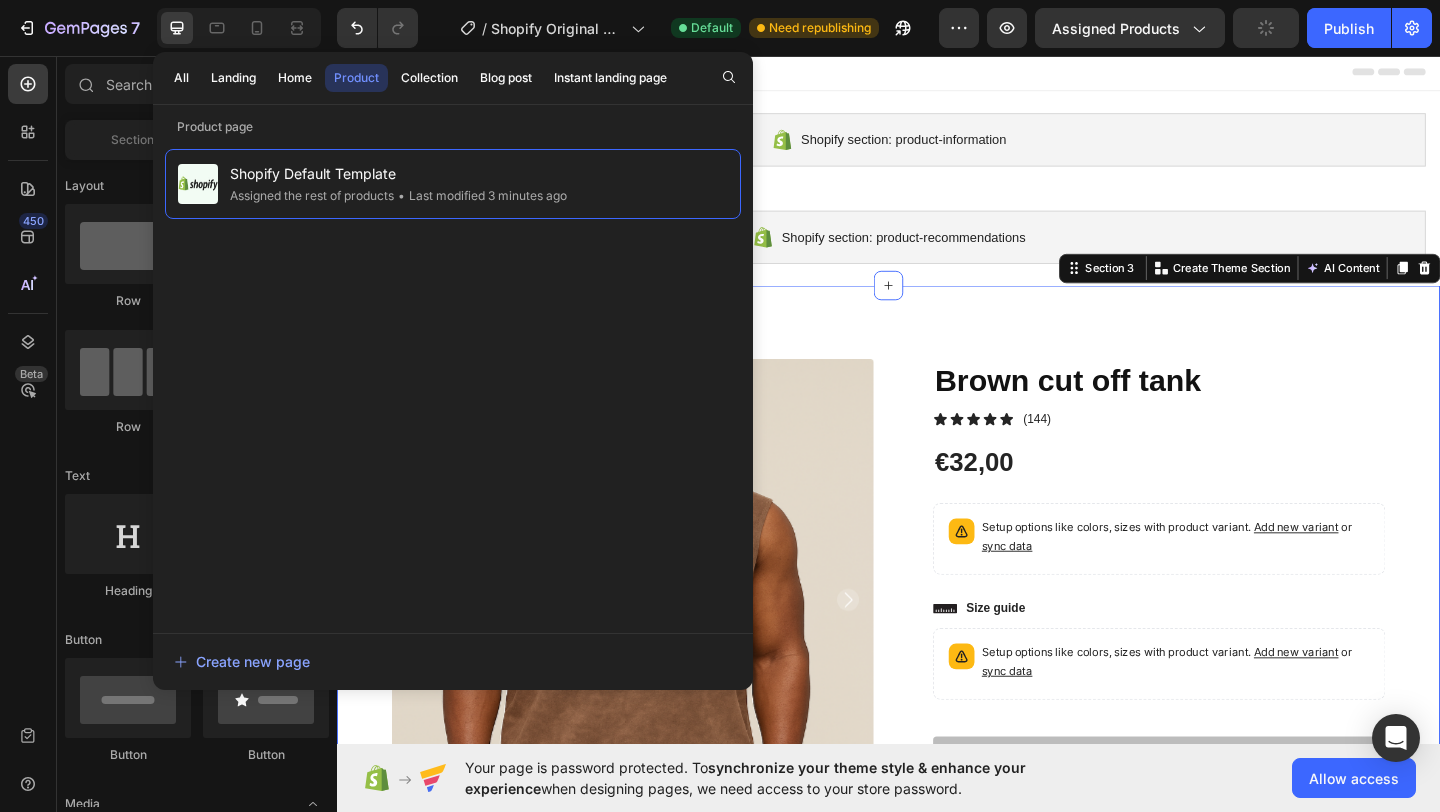 click on "Product Images Brown cut off tank Product Title Icon Icon Icon Icon Icon Icon List (144) Text Block Row €32,00 Product Price Product Price Setup options like colors, sizes with product variant.       Add new variant   or   sync data Product Variants & Swatches Setup options like colors, sizes with product variant.       Add new variant   or   sync data Product Variants & Swatches
Icon Size guide Text Block Row Setup options like colors, sizes with product variant.       Add new variant   or   sync data Product Variants & Swatches
Out of stock Add to Cart Image Image Image Image Image Row Row Product Section 3   You can create reusable sections Create Theme Section AI Content Write with GemAI What would you like to describe here? Tone and Voice Persuasive Product Getting products... Show more Generate" at bounding box center (937, 721) 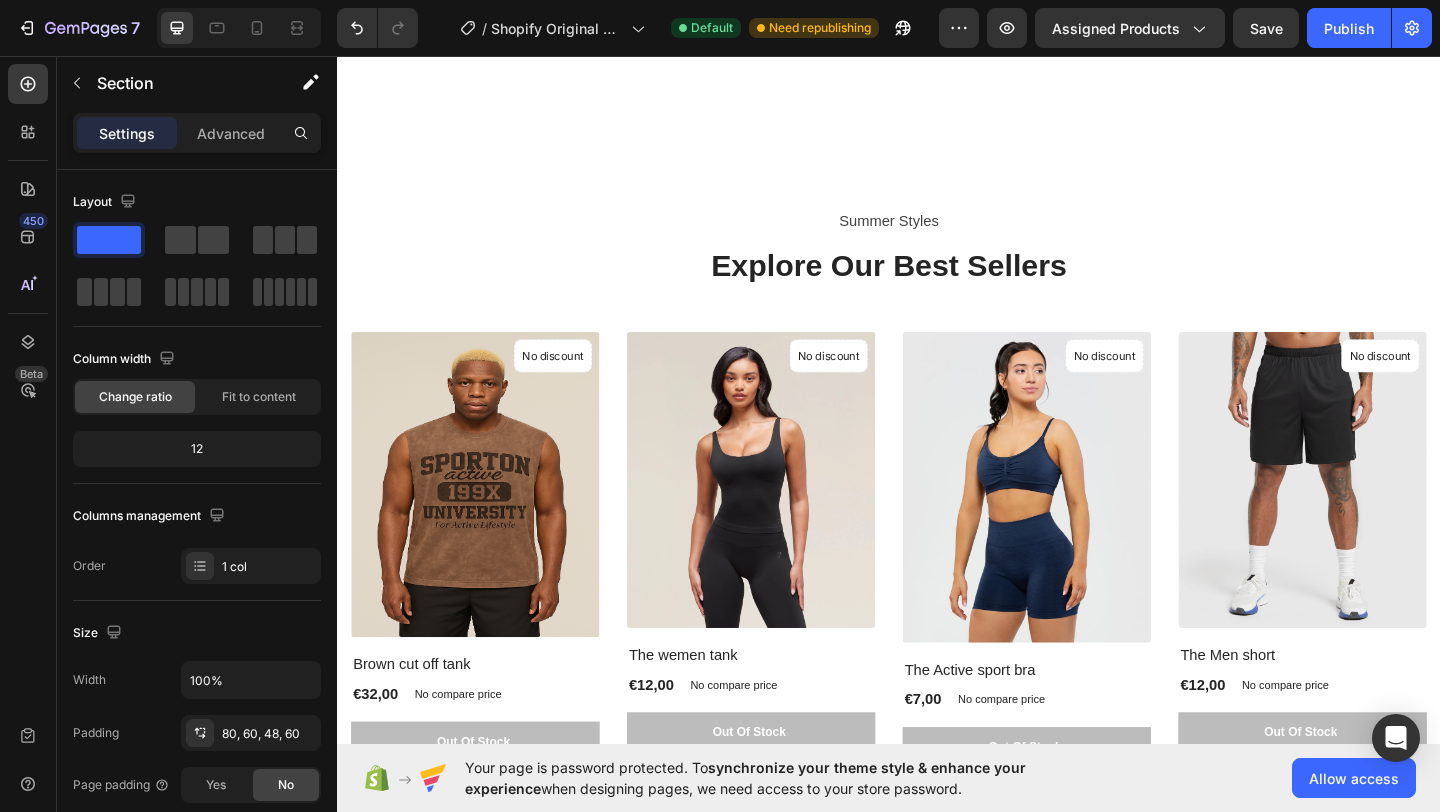 scroll, scrollTop: 1899, scrollLeft: 0, axis: vertical 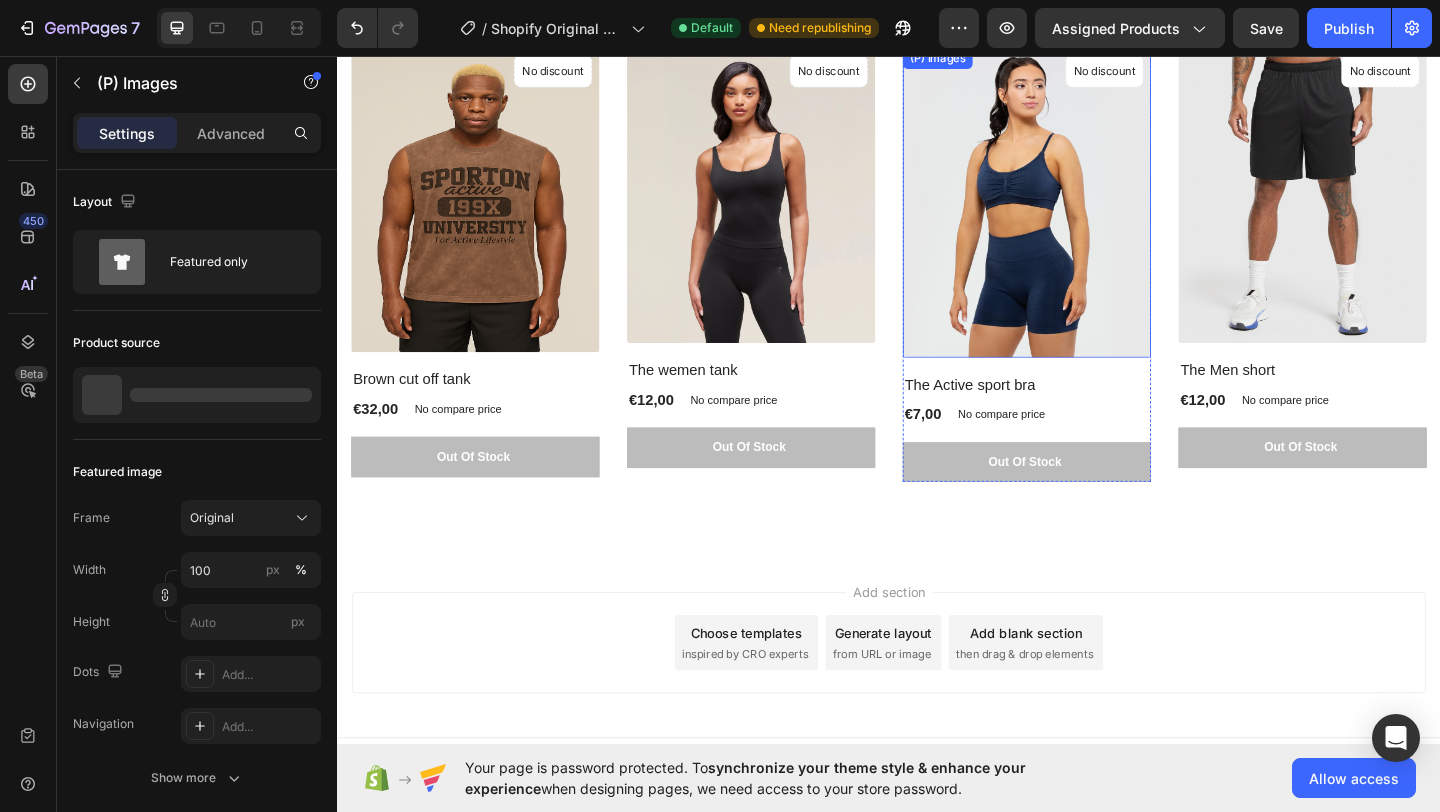 click at bounding box center [1087, 215] 